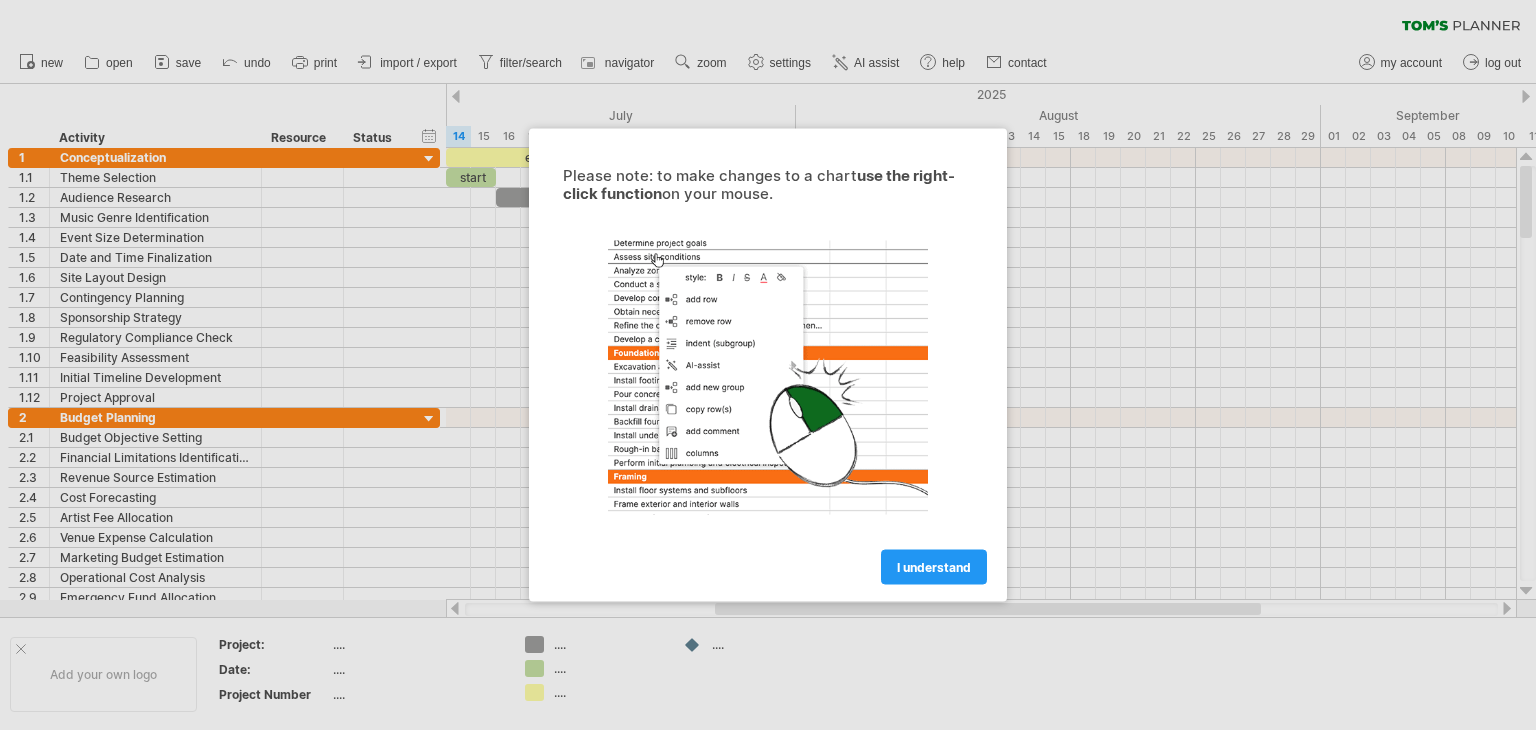 scroll, scrollTop: 0, scrollLeft: 0, axis: both 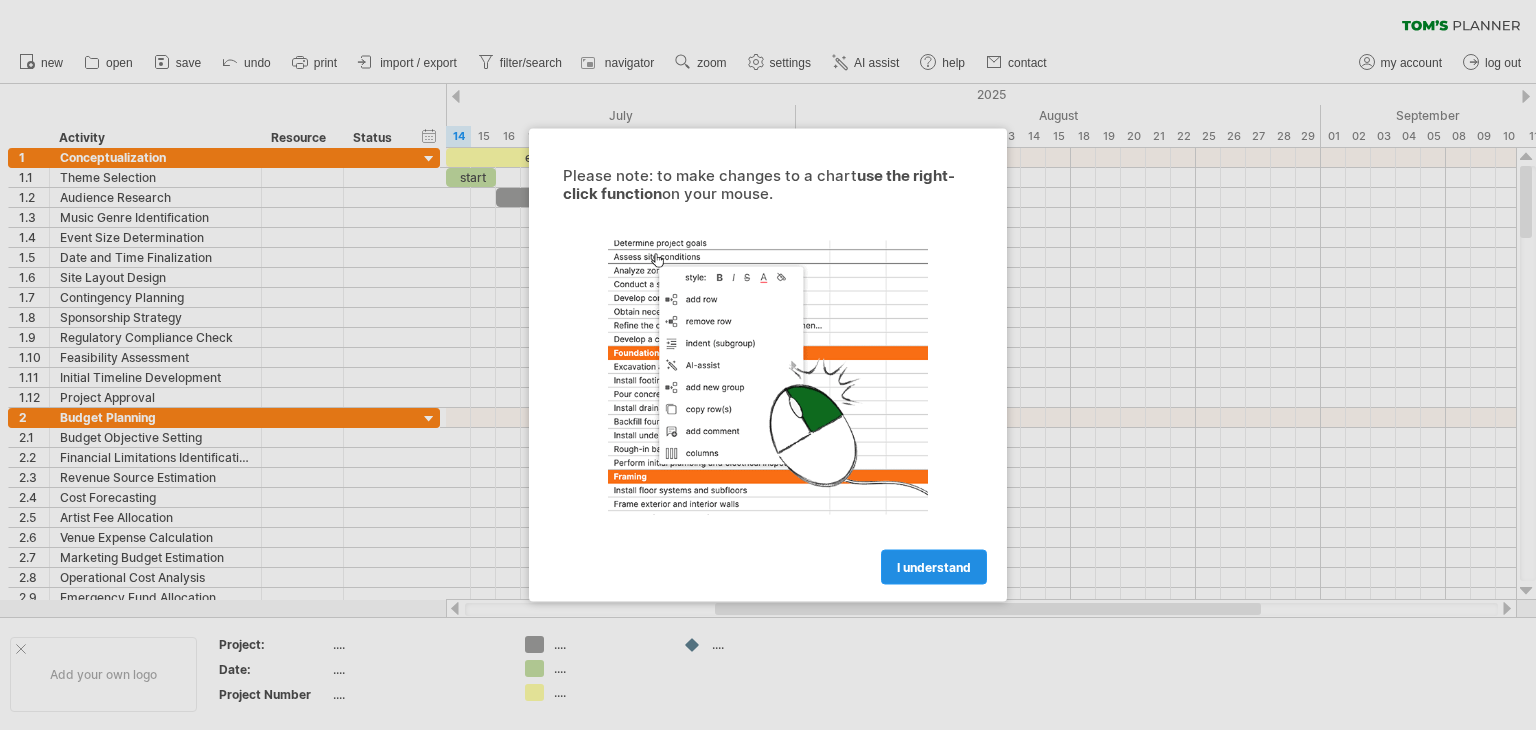 click on "I understand" at bounding box center [934, 567] 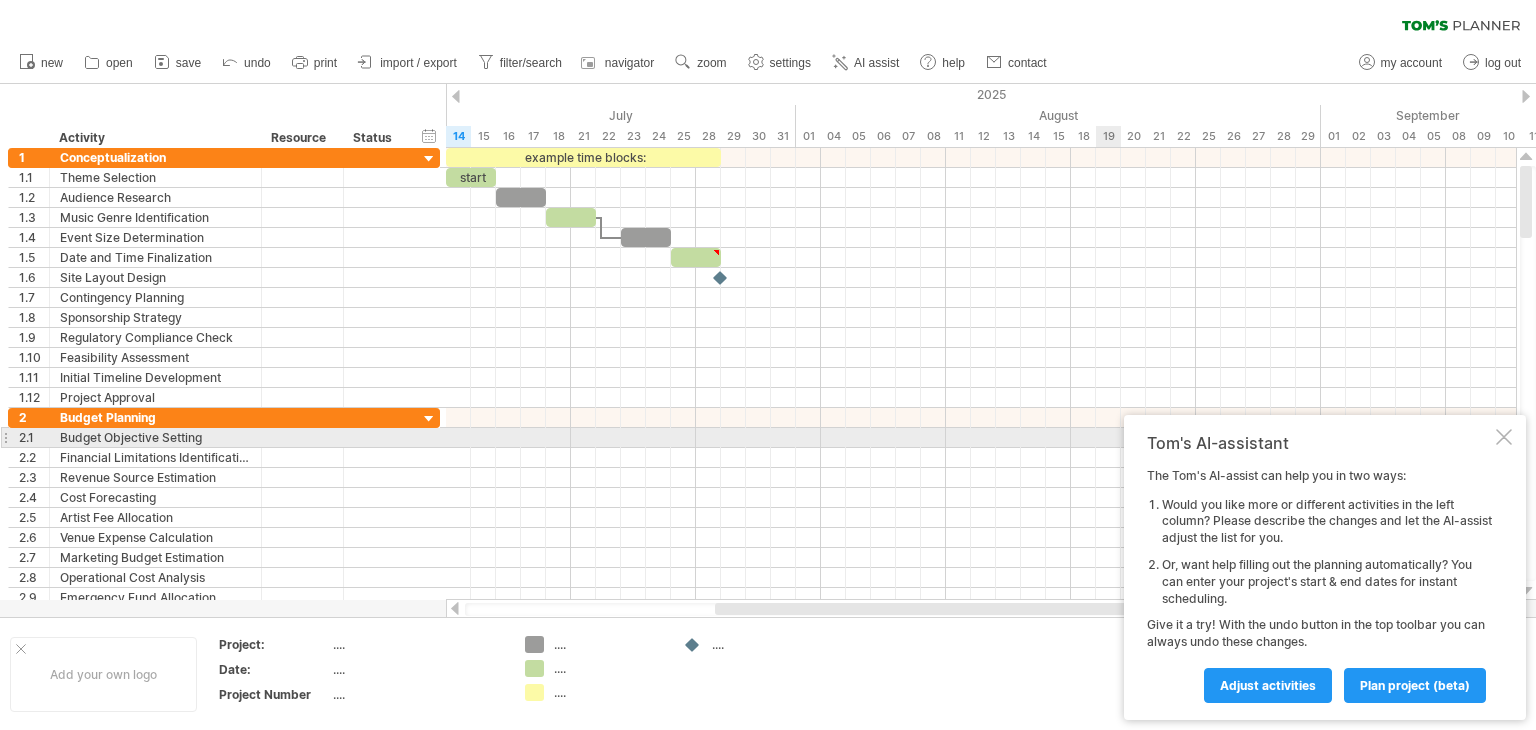 click at bounding box center (1504, 437) 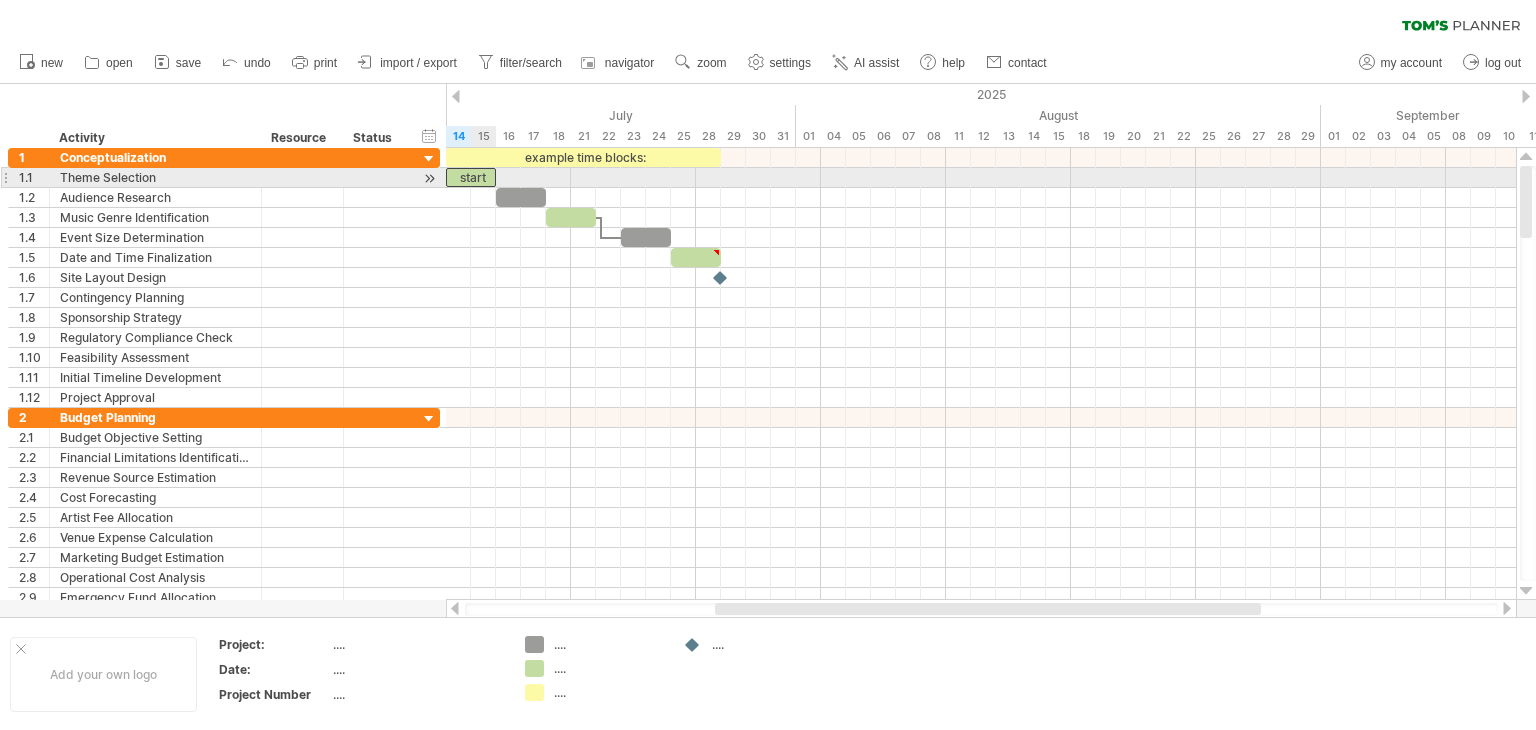 click on "start" at bounding box center [471, 177] 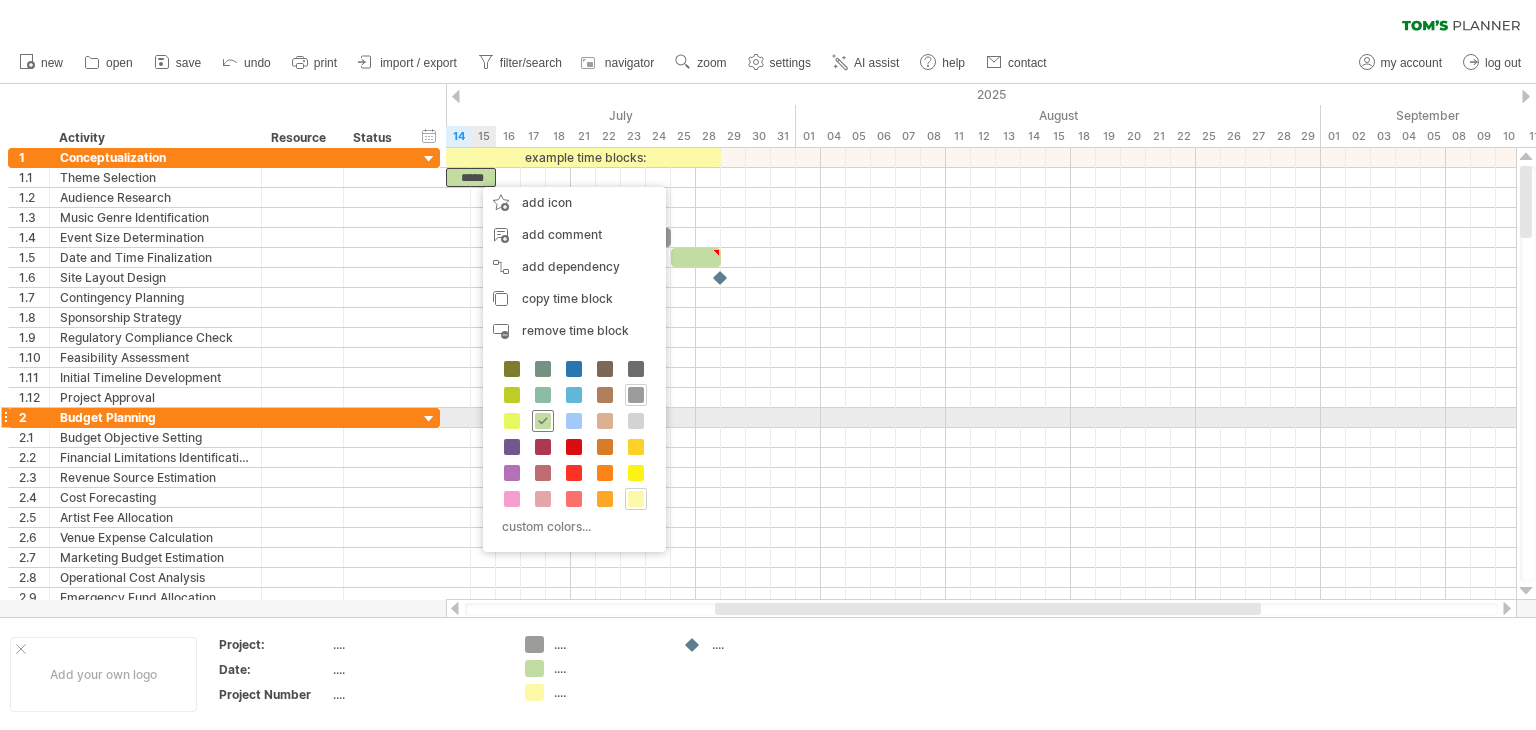 click at bounding box center [543, 421] 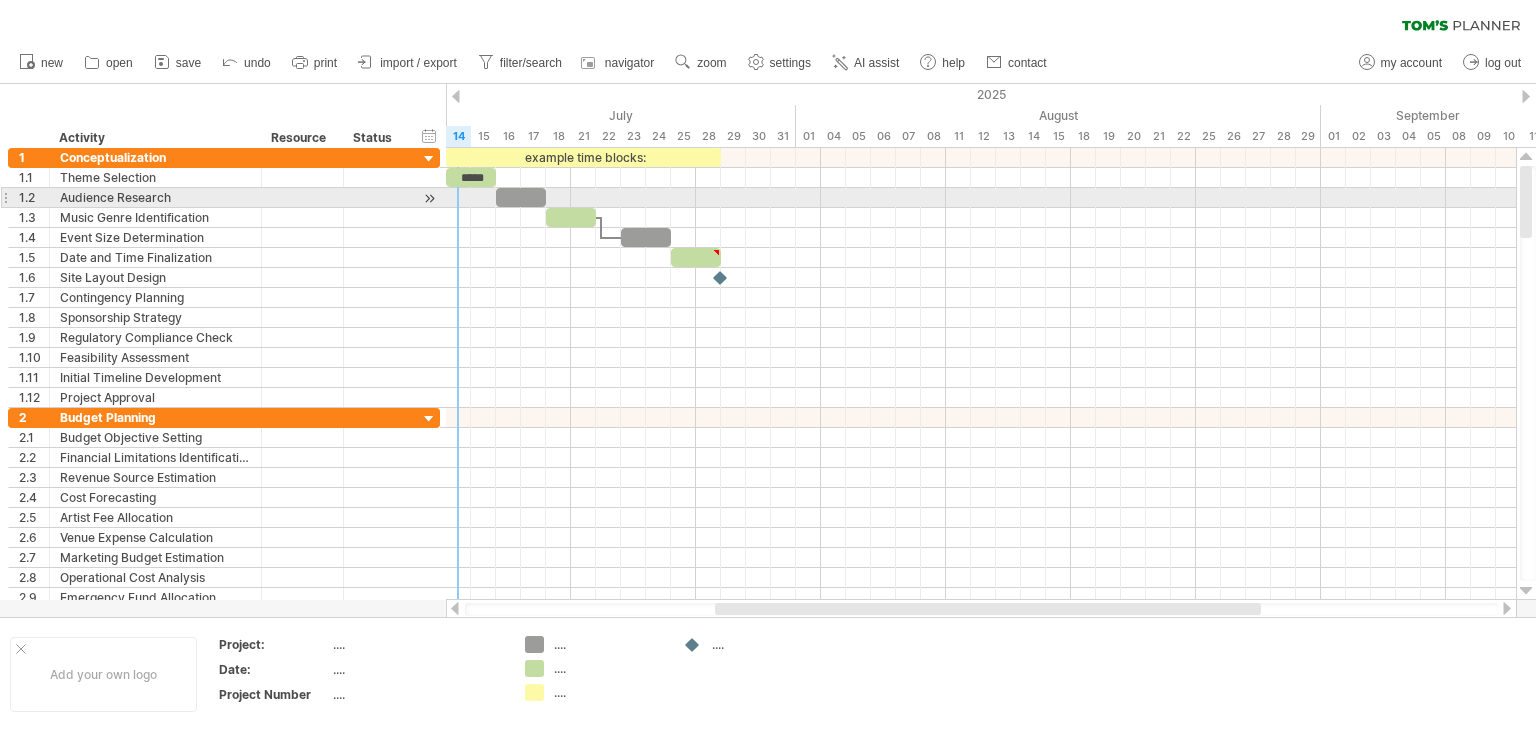 click at bounding box center (429, 198) 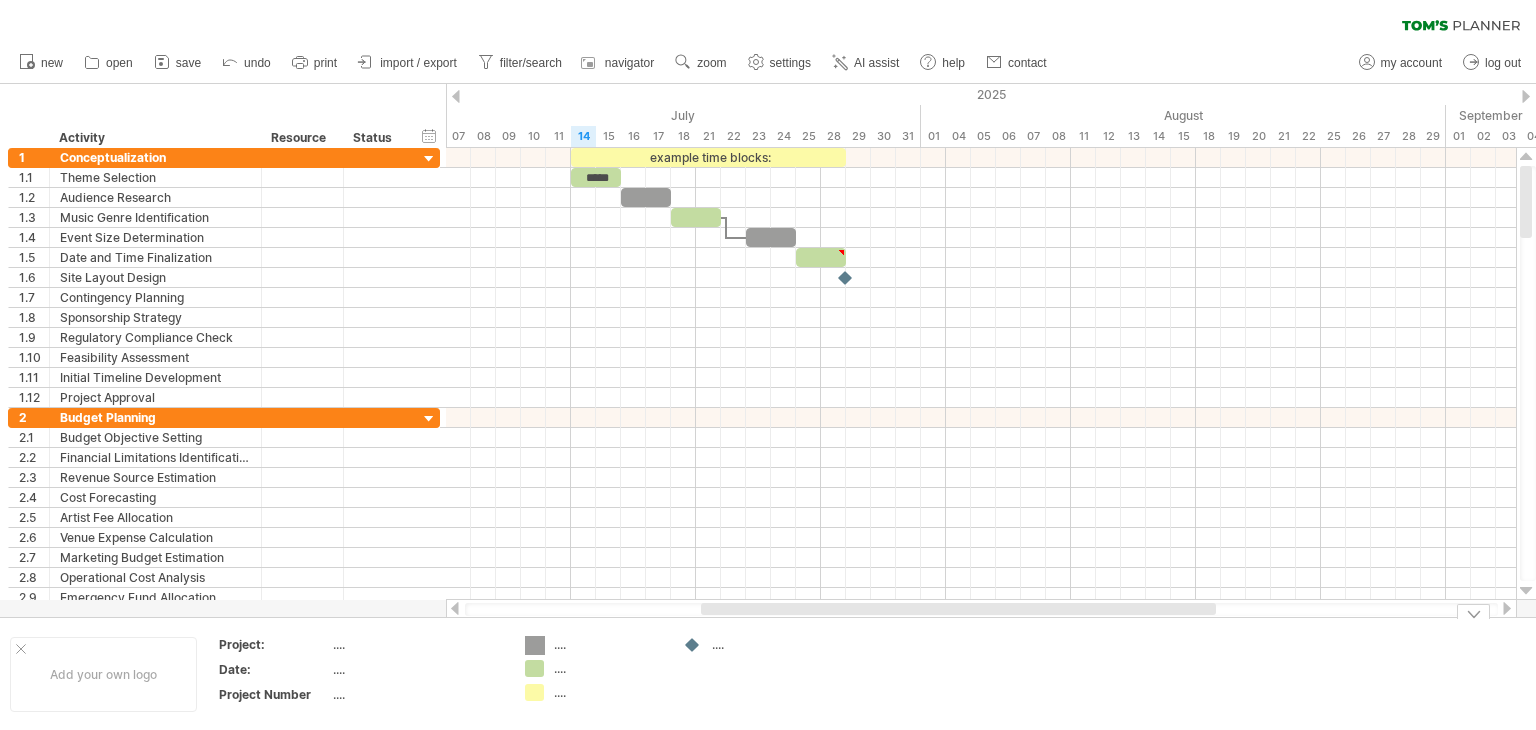 click on "Trying to reach plan.tomsplanner.com
Connected again...
0%
clear filter
new 1" at bounding box center (768, 365) 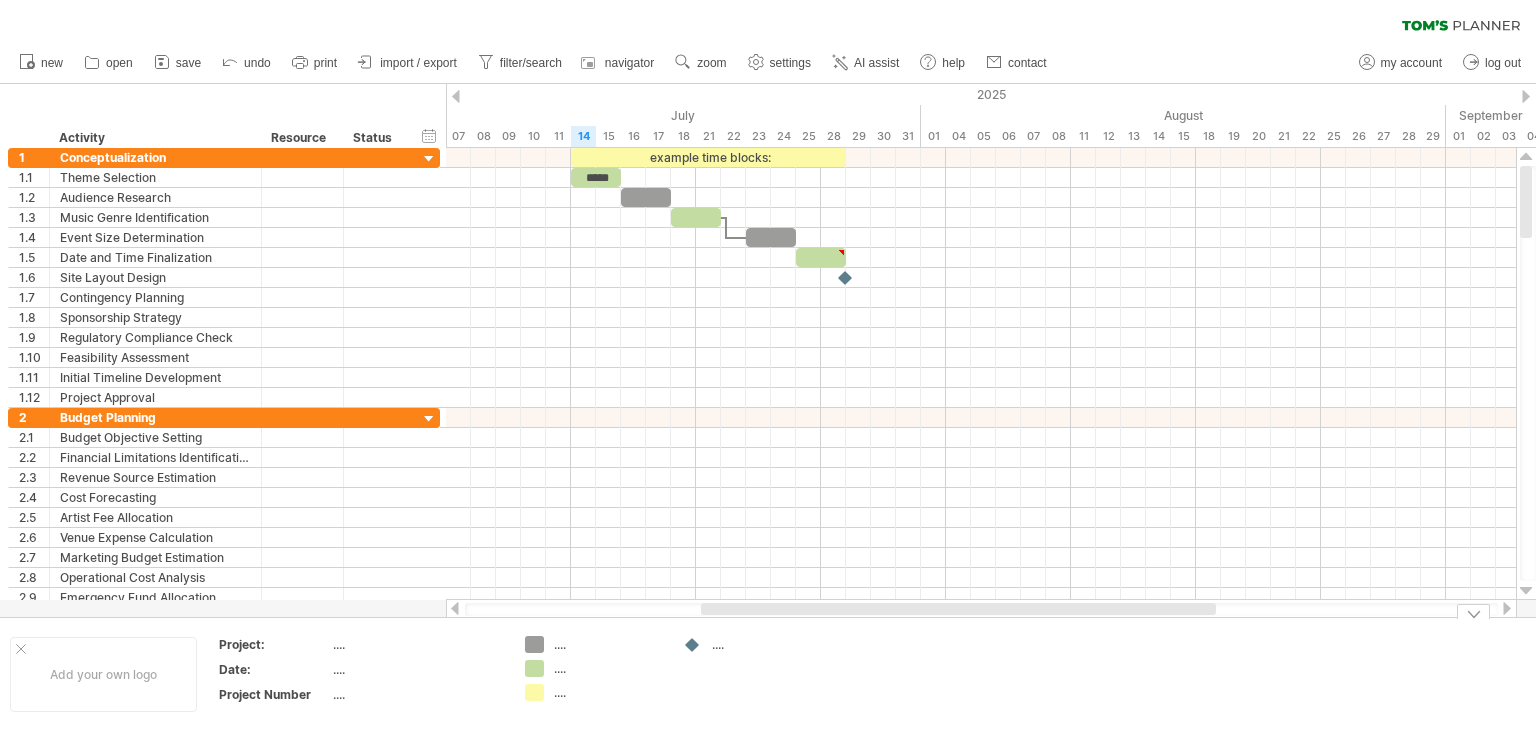 click on "...." at bounding box center (608, 644) 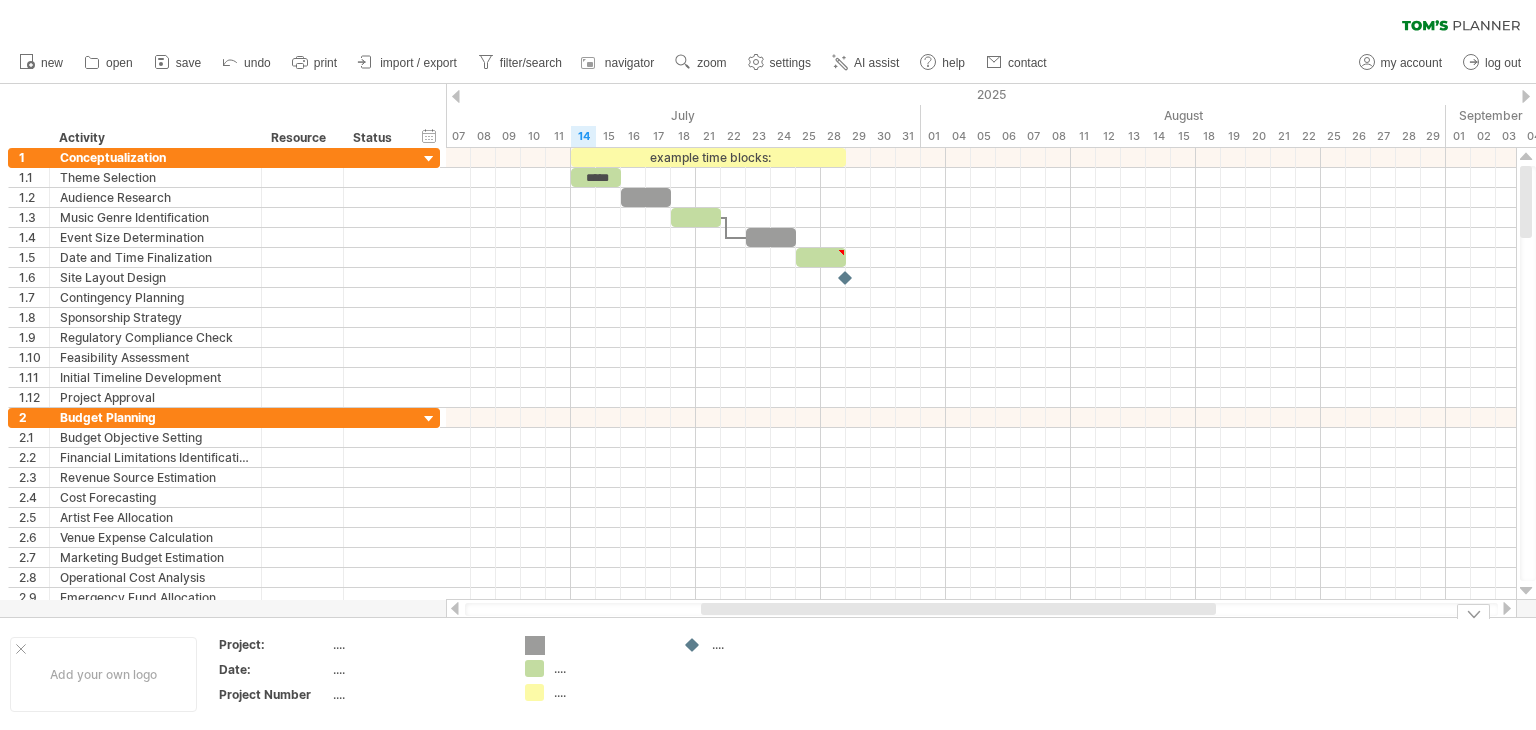 click on "Trying to reach plan.tomsplanner.com
Connected again...
0%
clear filter
new 1" at bounding box center [768, 365] 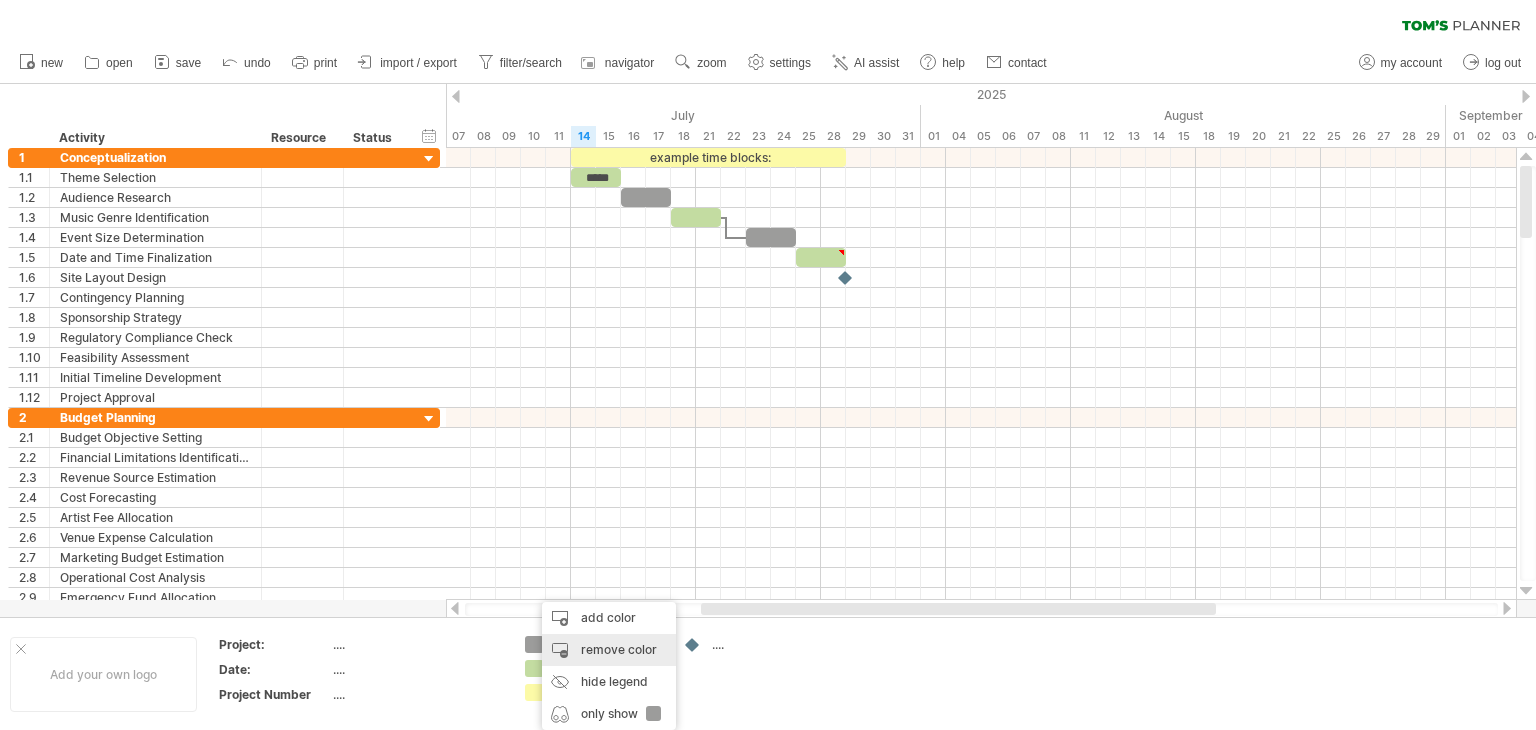 click on "remove color" at bounding box center [609, 650] 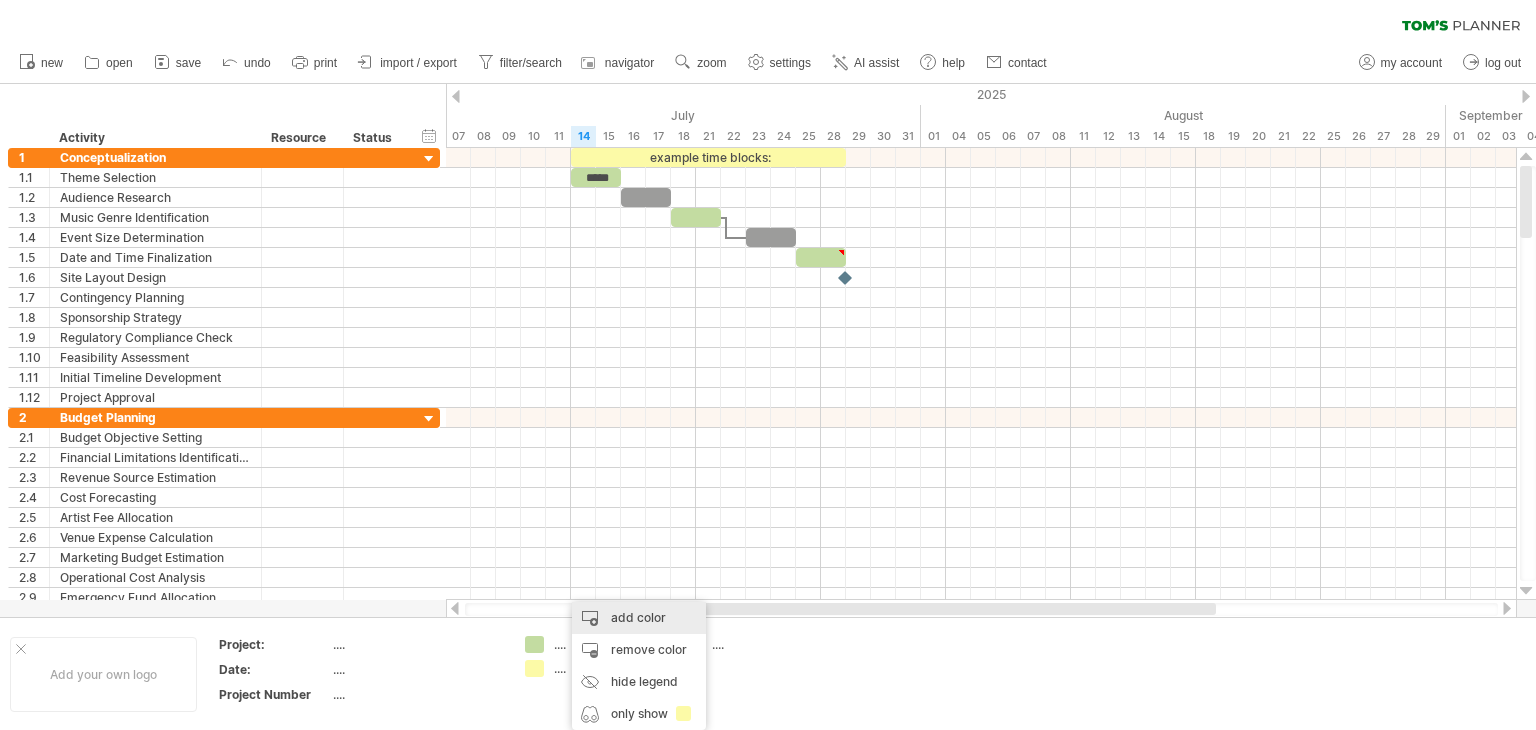 click on "add color" at bounding box center (639, 618) 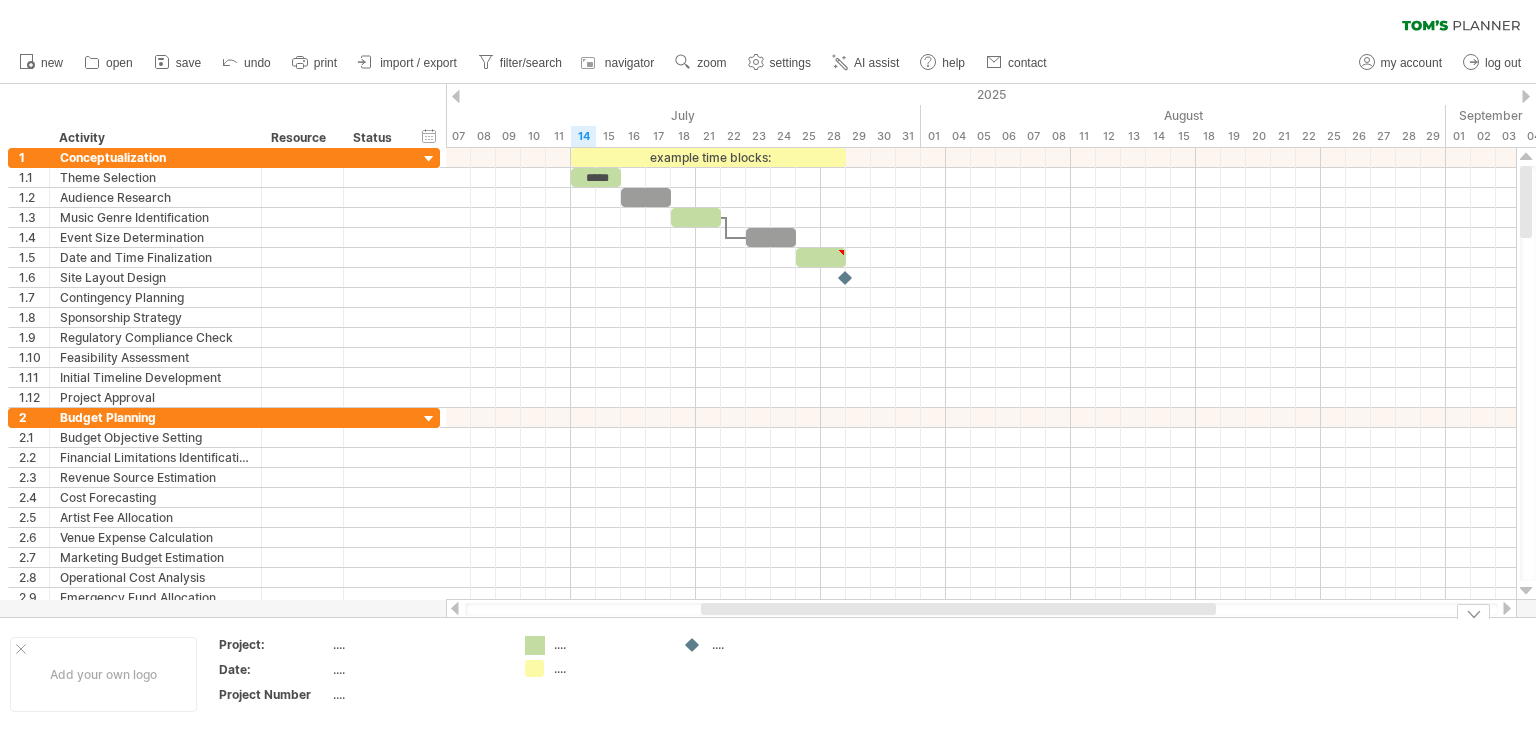 click at bounding box center (535, 645) 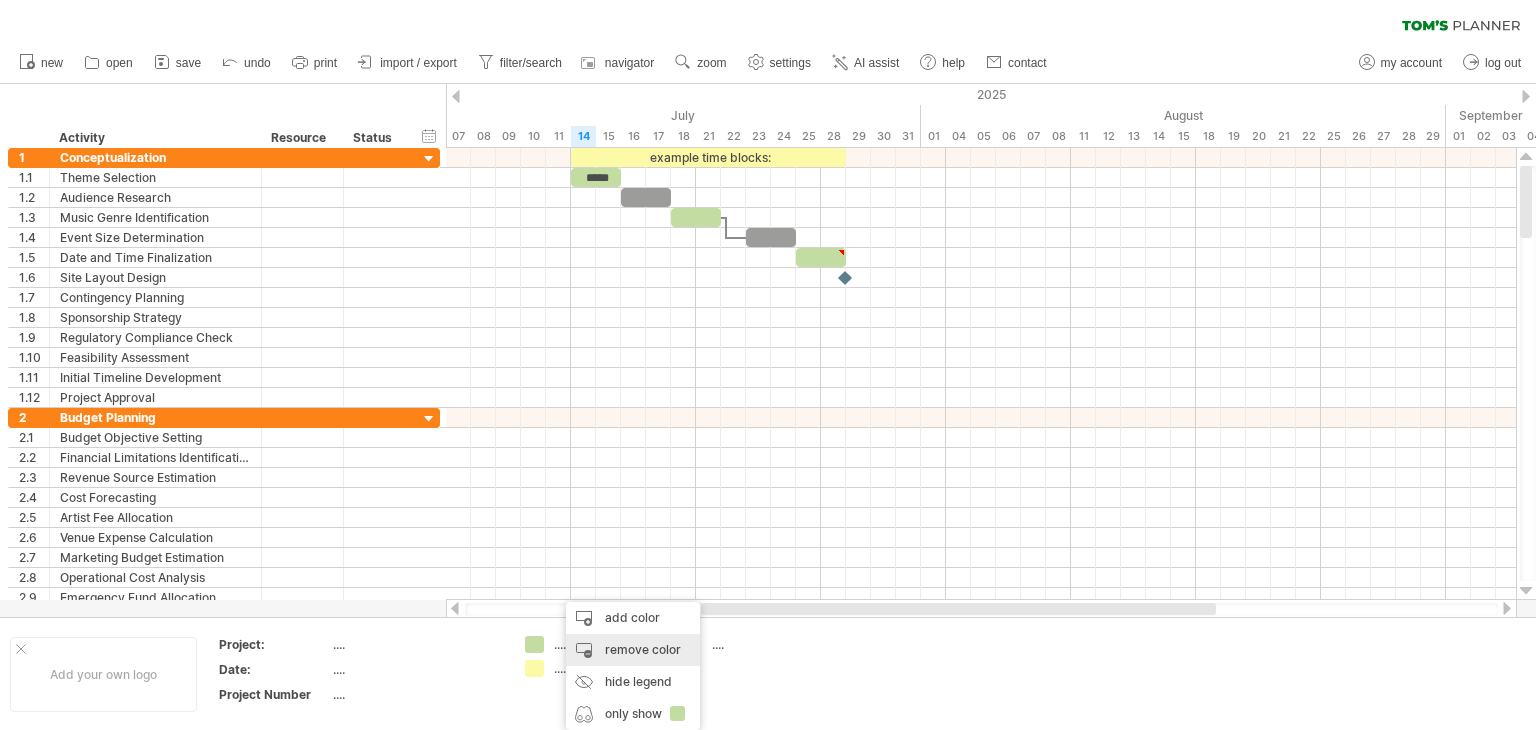 click on "remove color" at bounding box center [633, 650] 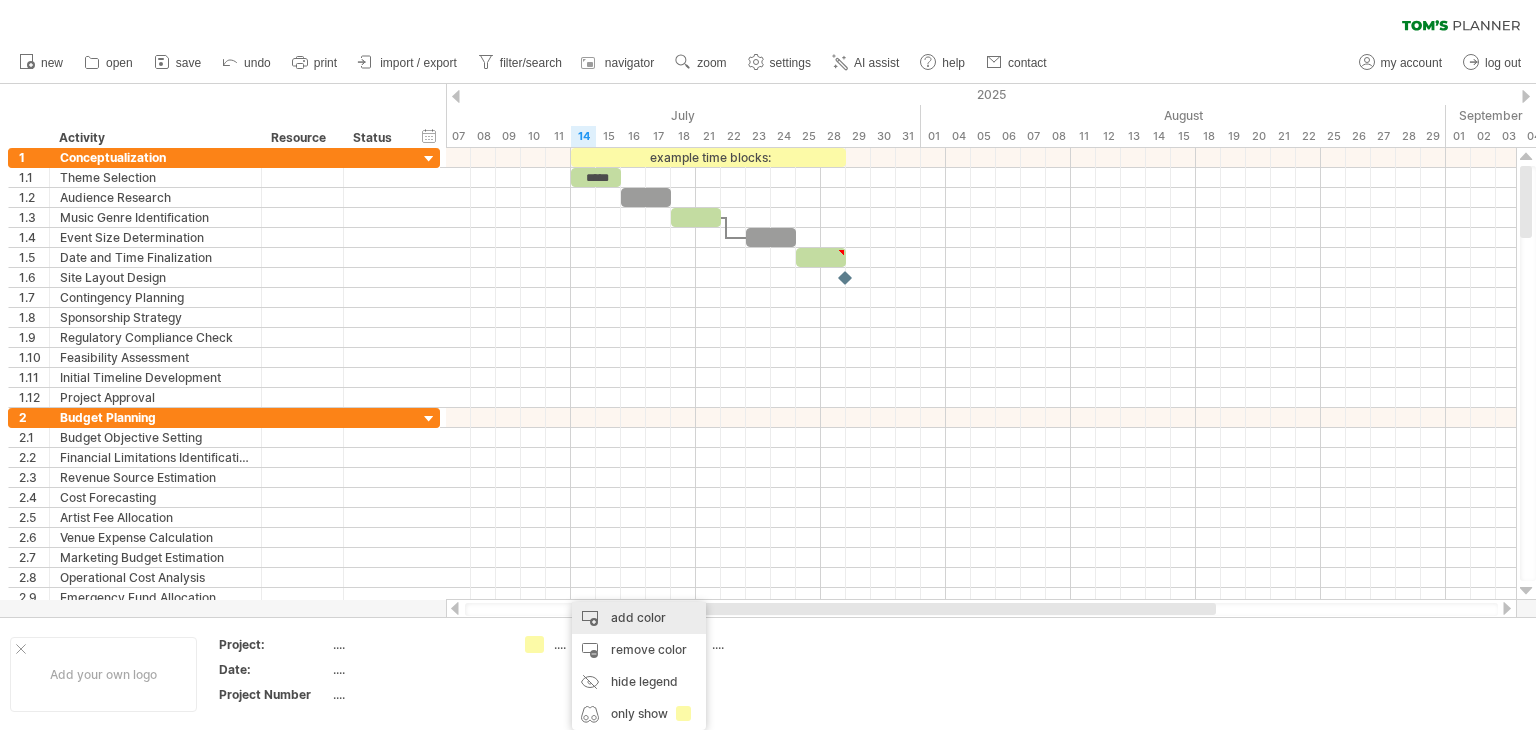 click on "add color" at bounding box center (639, 618) 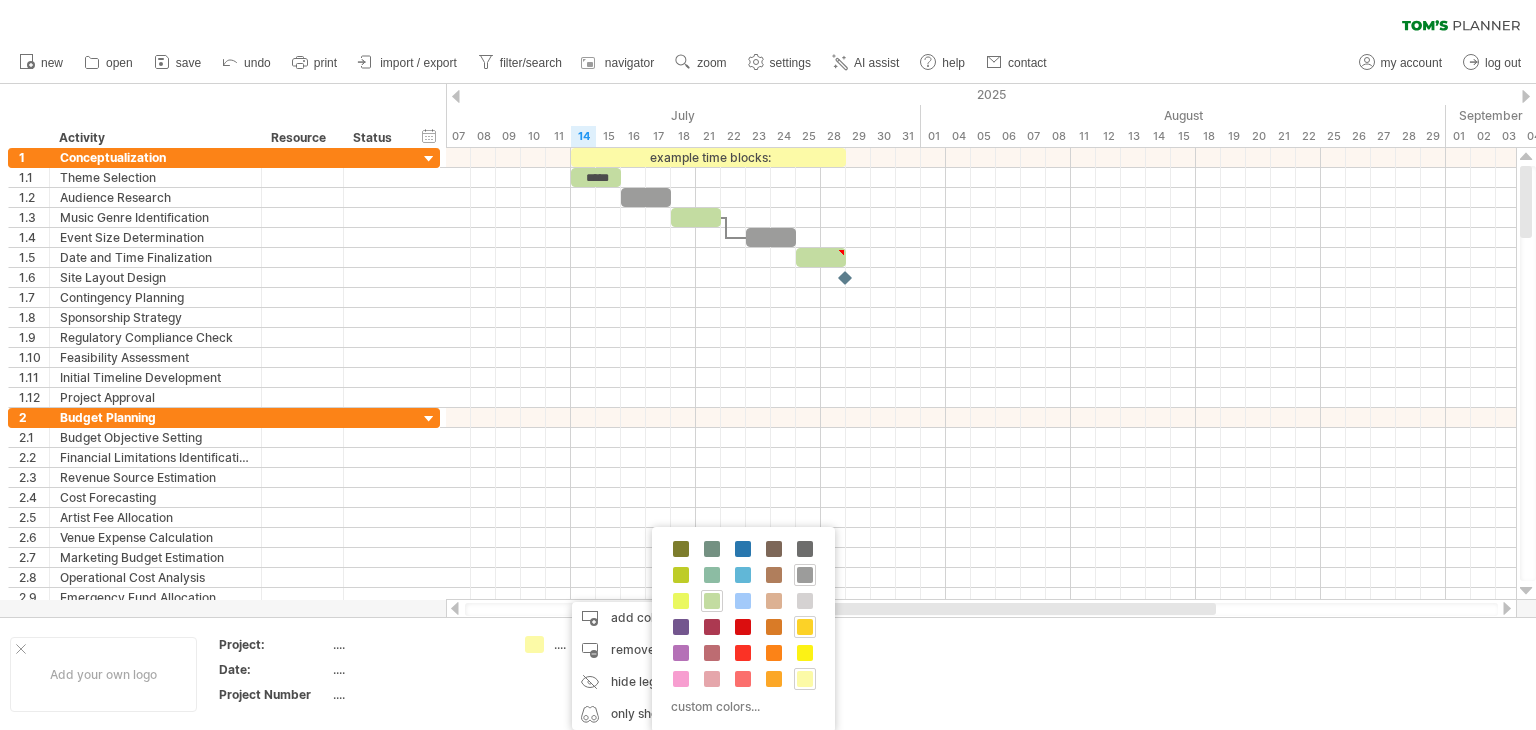click at bounding box center [805, 627] 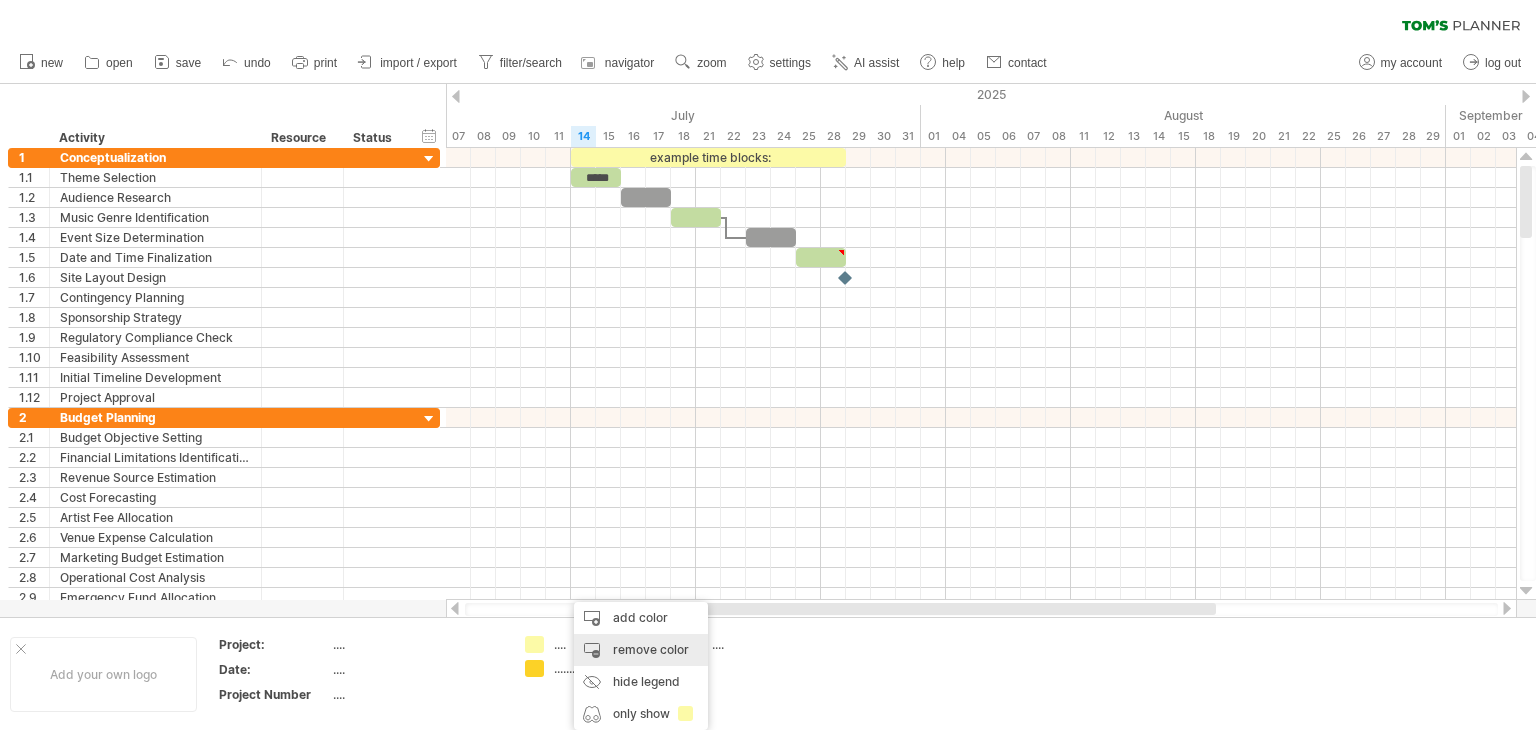 click on "remove color" at bounding box center [641, 650] 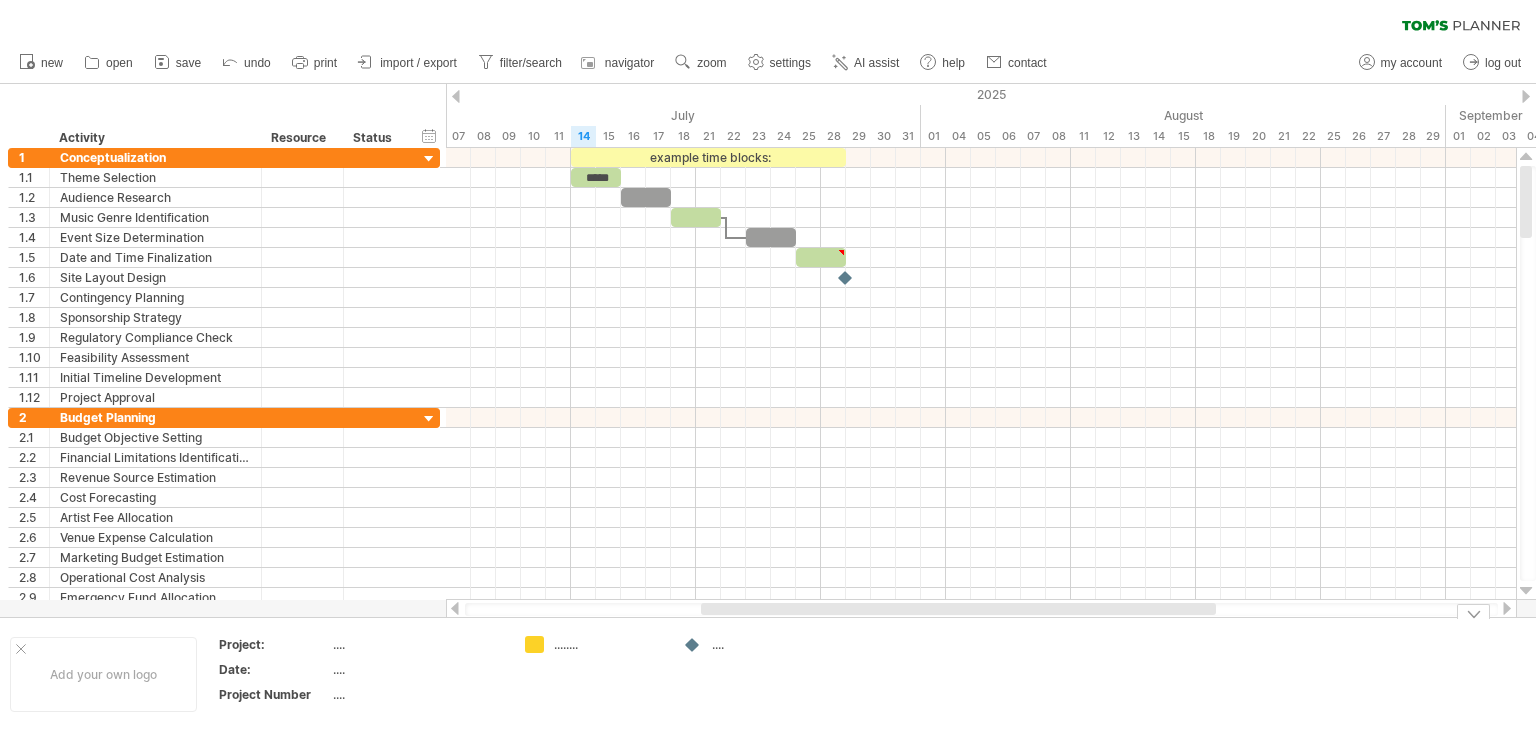 click on "........" at bounding box center (608, 644) 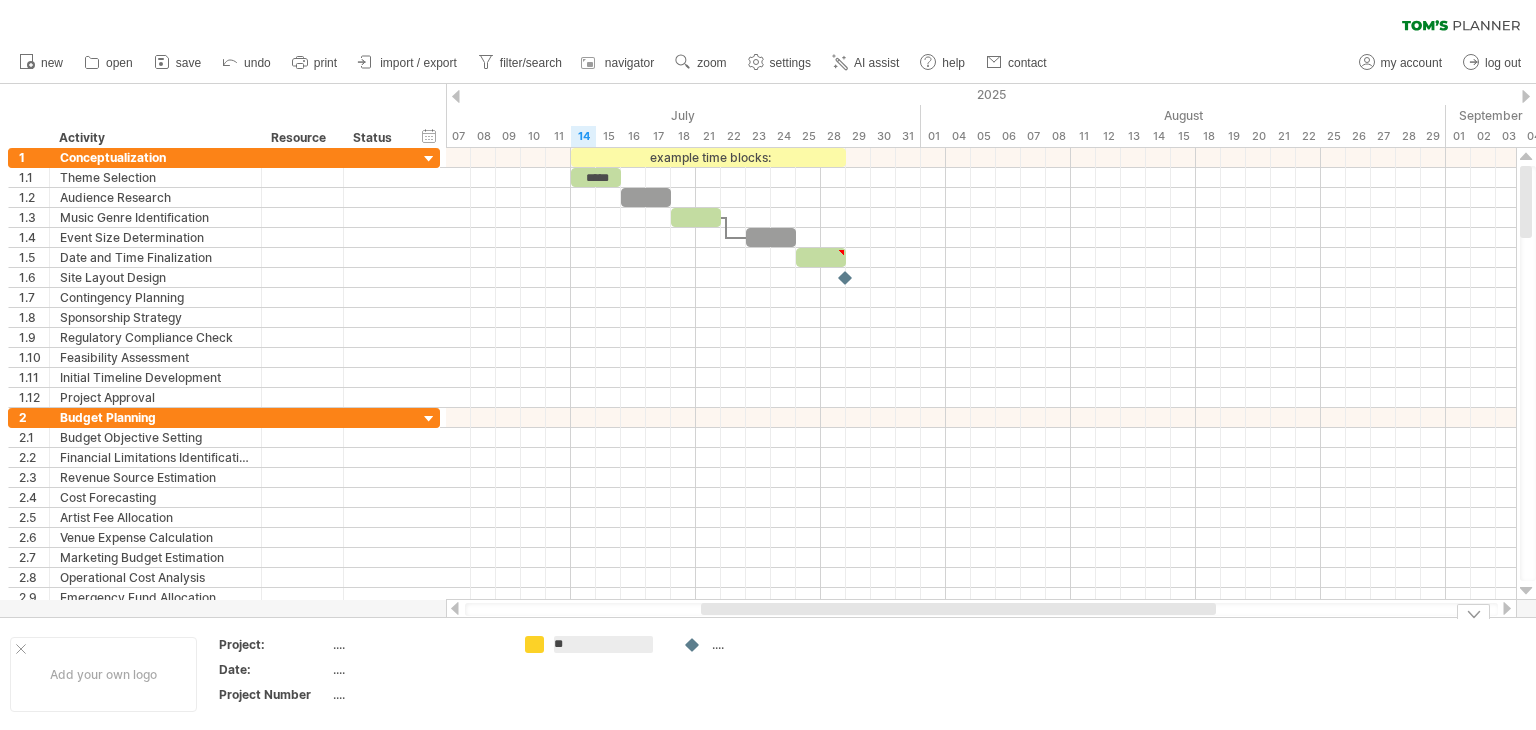type on "*" 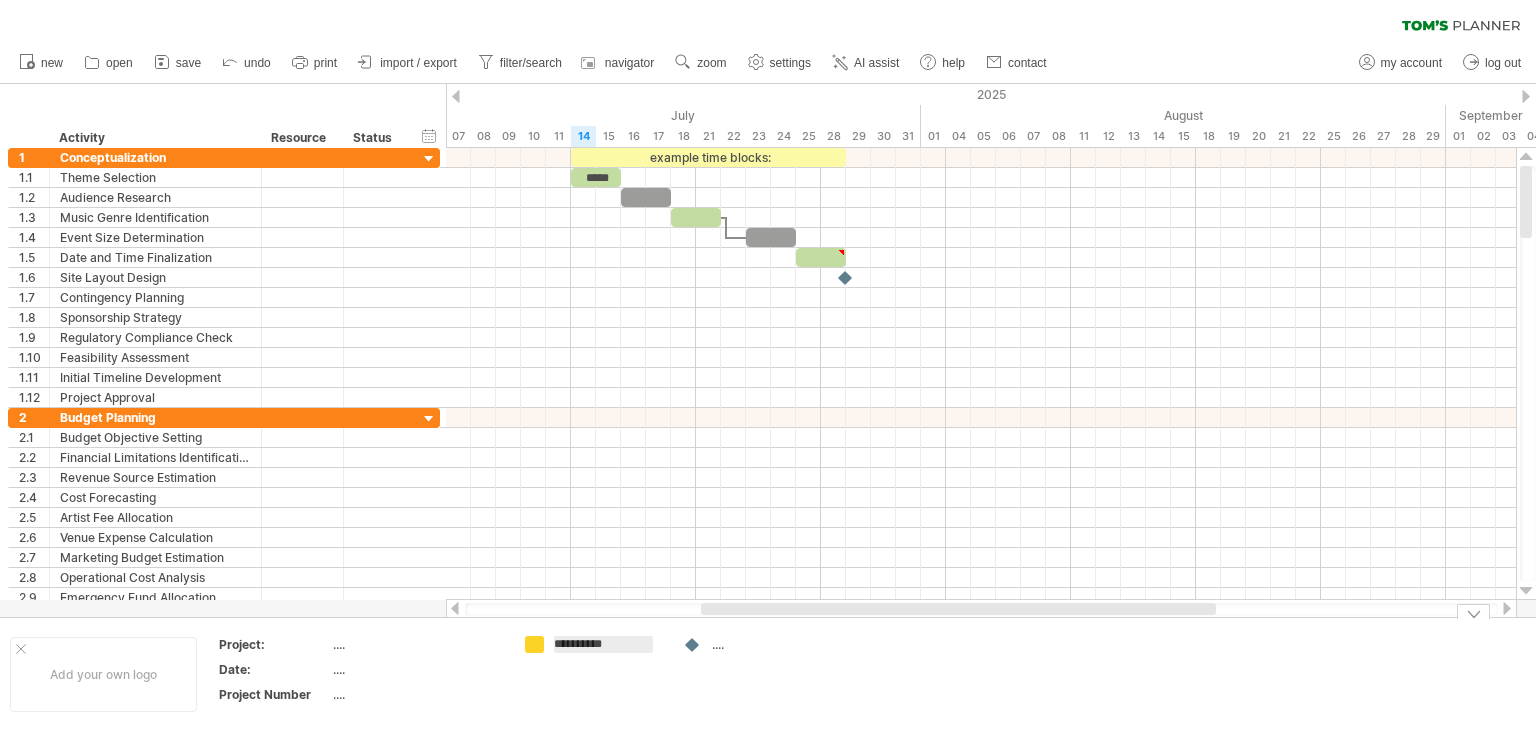 type on "**********" 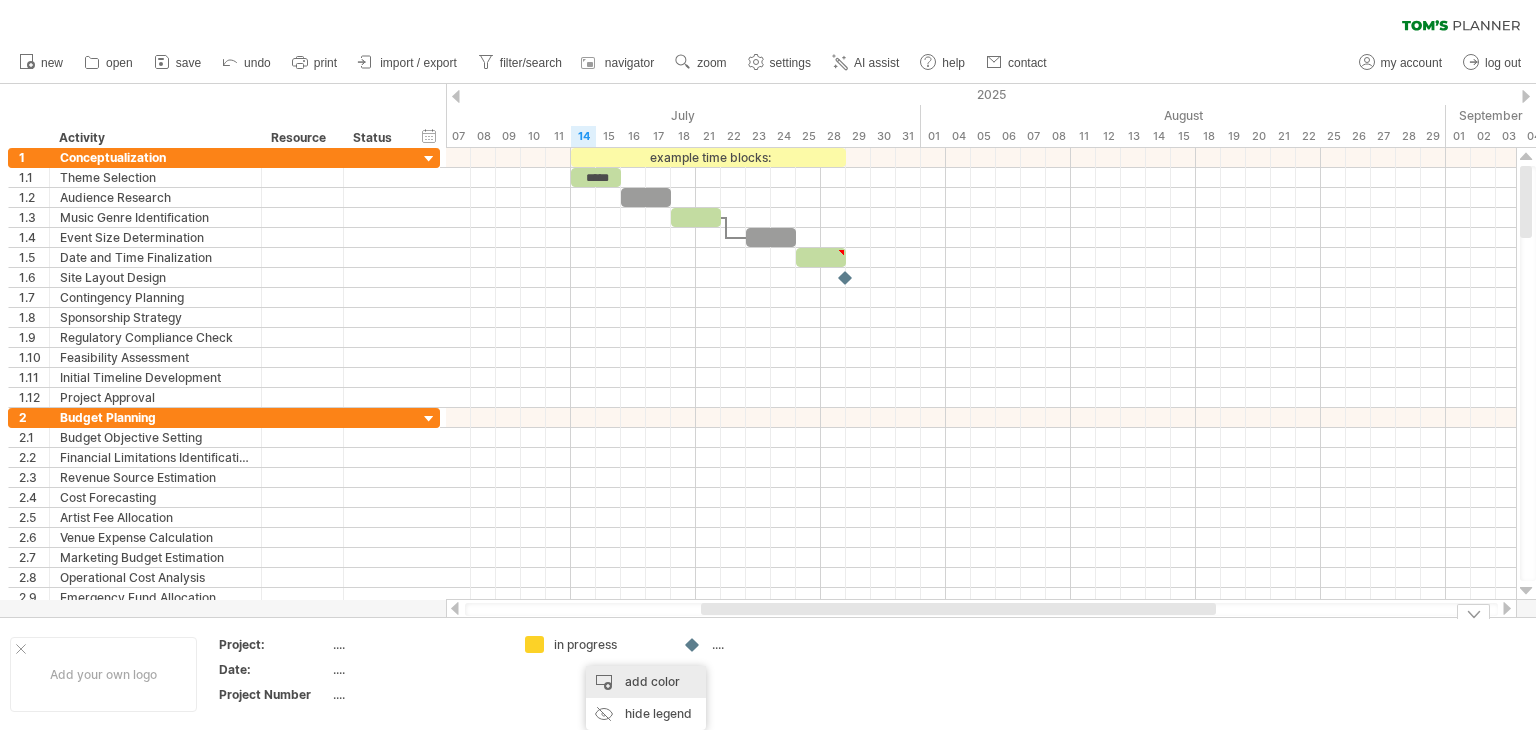 click on "add color" at bounding box center [646, 682] 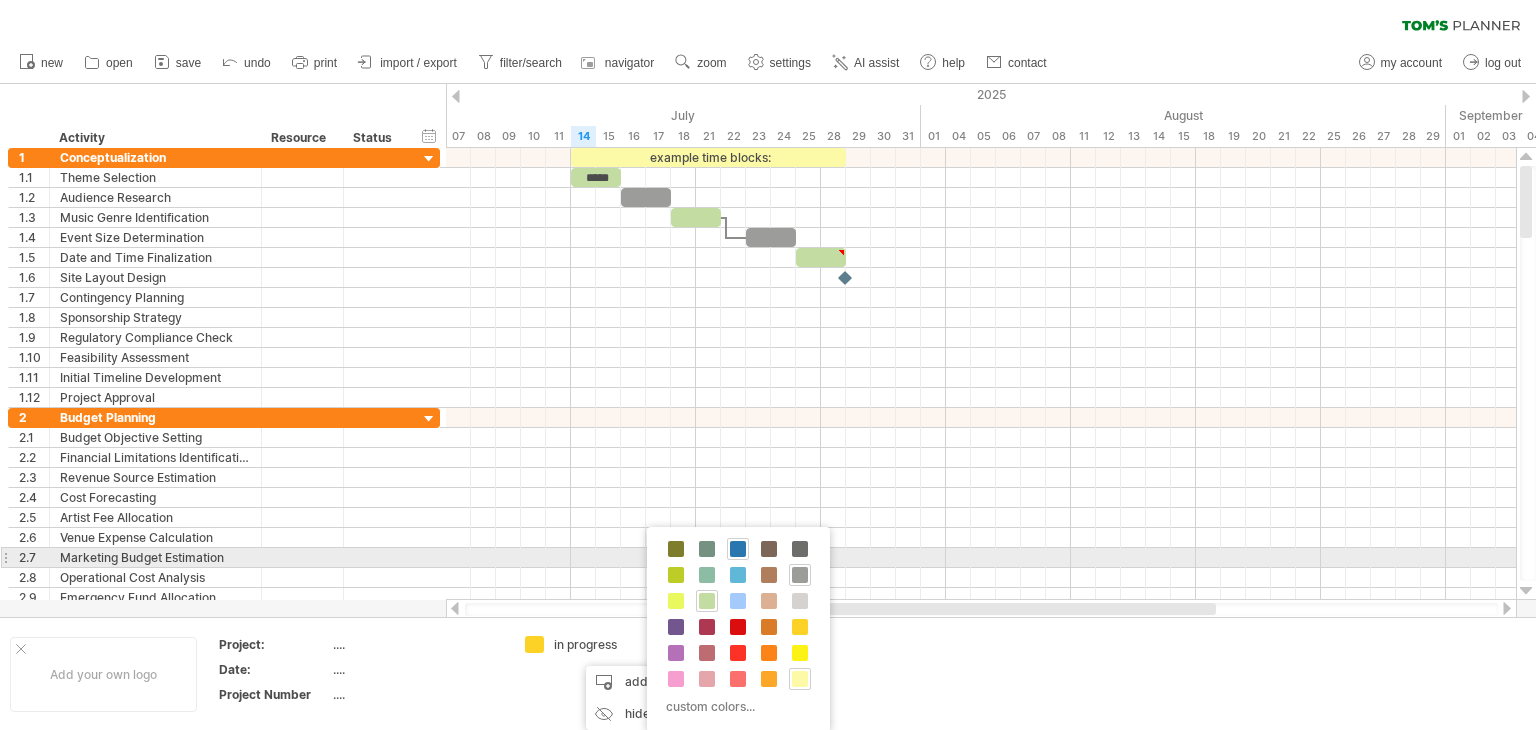 click at bounding box center (738, 549) 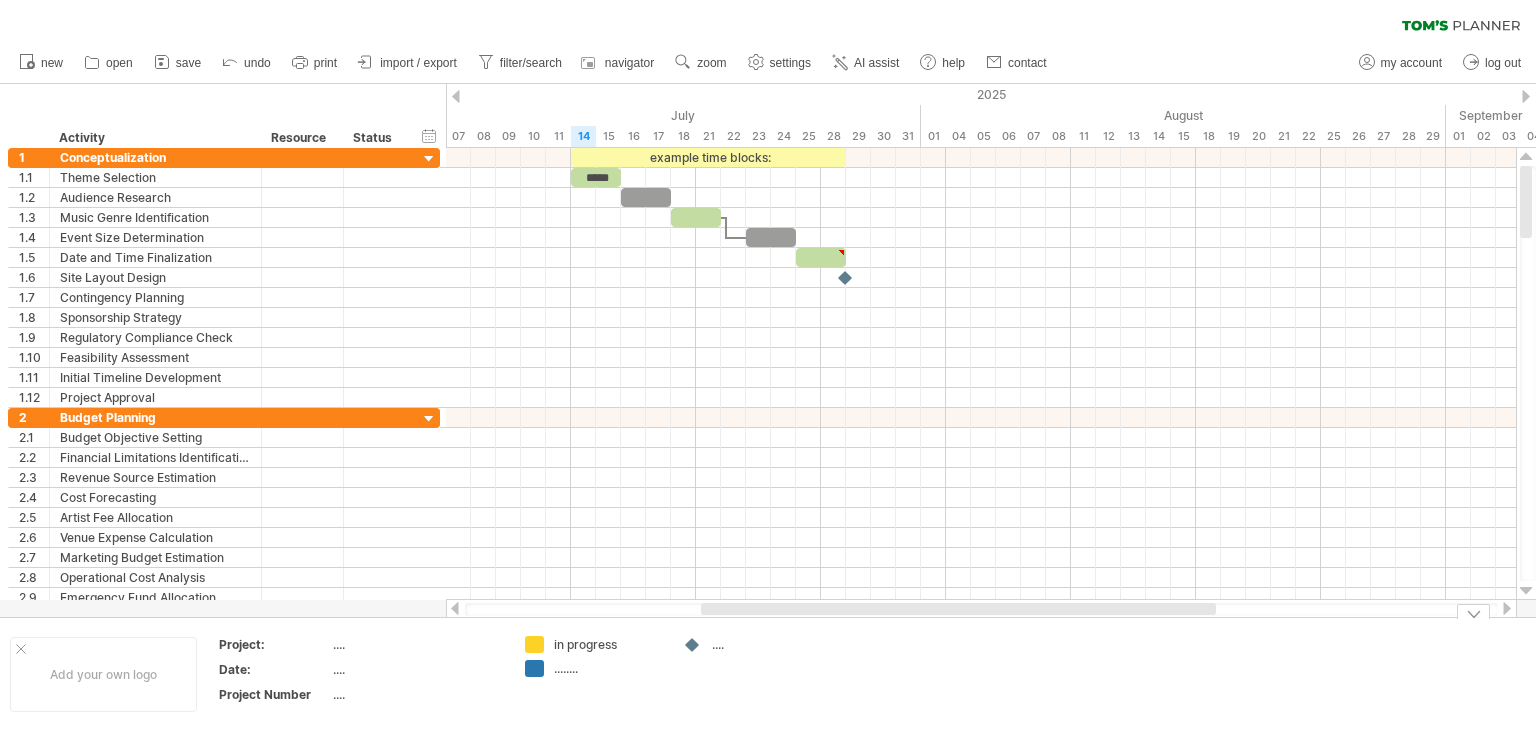 click on "........" at bounding box center (608, 668) 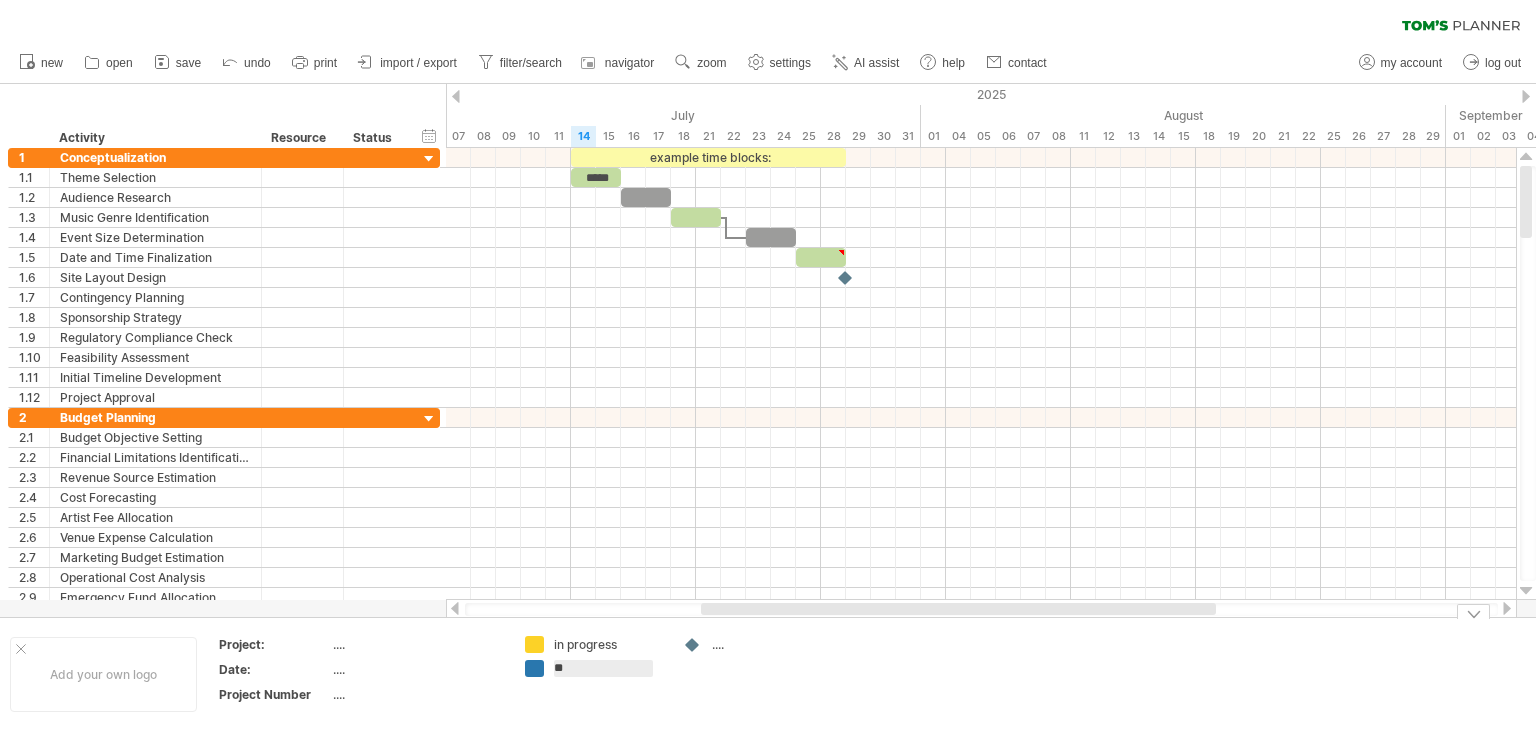 type on "*" 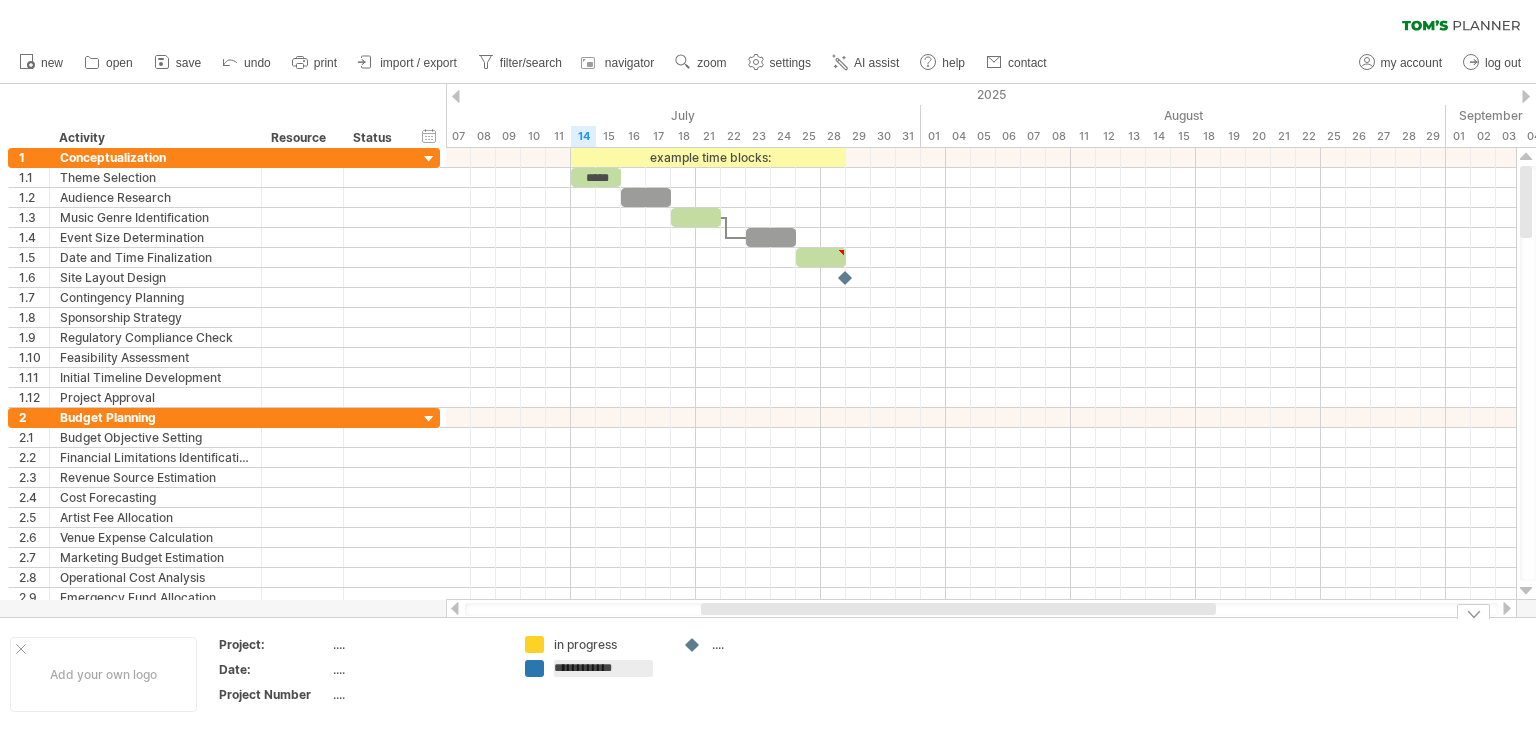 type on "**********" 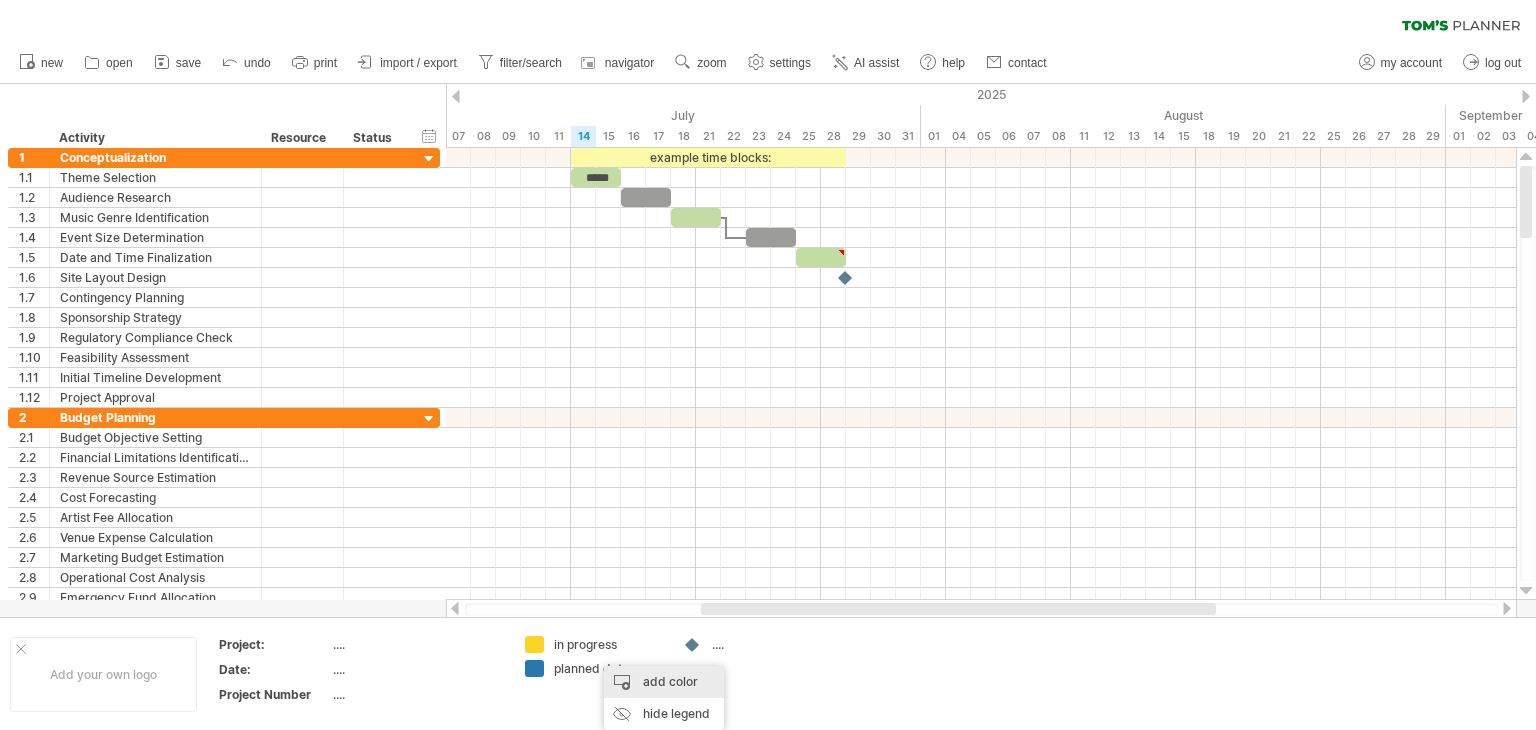 click on "add color" at bounding box center [664, 682] 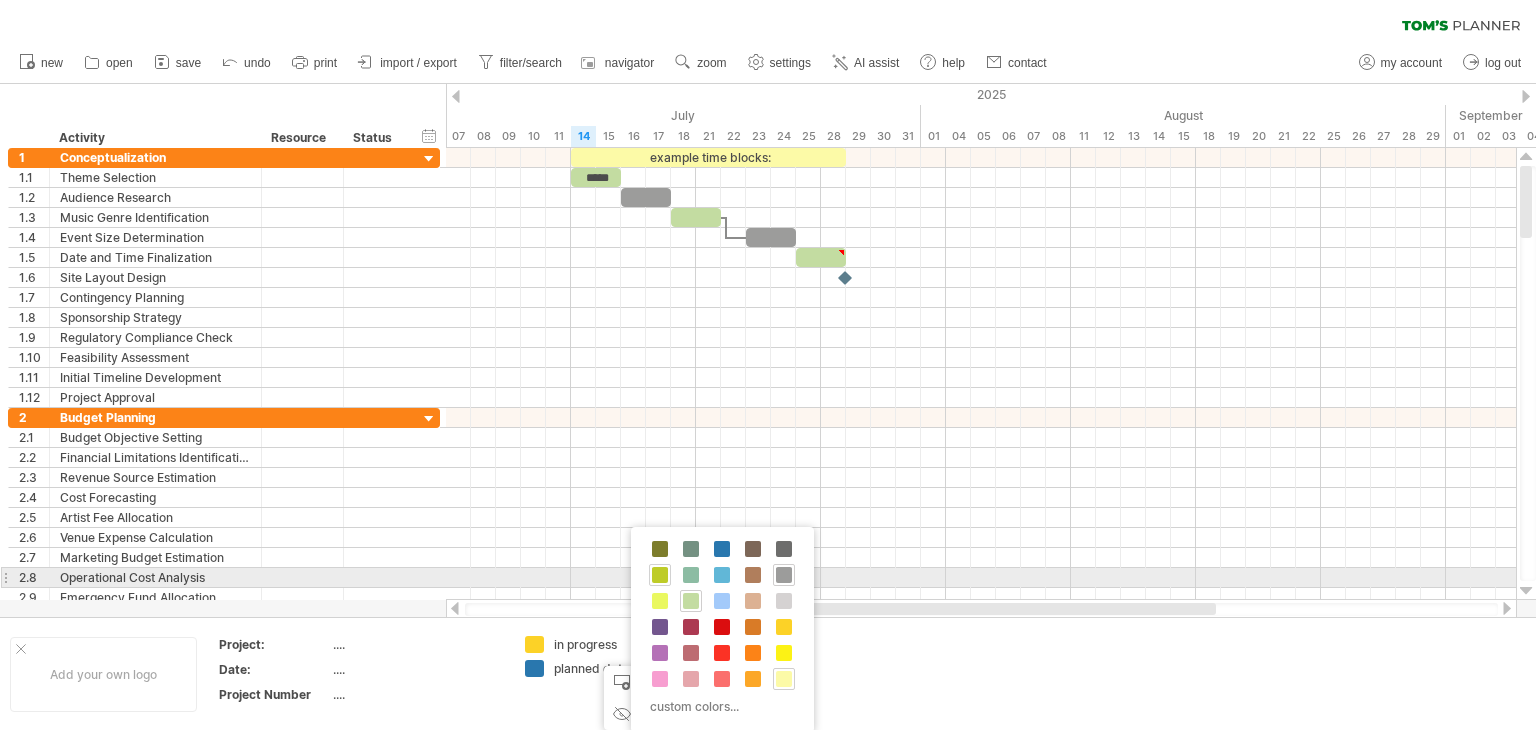 click at bounding box center (660, 575) 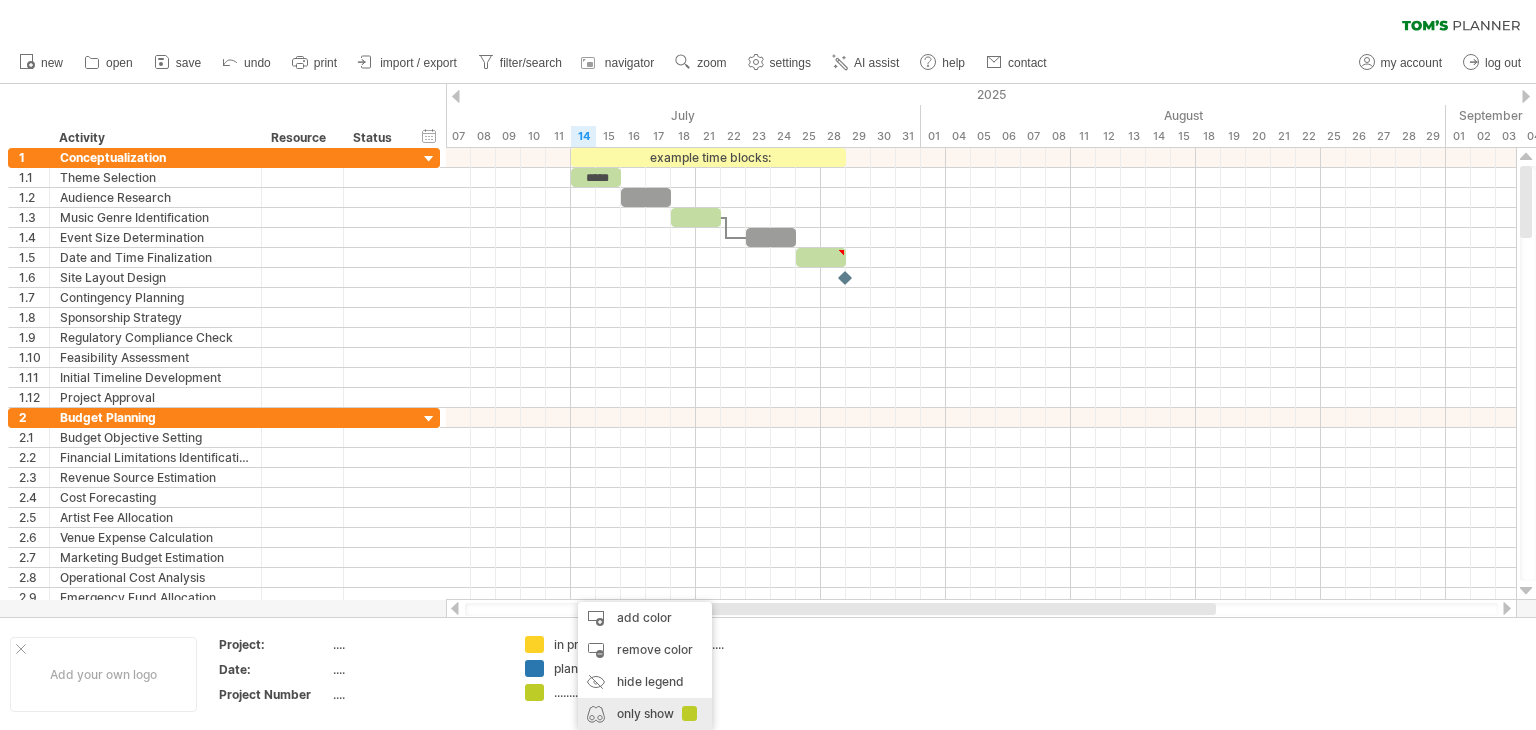 click on "only show" at bounding box center (645, 714) 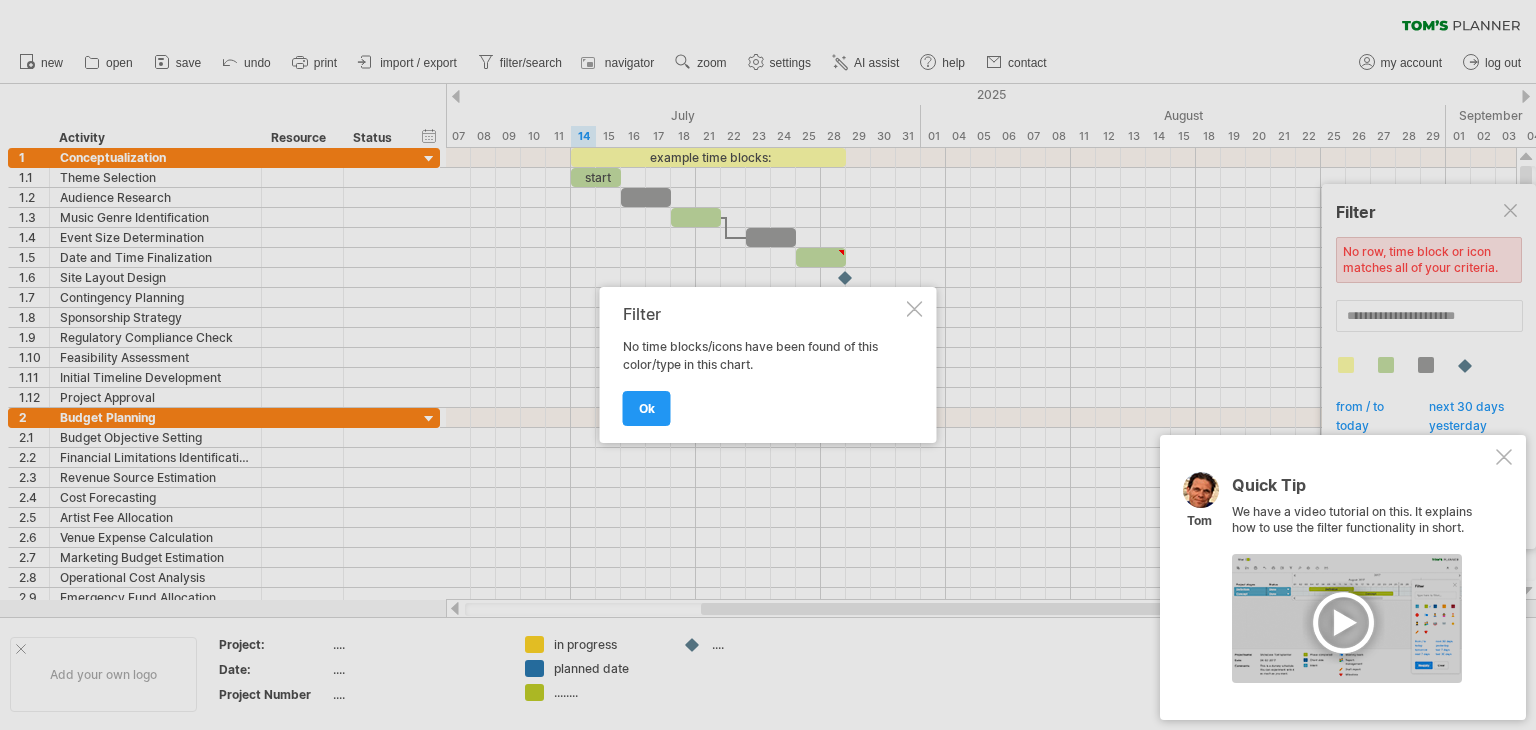click at bounding box center (915, 309) 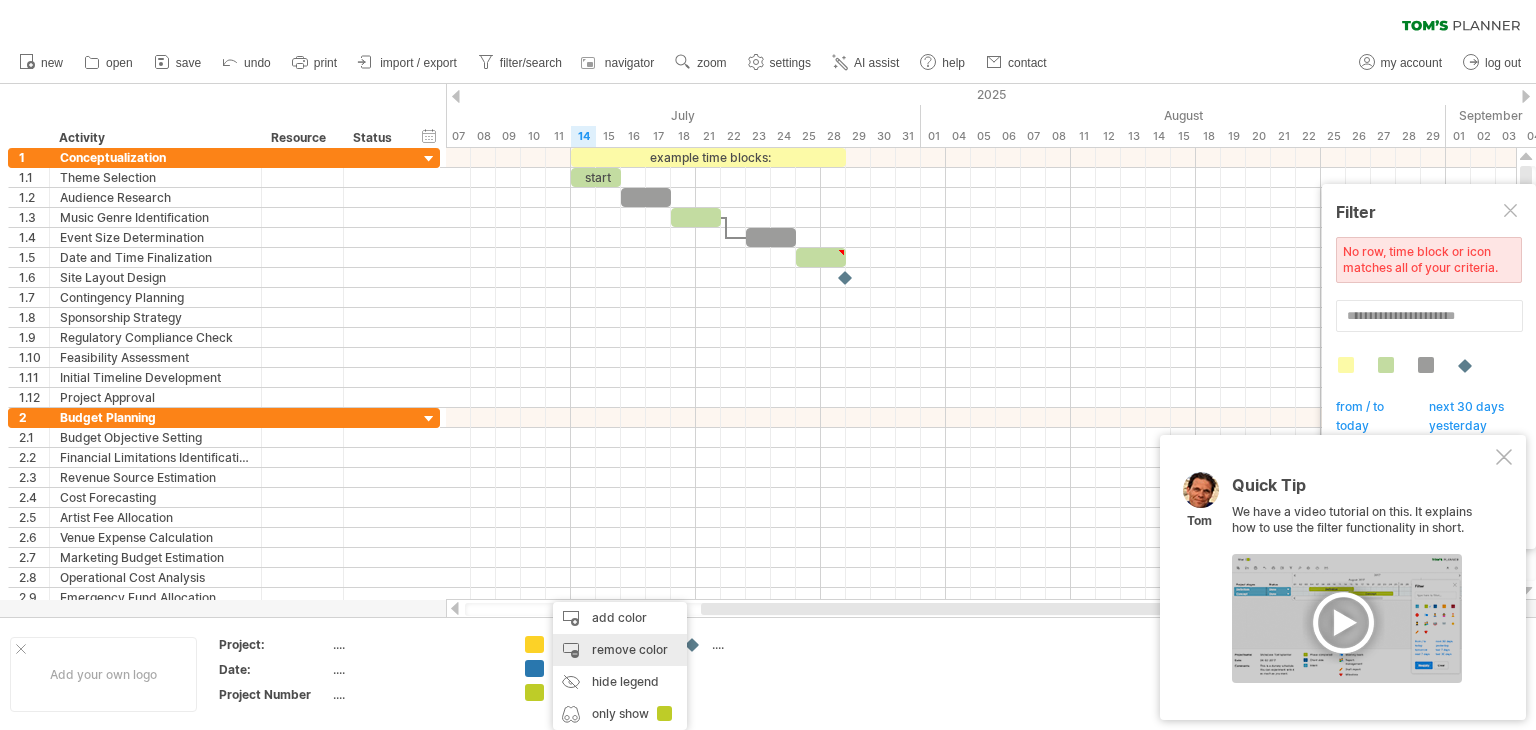 click on "remove color" at bounding box center (620, 650) 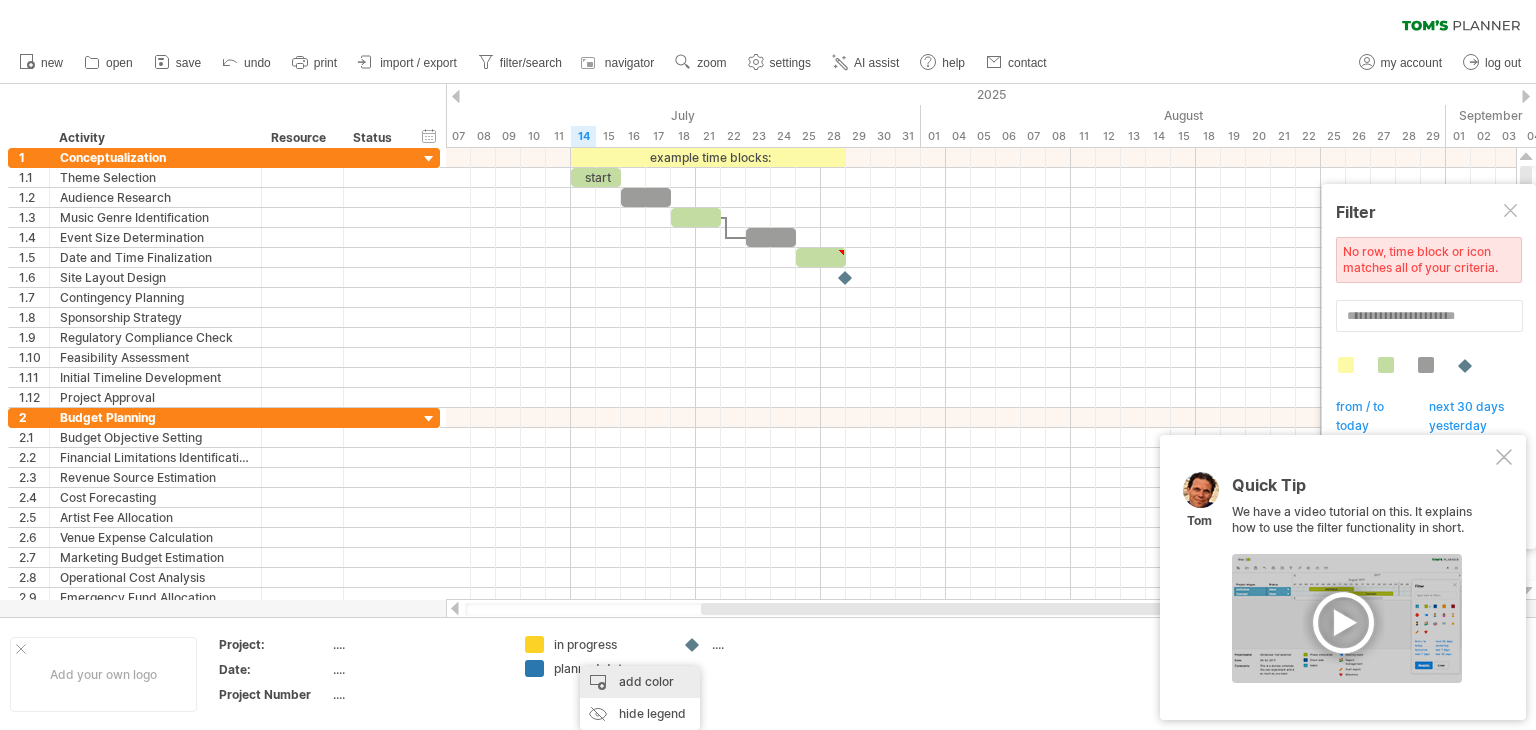 click on "add color" at bounding box center (640, 682) 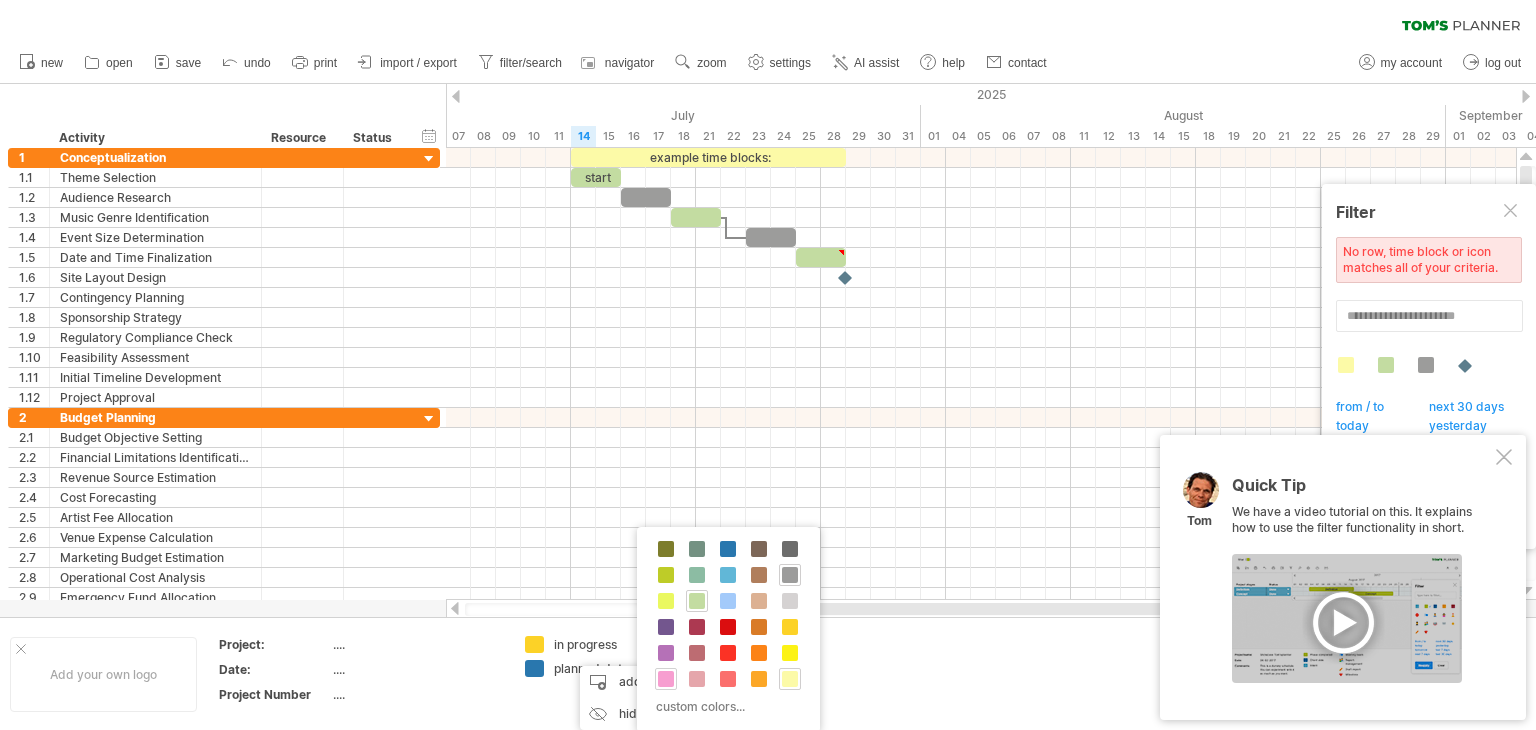 click at bounding box center [666, 679] 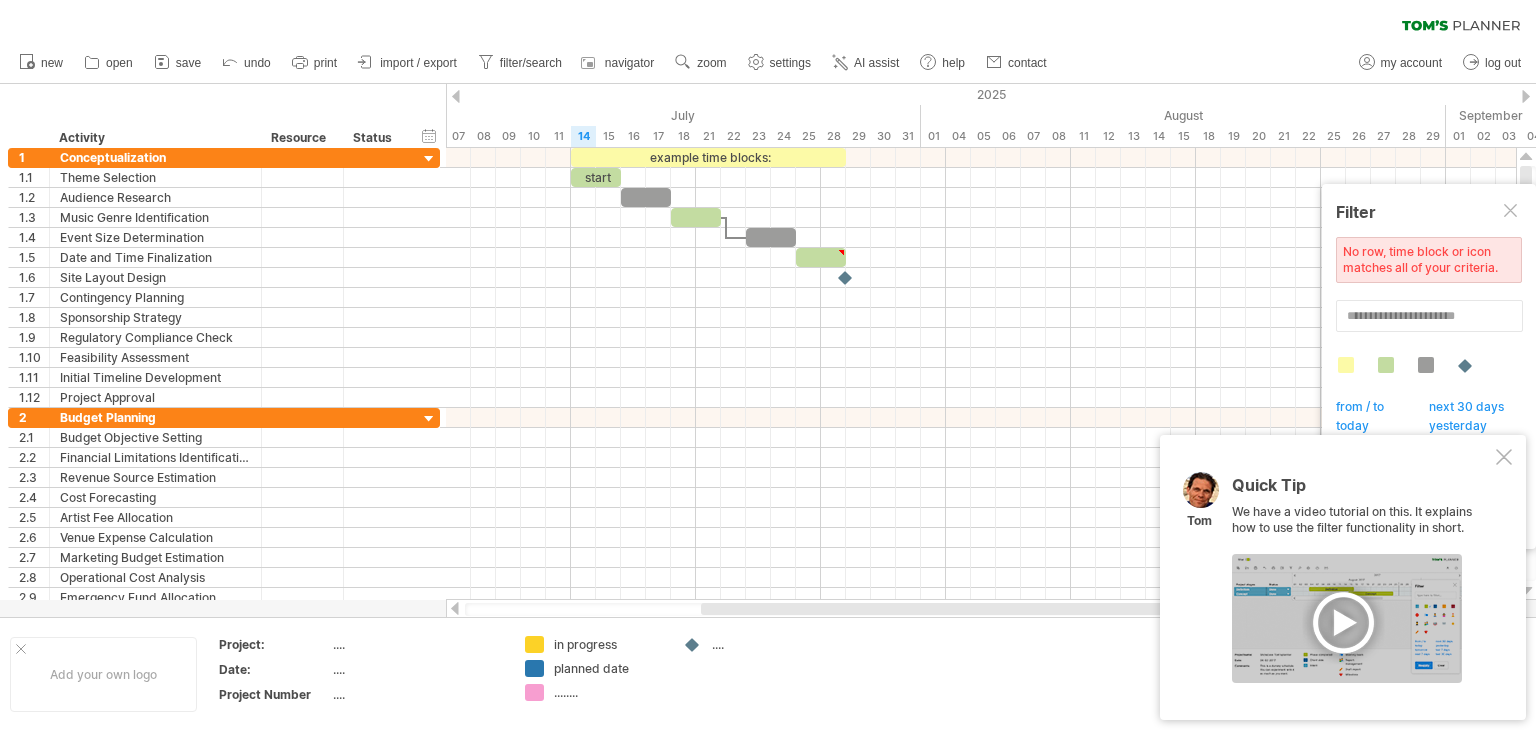 click on "........" at bounding box center (608, 692) 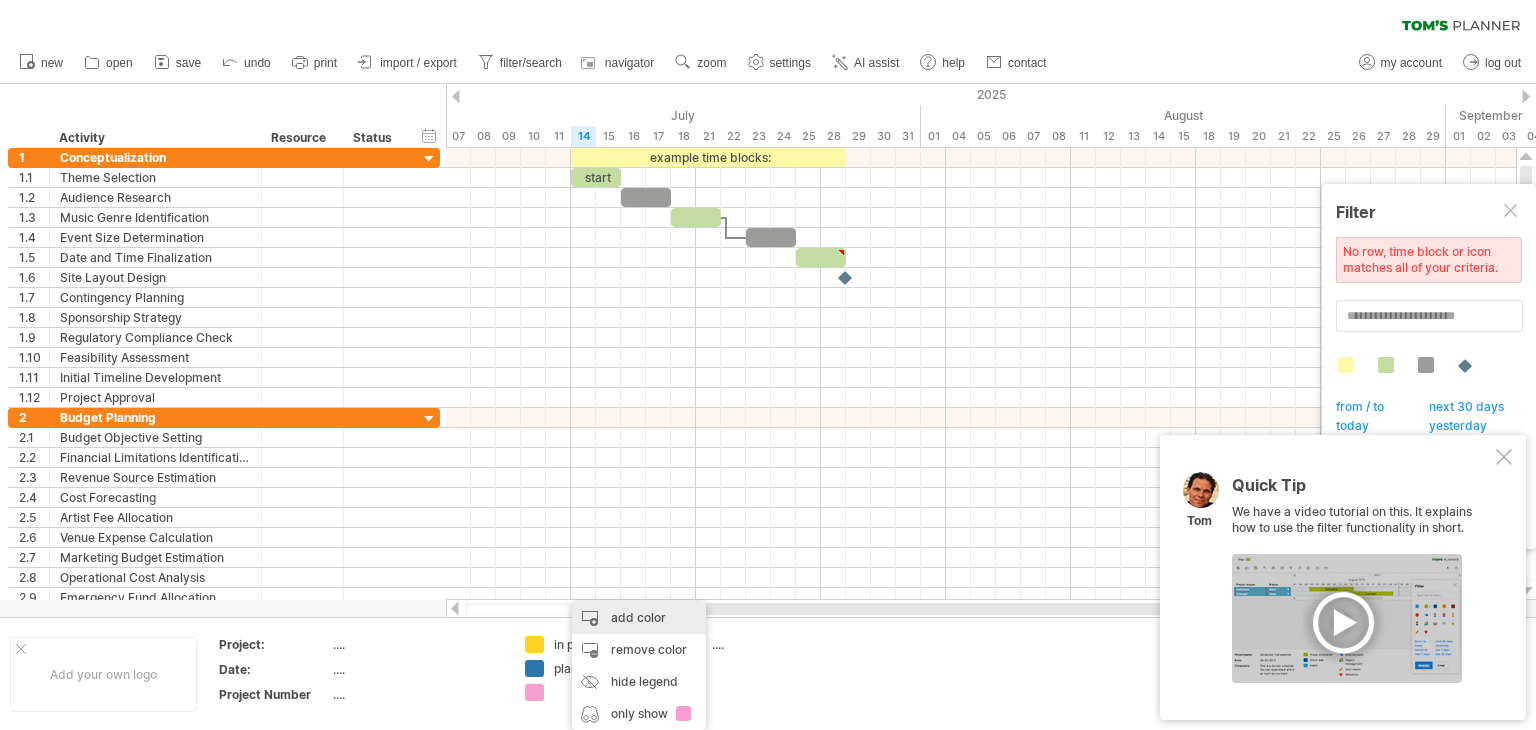 click on "add color" at bounding box center [639, 618] 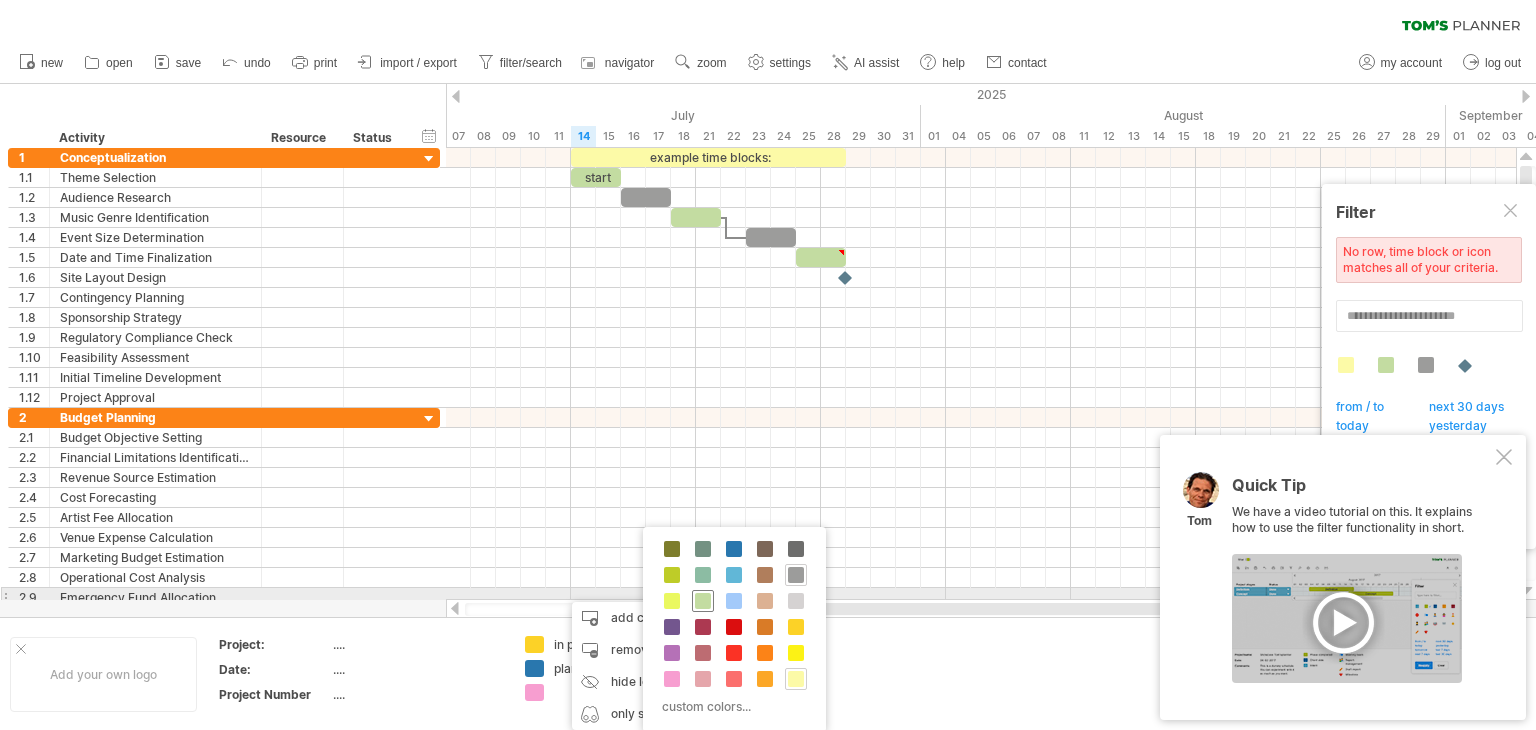 click at bounding box center (703, 601) 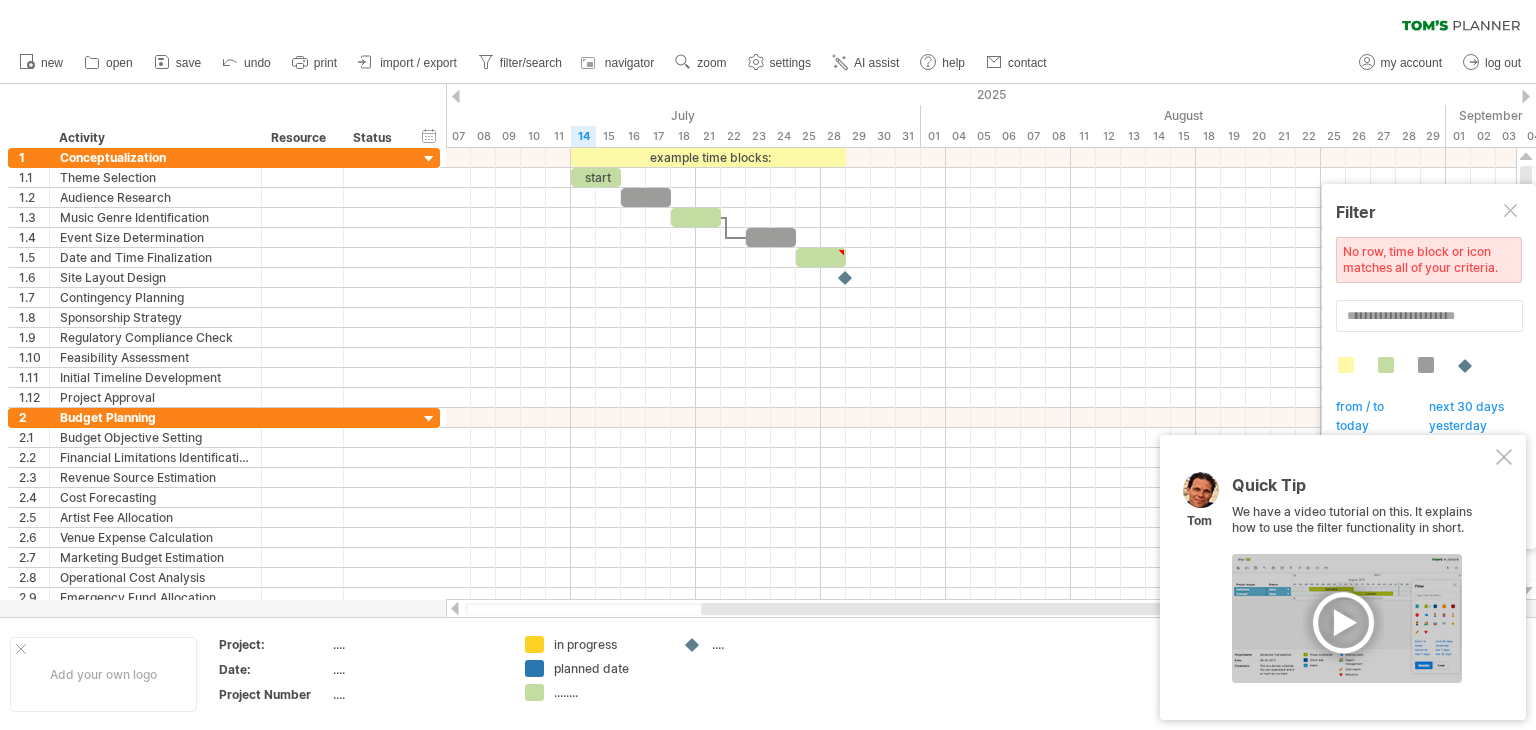 click on "........" at bounding box center (608, 692) 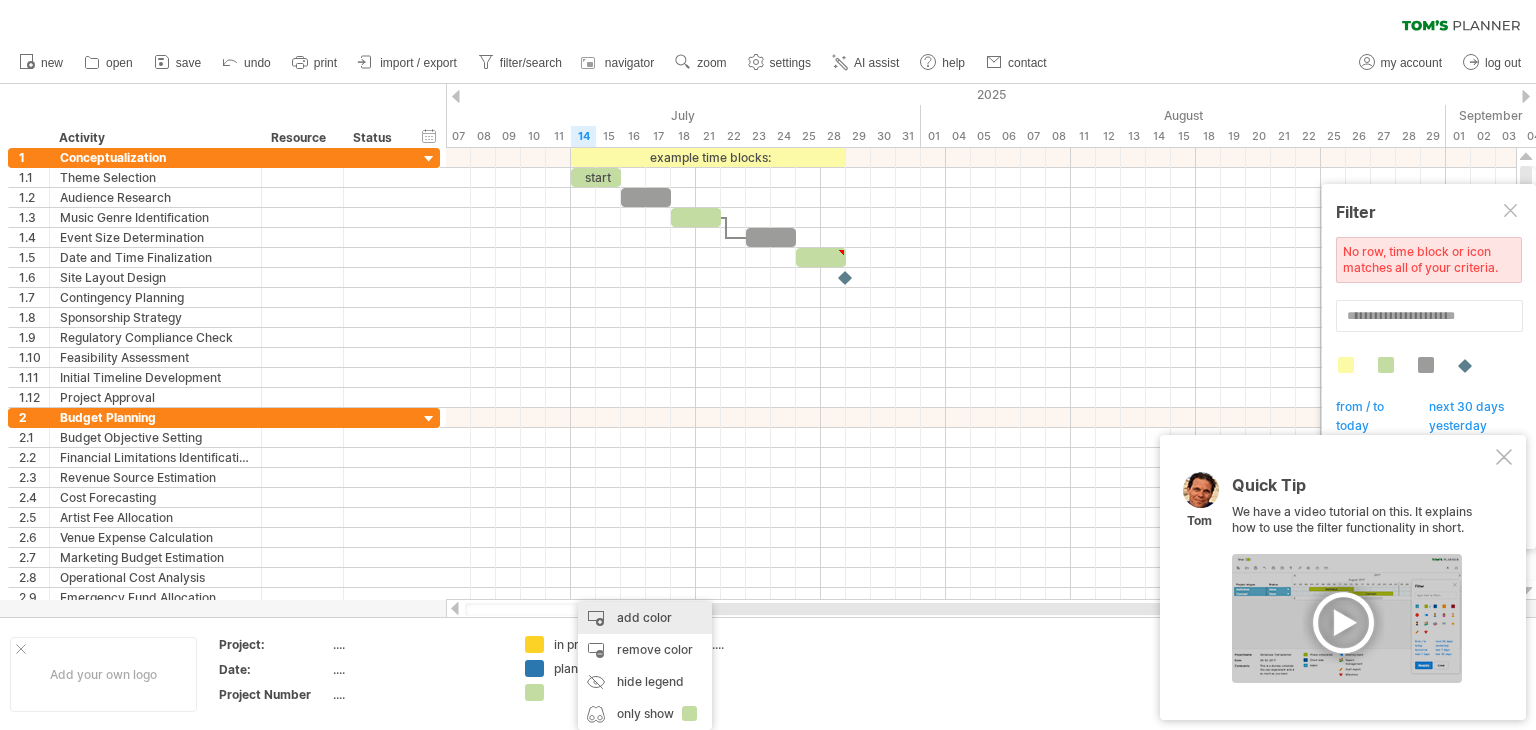 click on "add color" at bounding box center [645, 618] 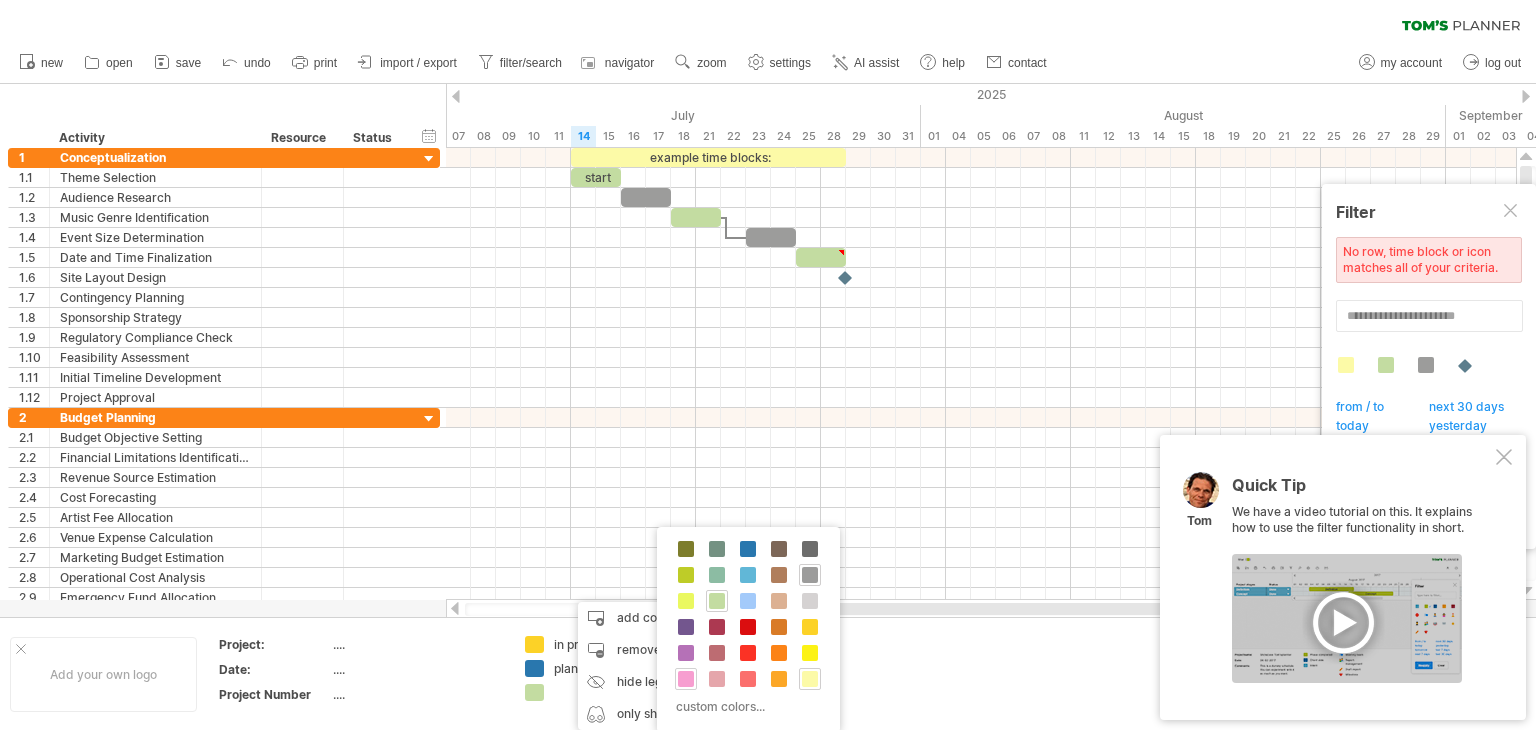 click at bounding box center (686, 679) 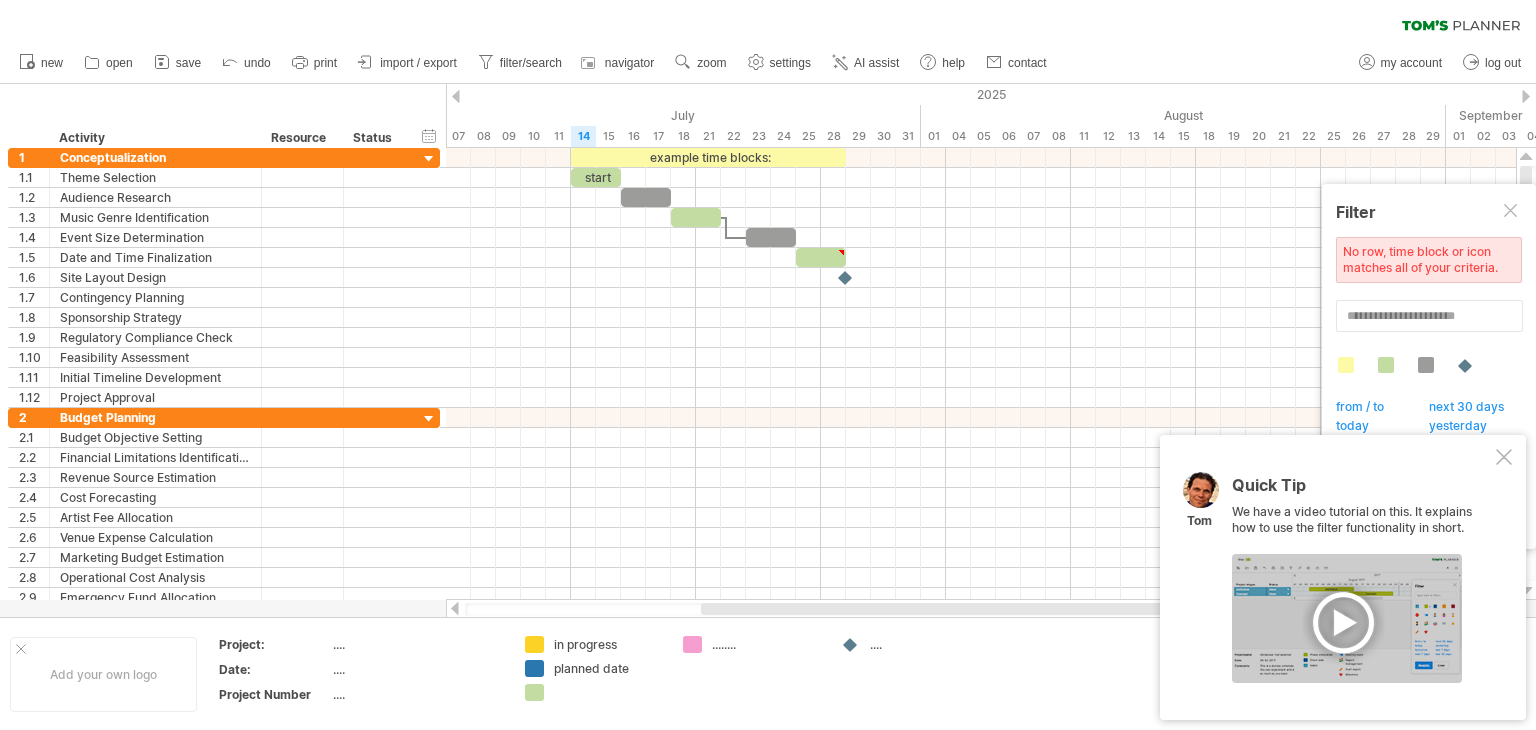 click on "........" at bounding box center [766, 644] 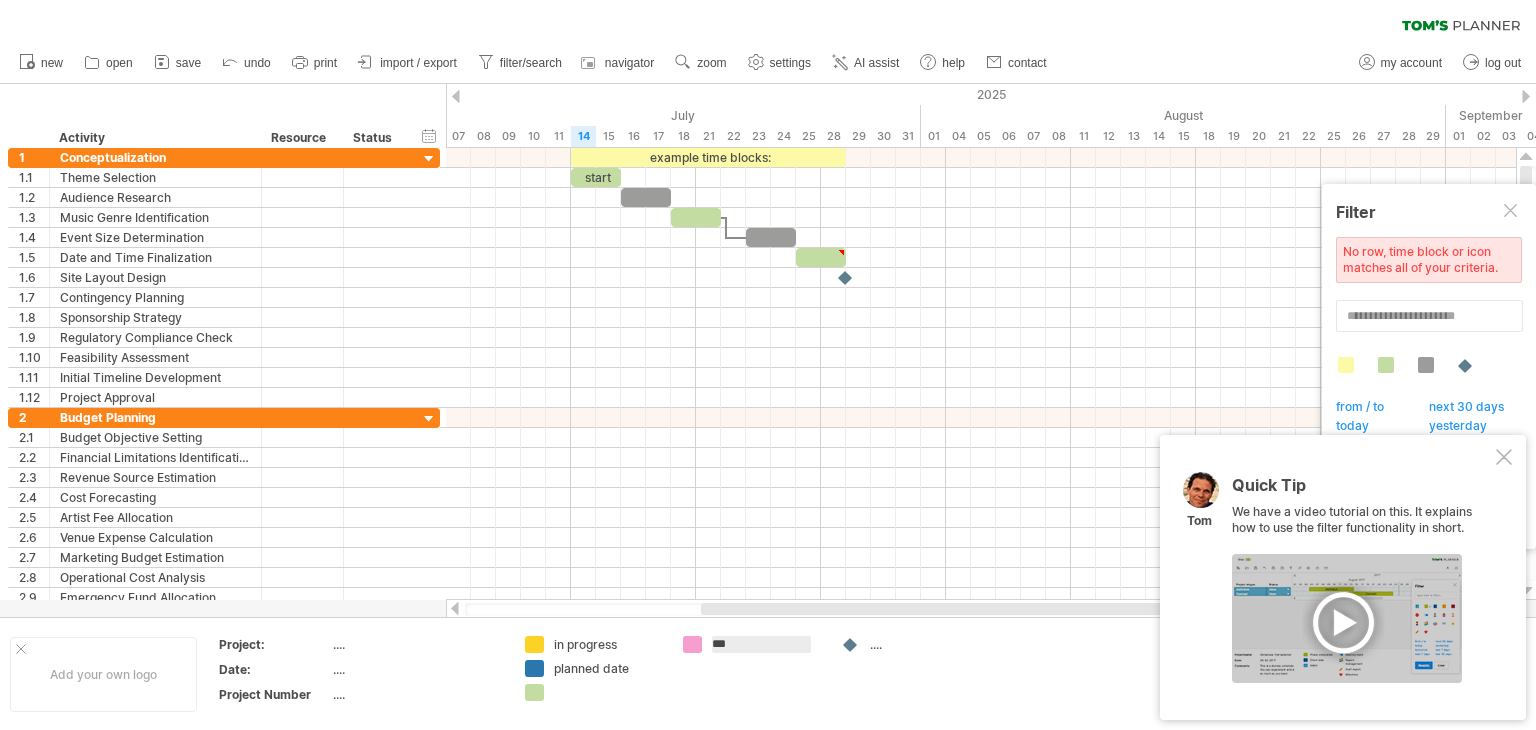 type on "****" 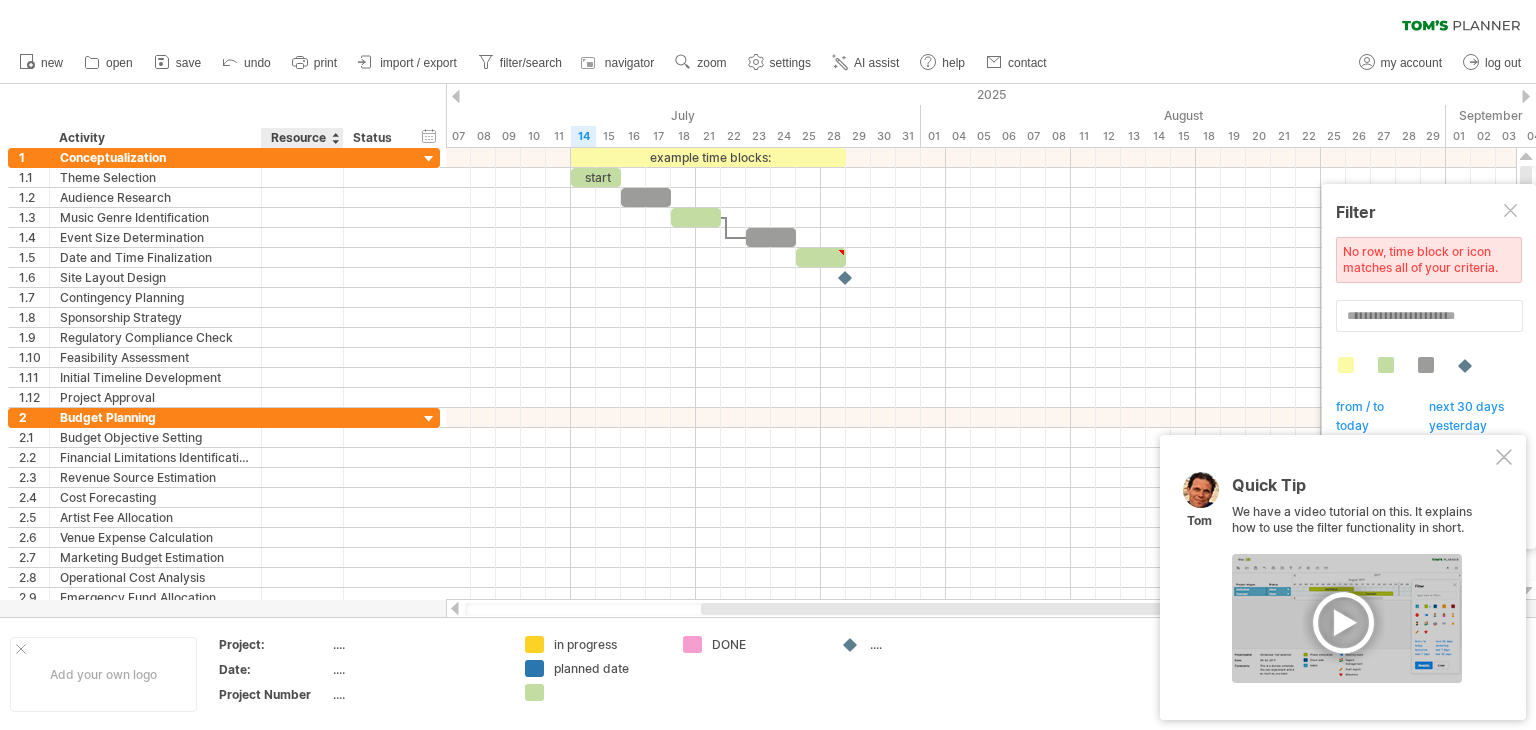 click on "...." at bounding box center [417, 644] 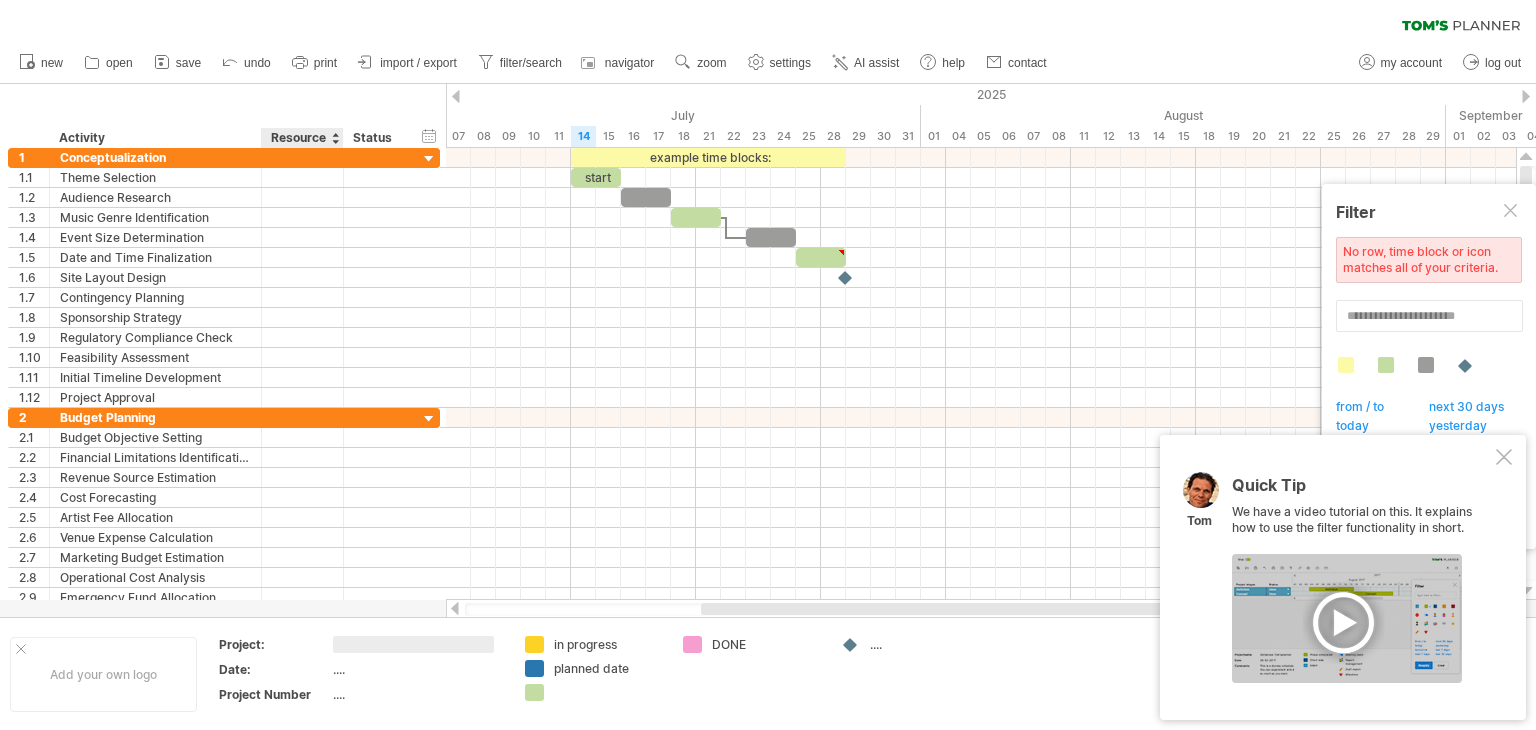 click on "progress(100%)
Trying to reach plan.tomsplanner.com
Connected again...
0%
clear filter
reapply filter new 1" at bounding box center (768, 367) 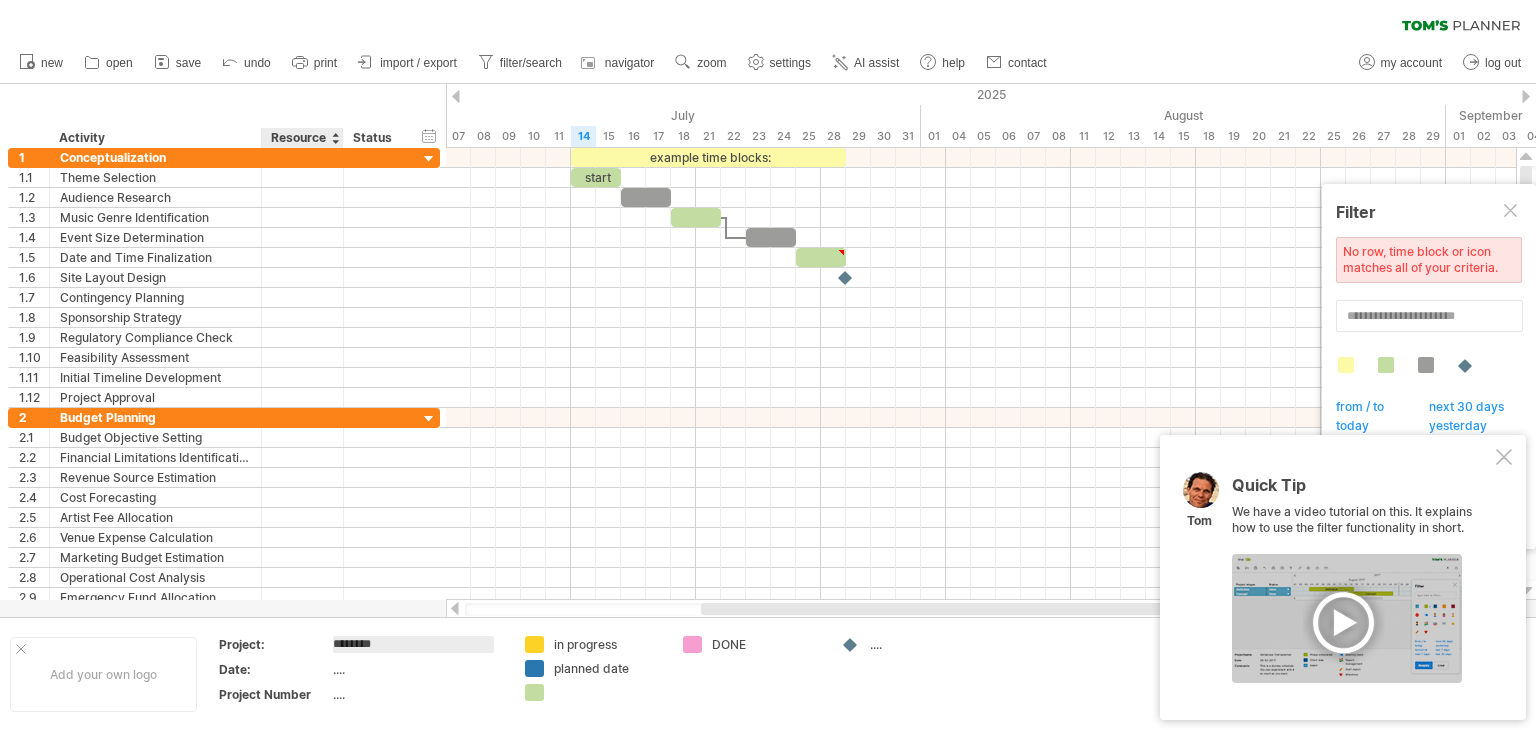 type on "*********" 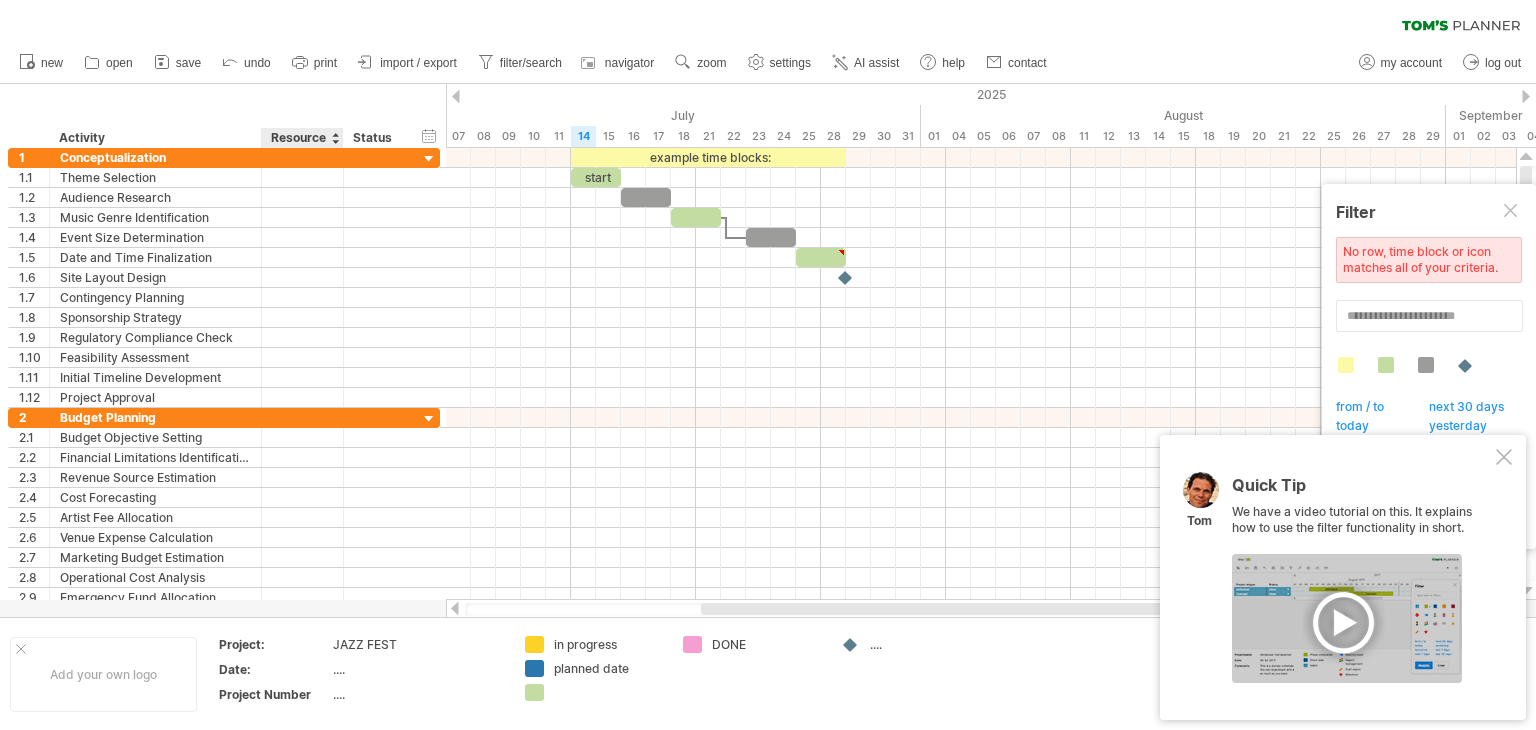 click on "...." at bounding box center (417, 669) 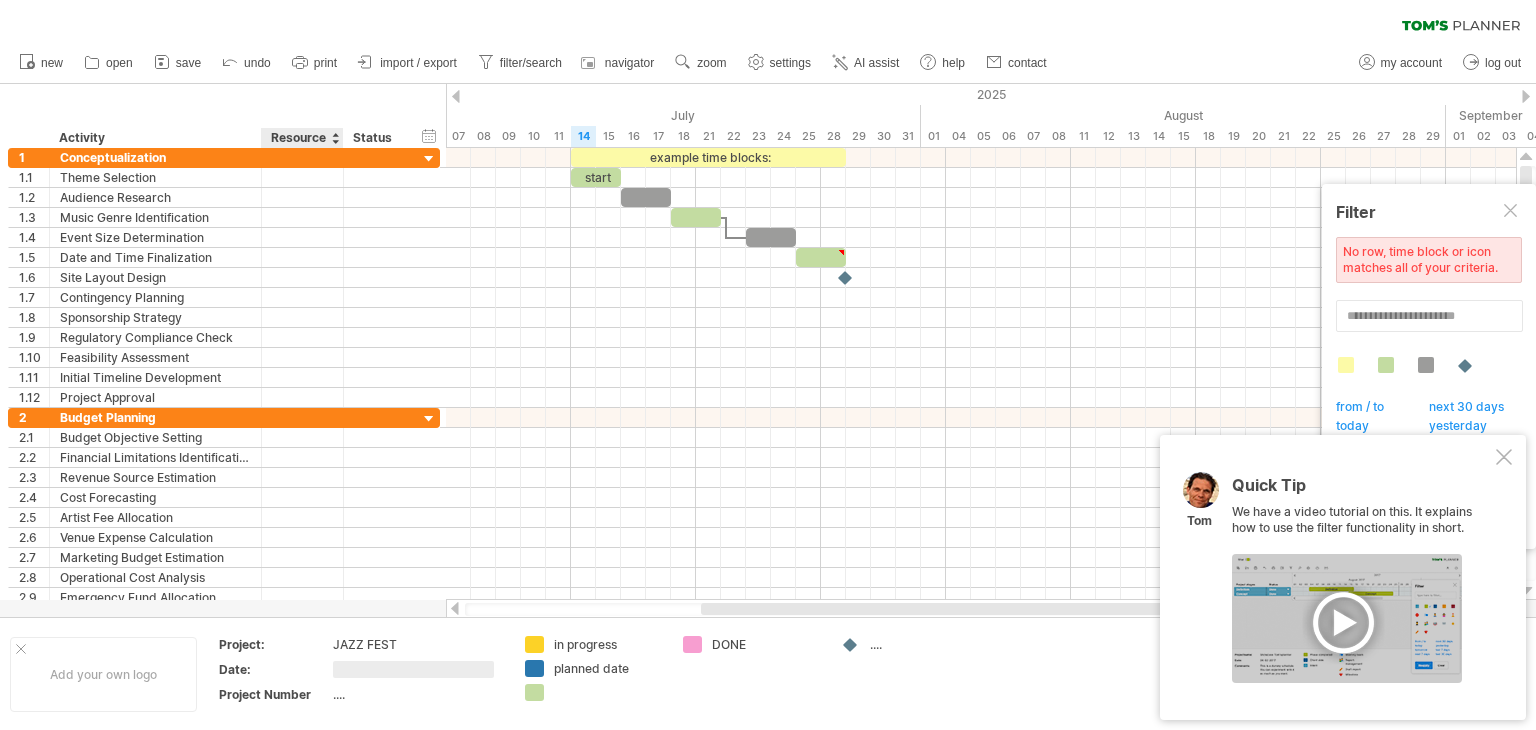 click on "Project Number" at bounding box center [274, 694] 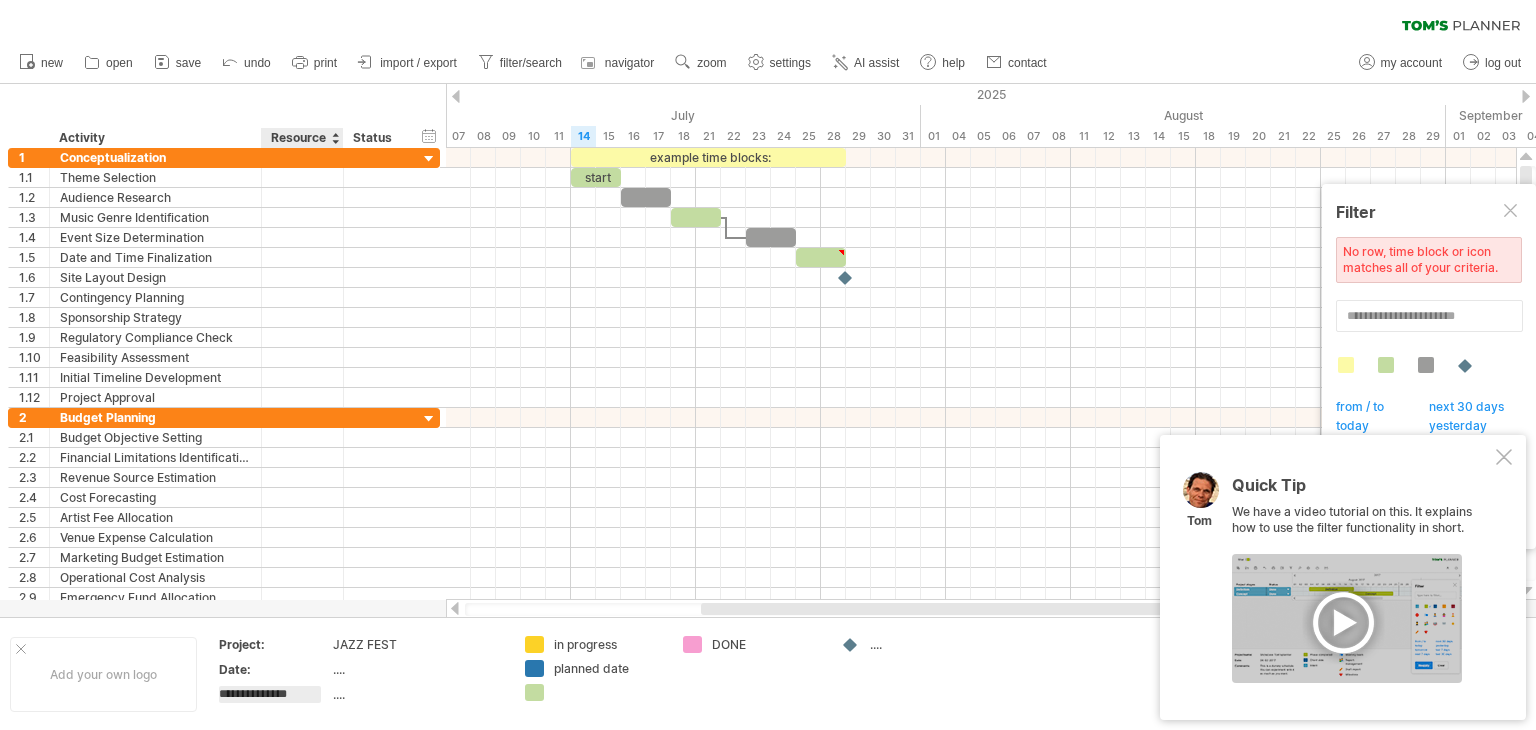 click on "...." at bounding box center [417, 694] 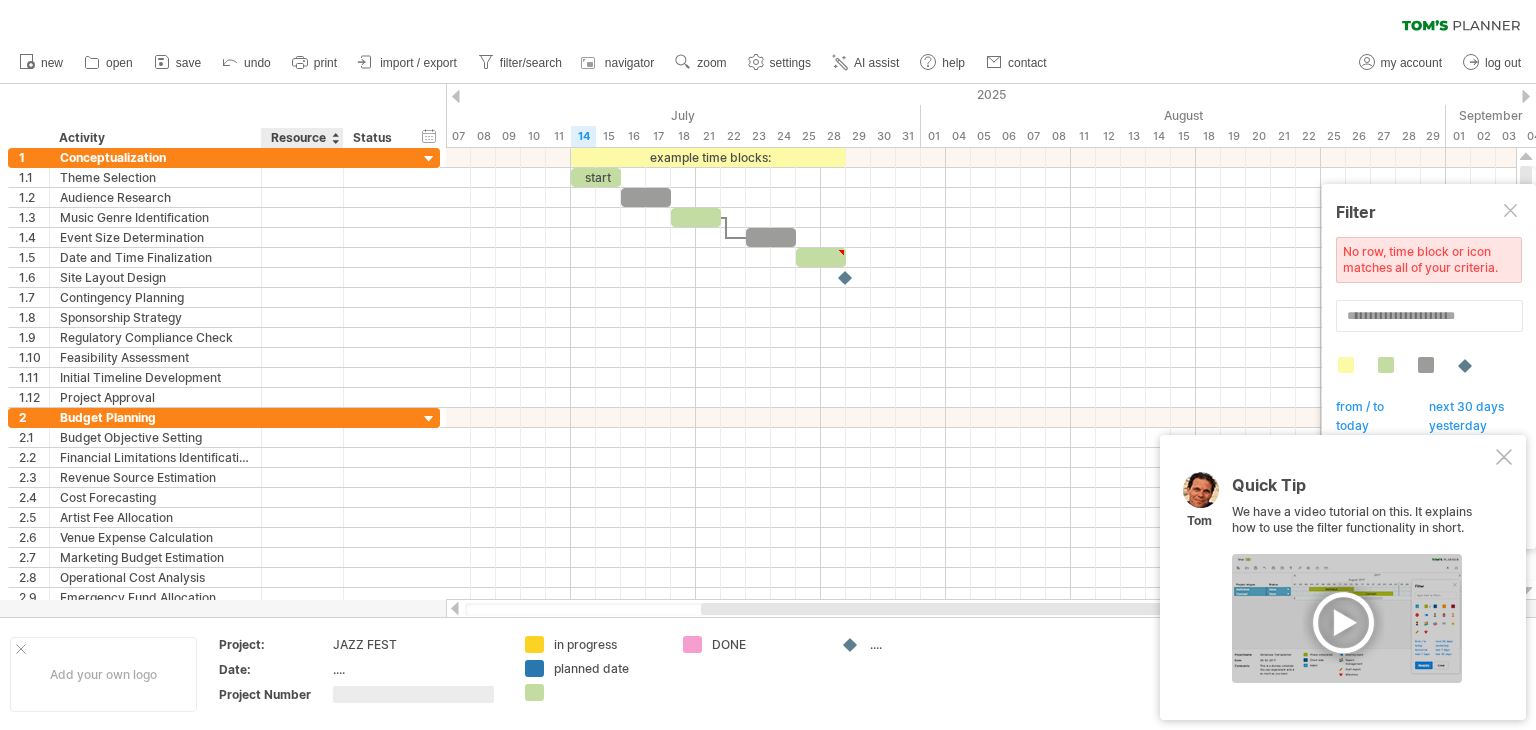 type on "*" 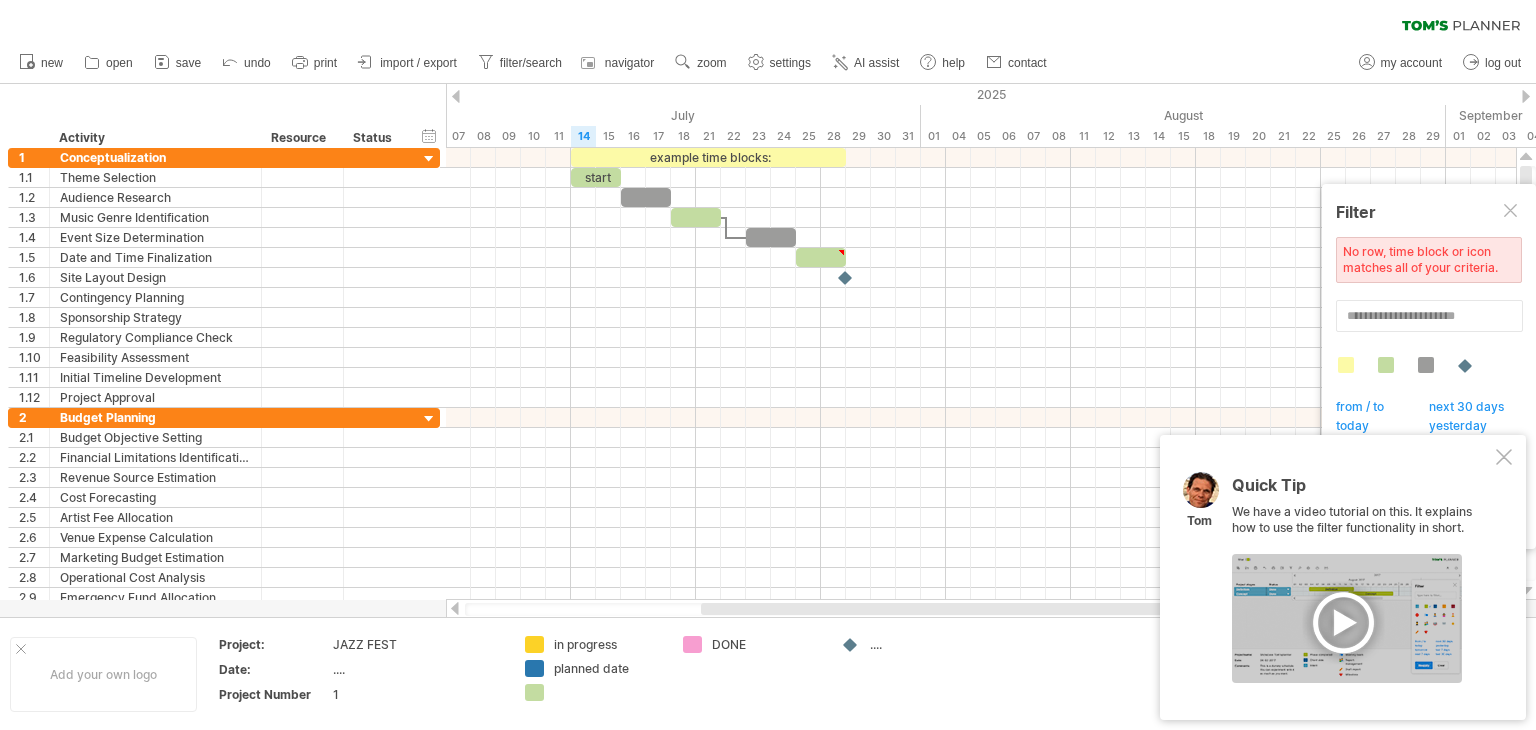 click at bounding box center [1347, 618] 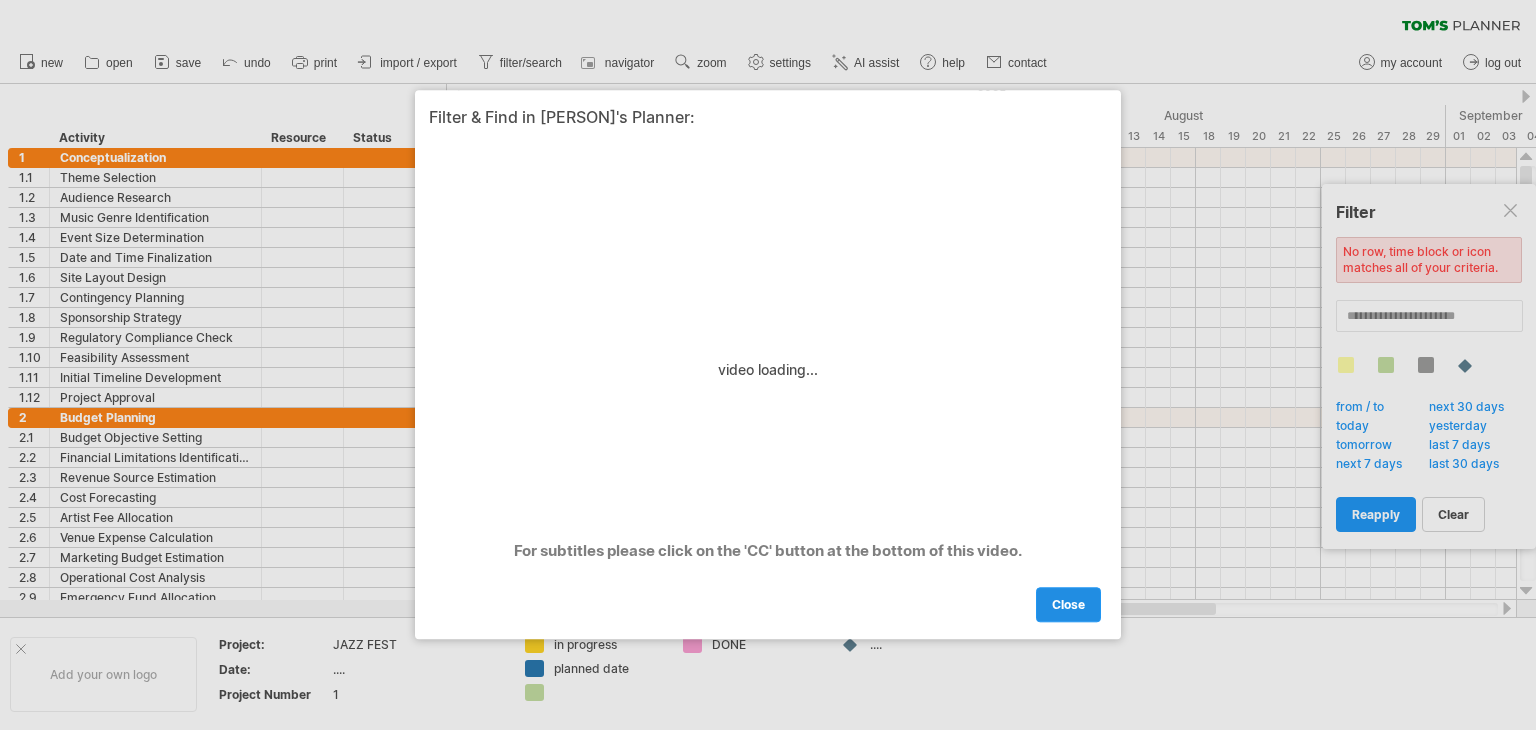 click on "close" at bounding box center (1068, 605) 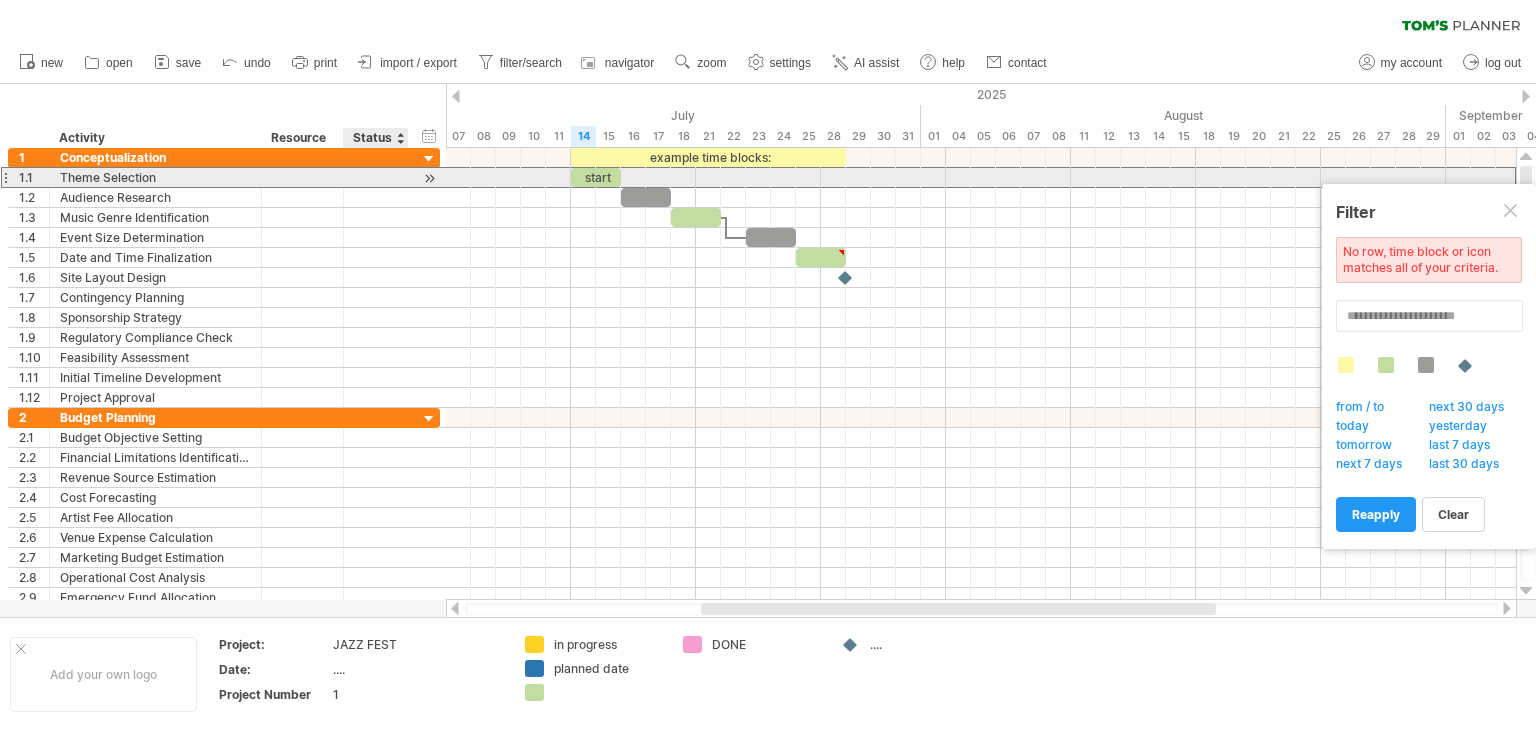 click at bounding box center [376, 177] 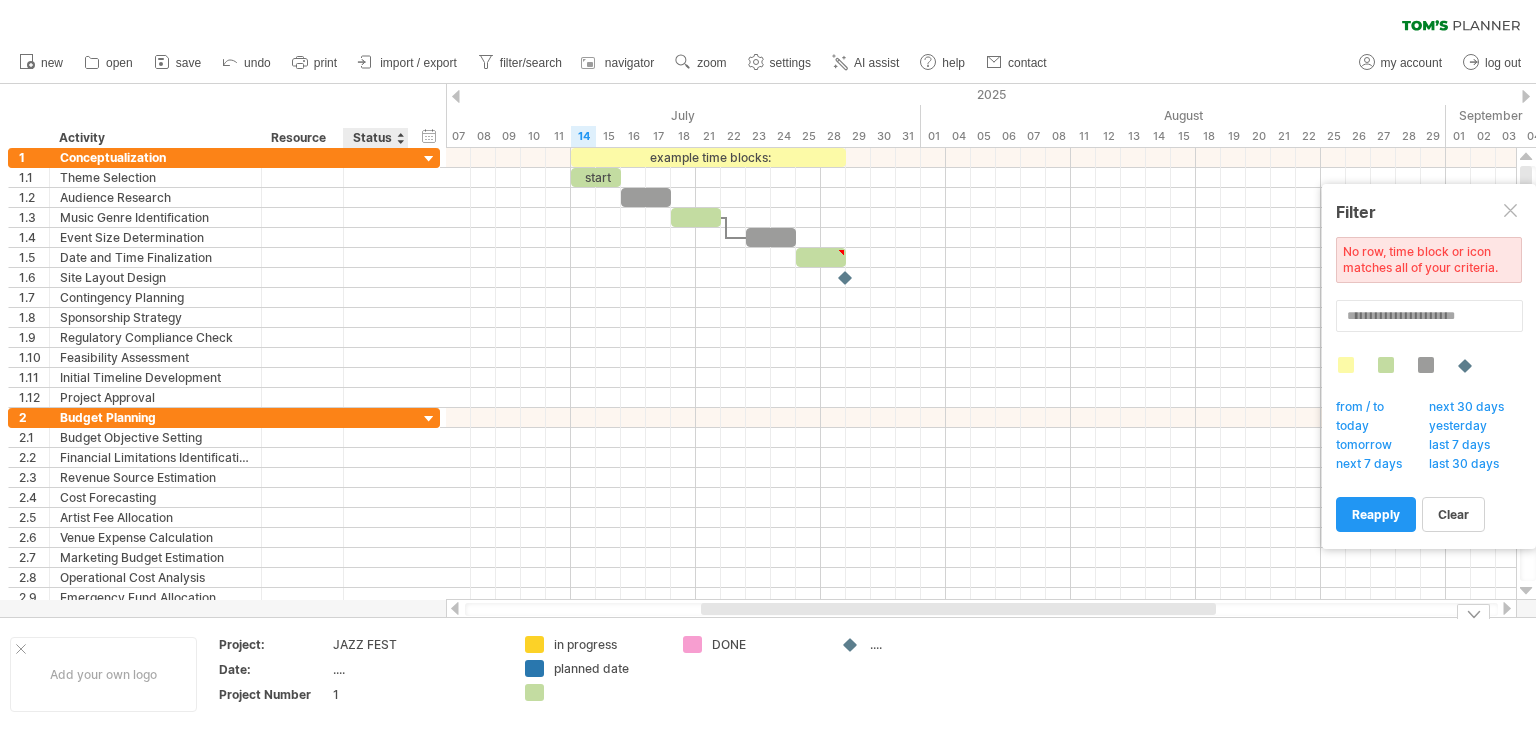 click on "...." at bounding box center [910, 674] 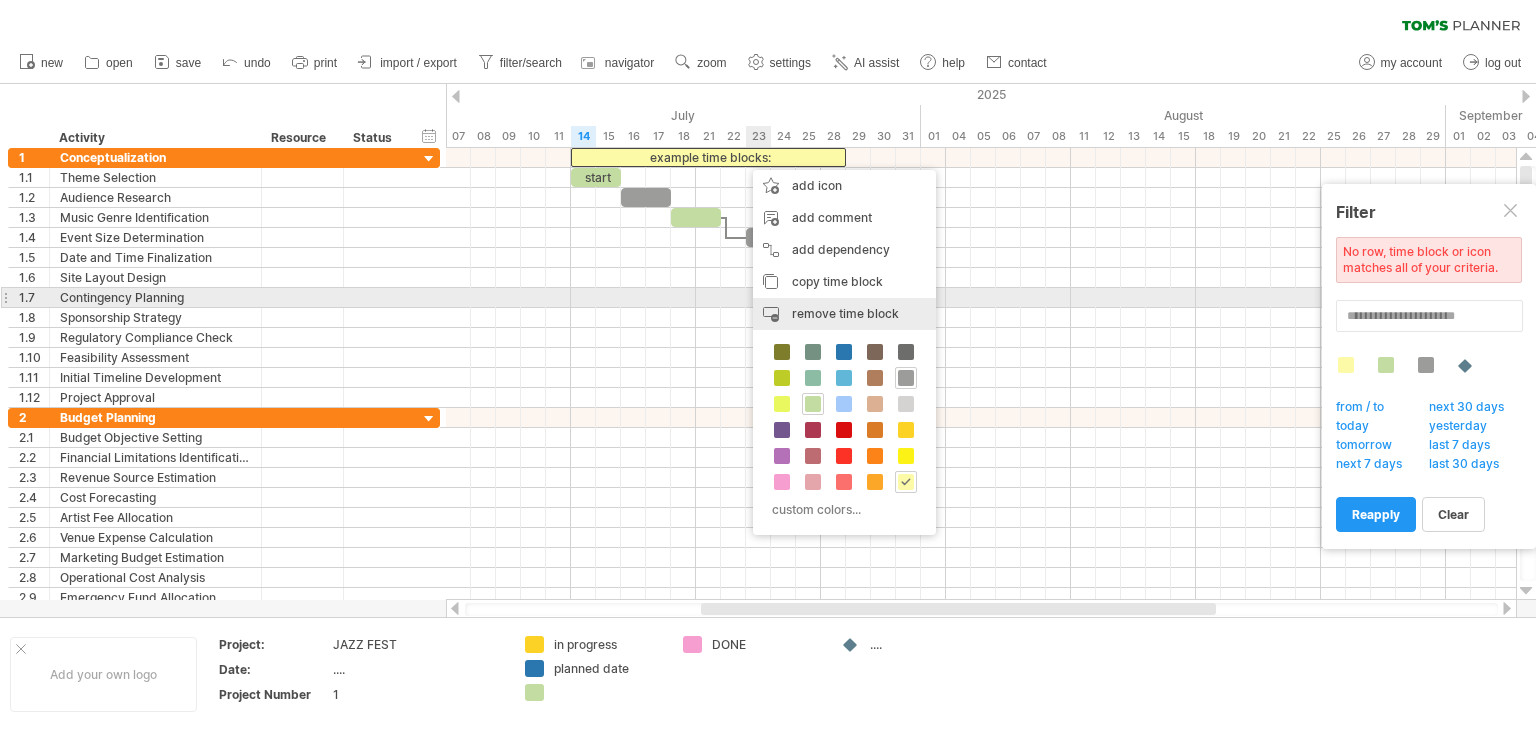 click on "remove time block remove selected items" at bounding box center (844, 314) 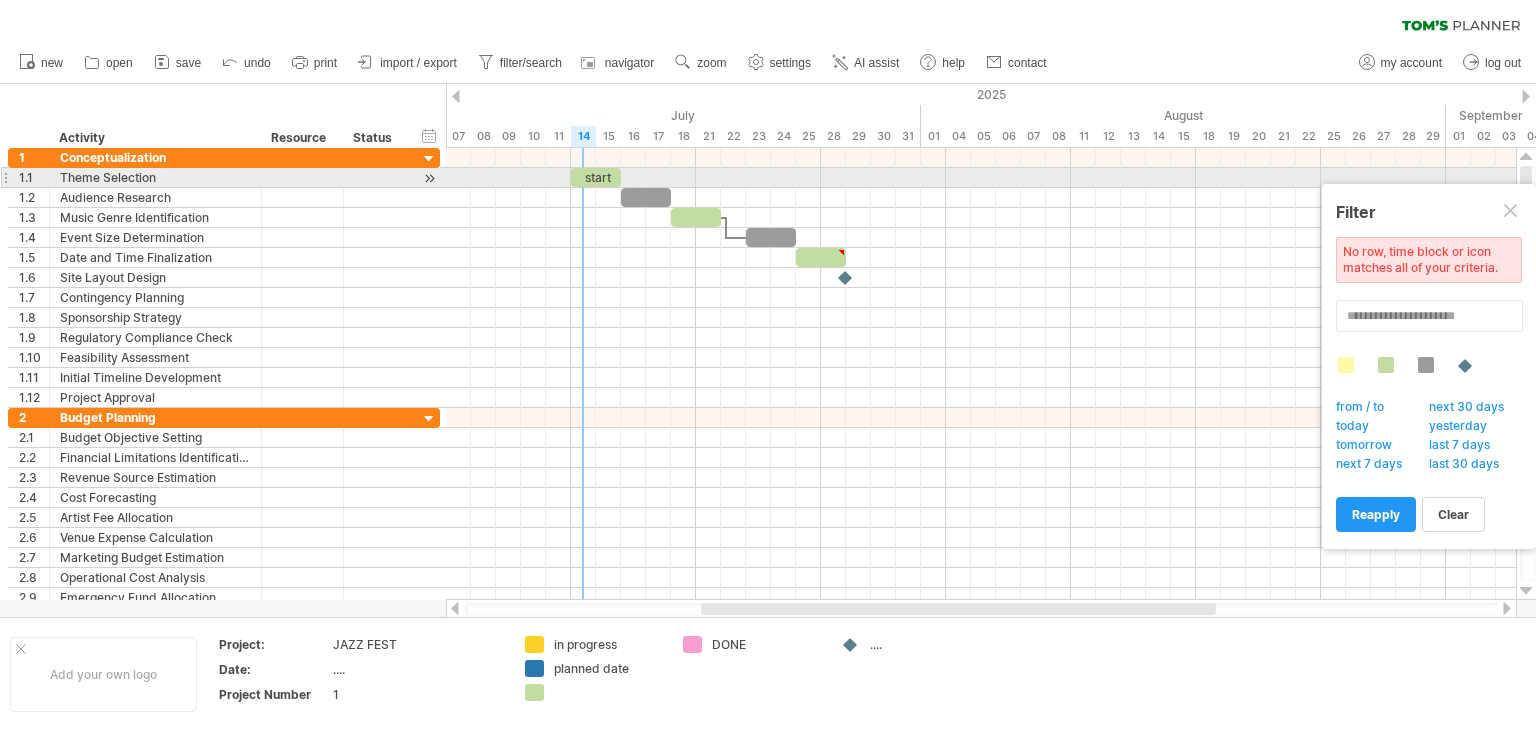 click on "start" at bounding box center (596, 177) 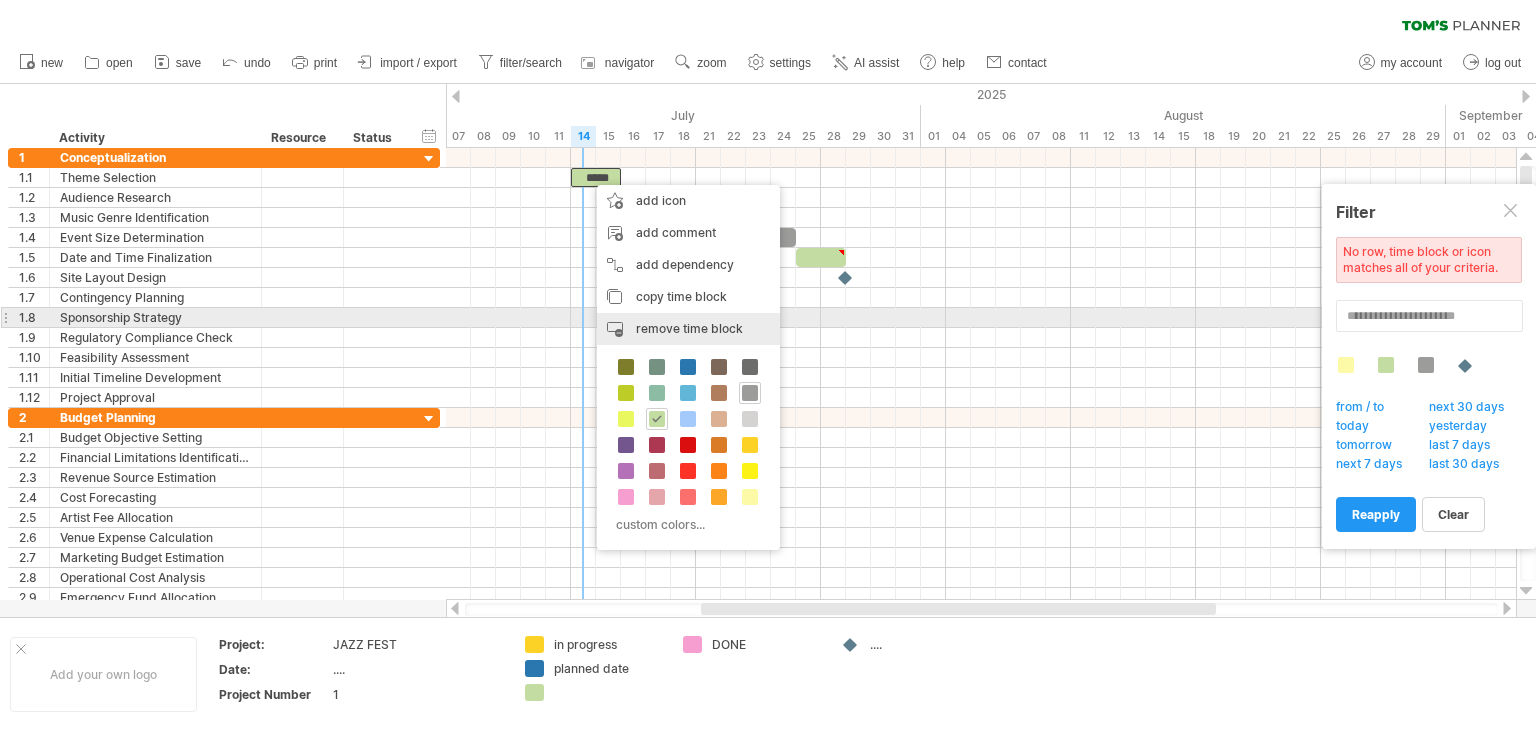 click on "remove time block remove selected items" at bounding box center [688, 329] 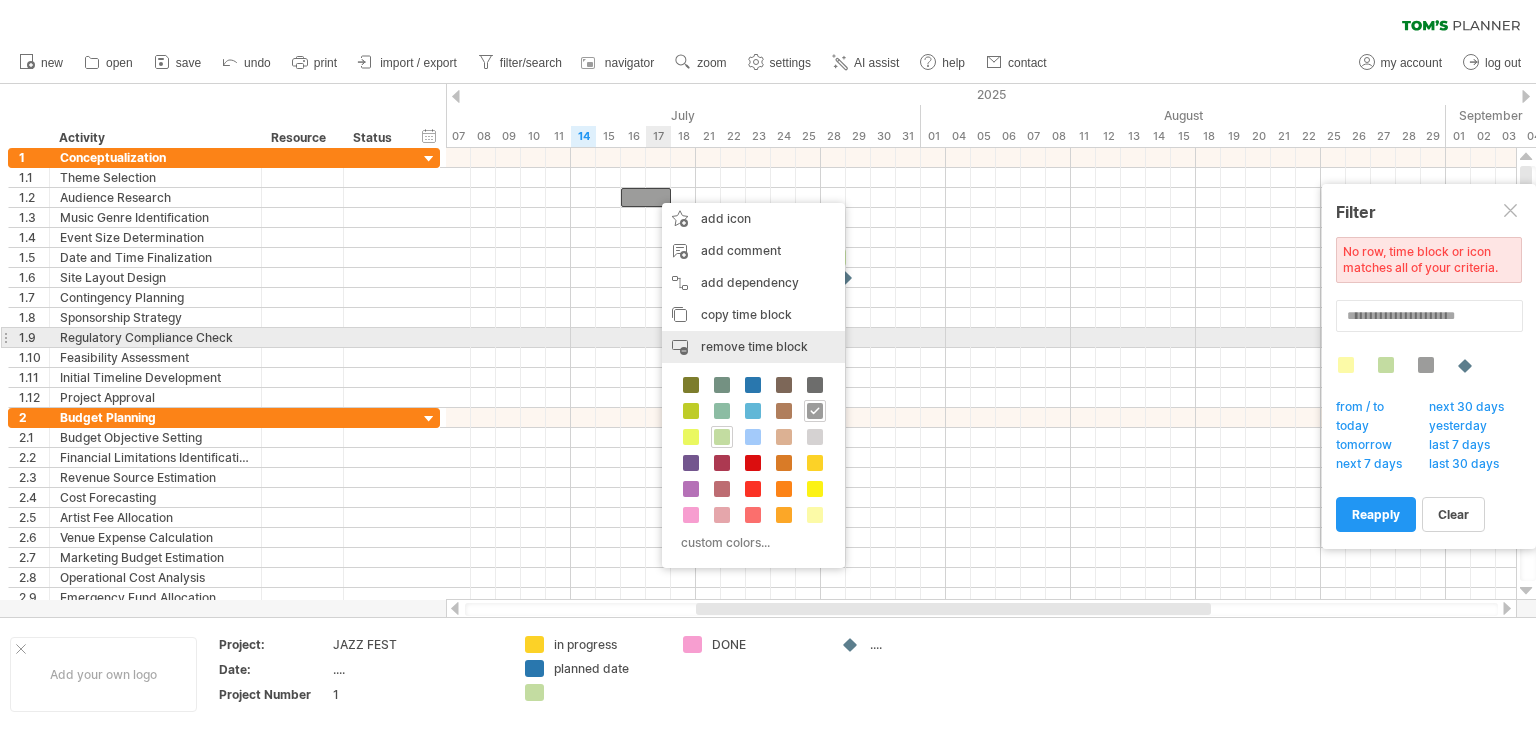 click on "remove time block remove selected items" at bounding box center (753, 347) 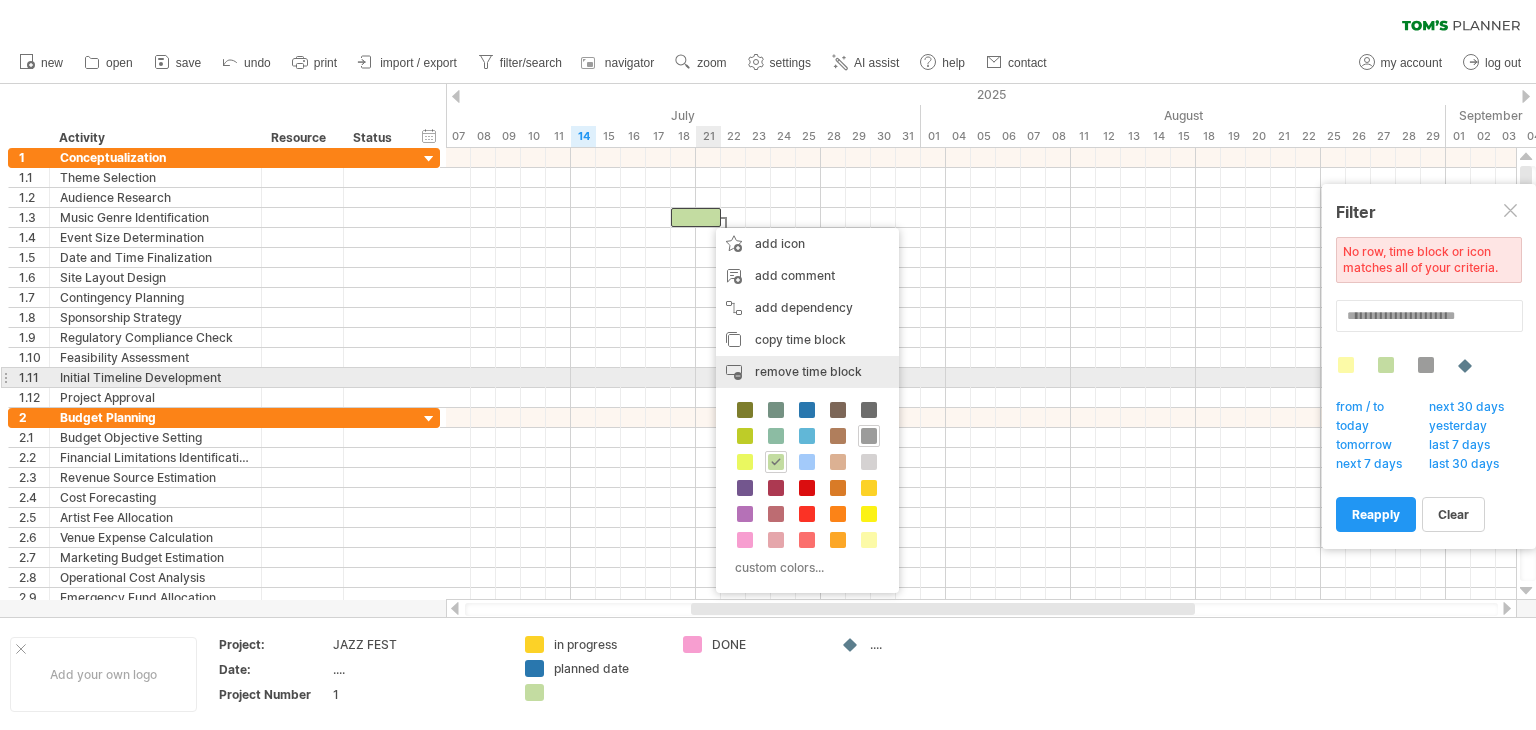click on "remove time block remove selected items" at bounding box center [807, 372] 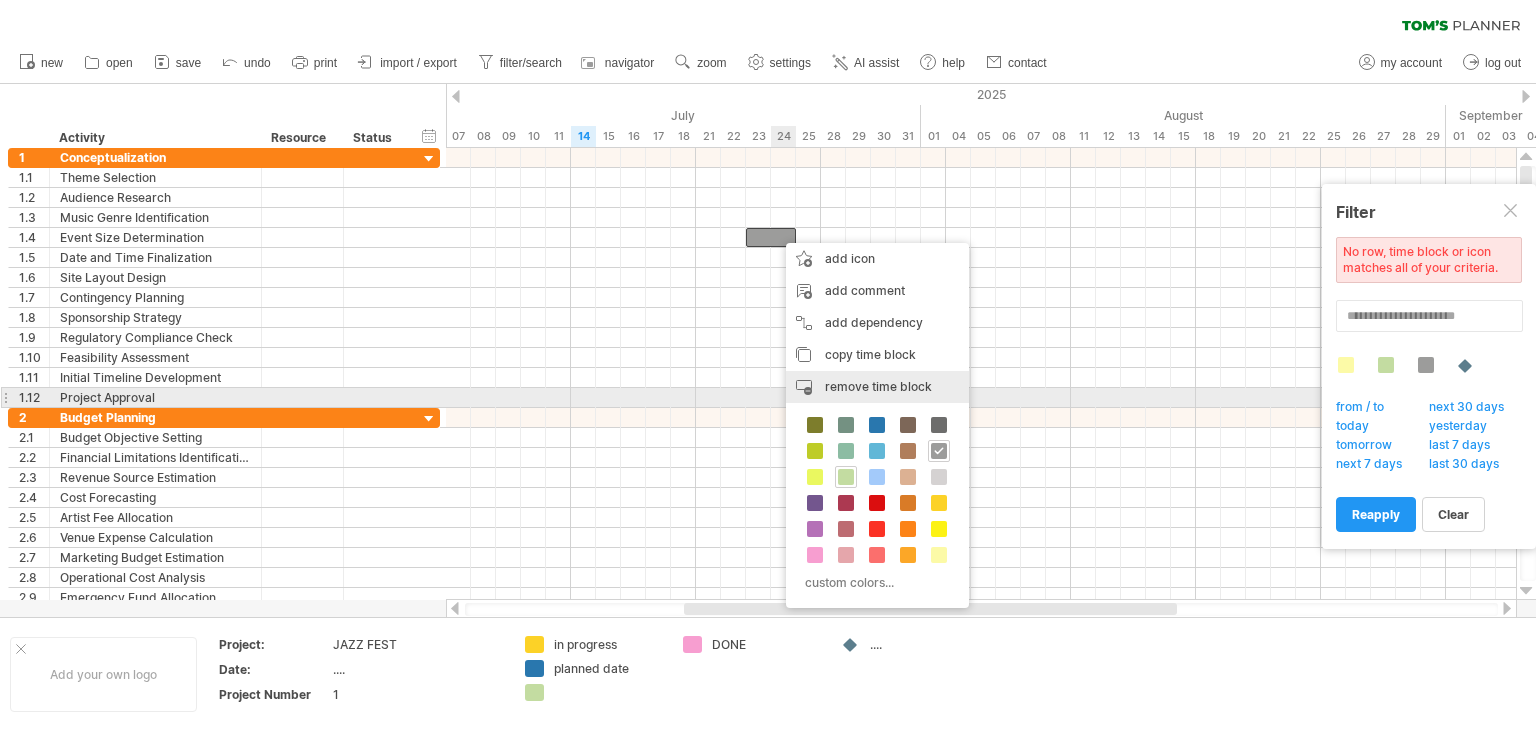 click on "remove time block remove selected items" at bounding box center [877, 387] 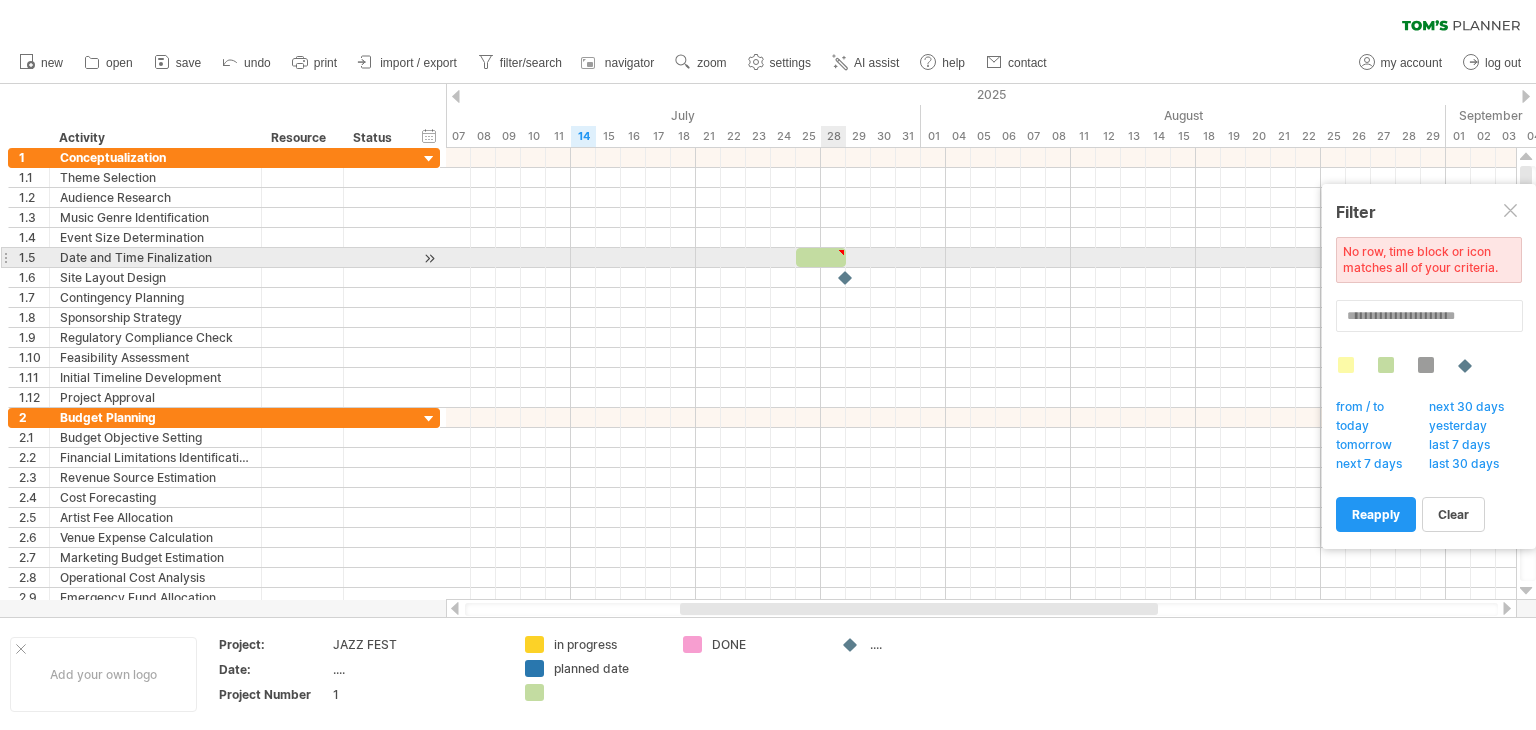 type on "**********" 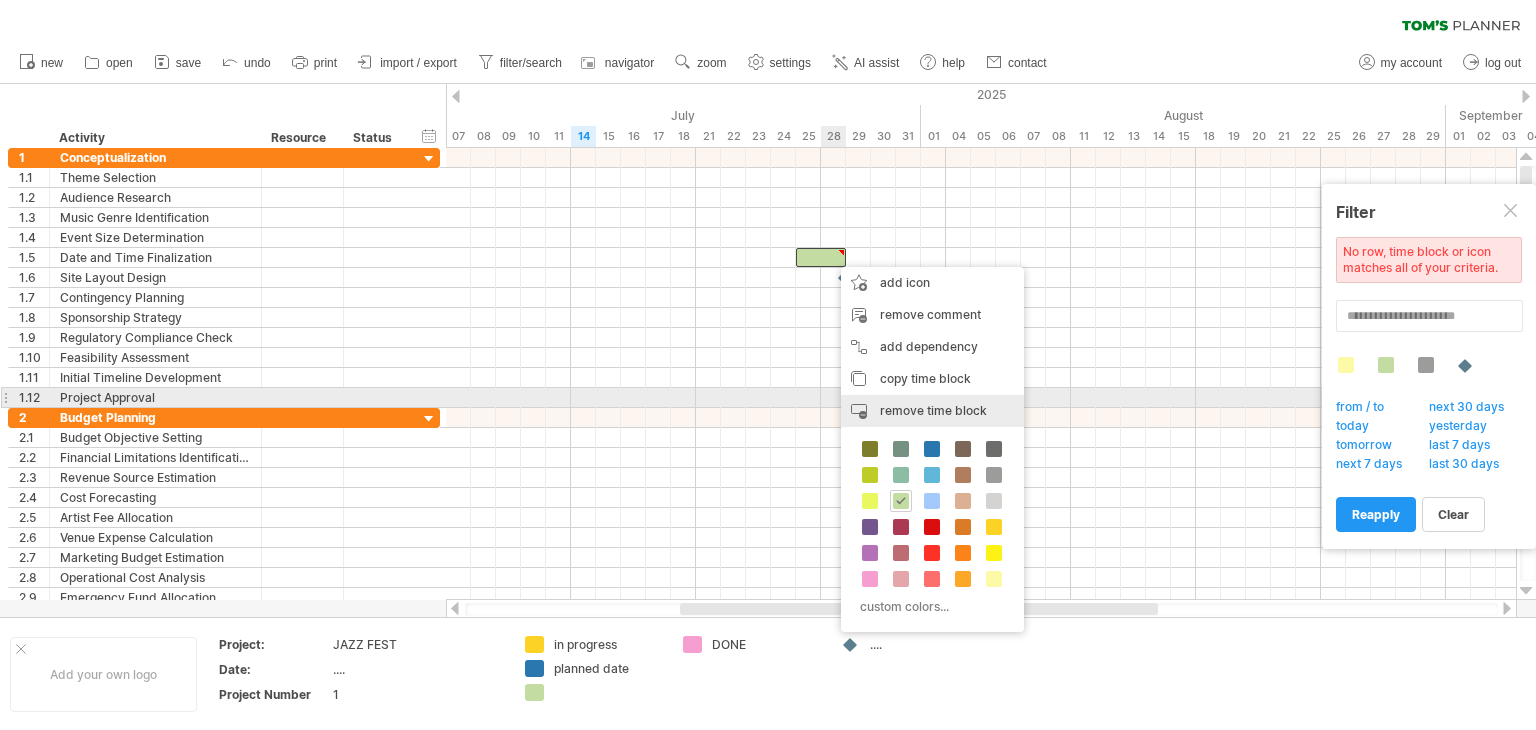 click on "remove time block remove selected items" at bounding box center [932, 411] 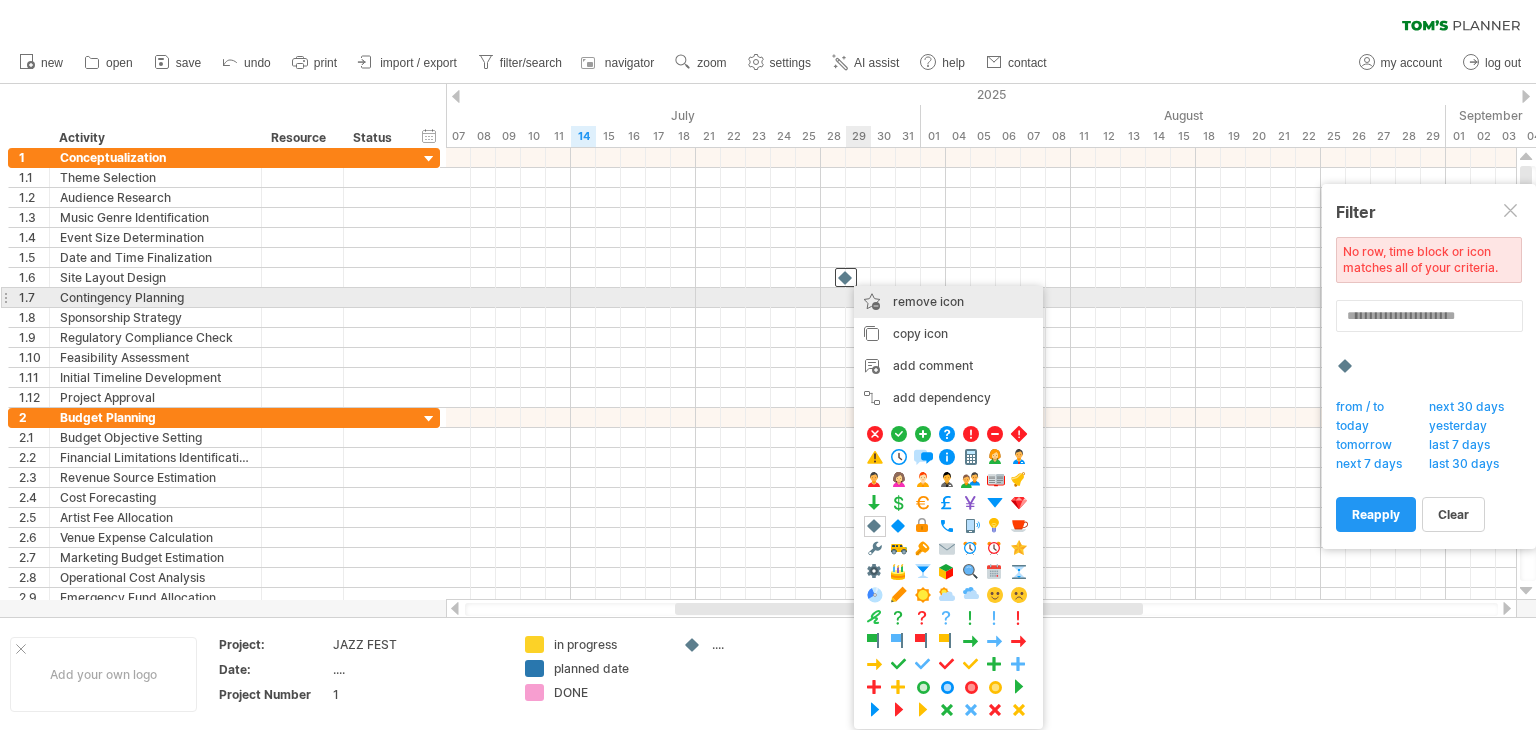 click on "remove icon" at bounding box center (928, 301) 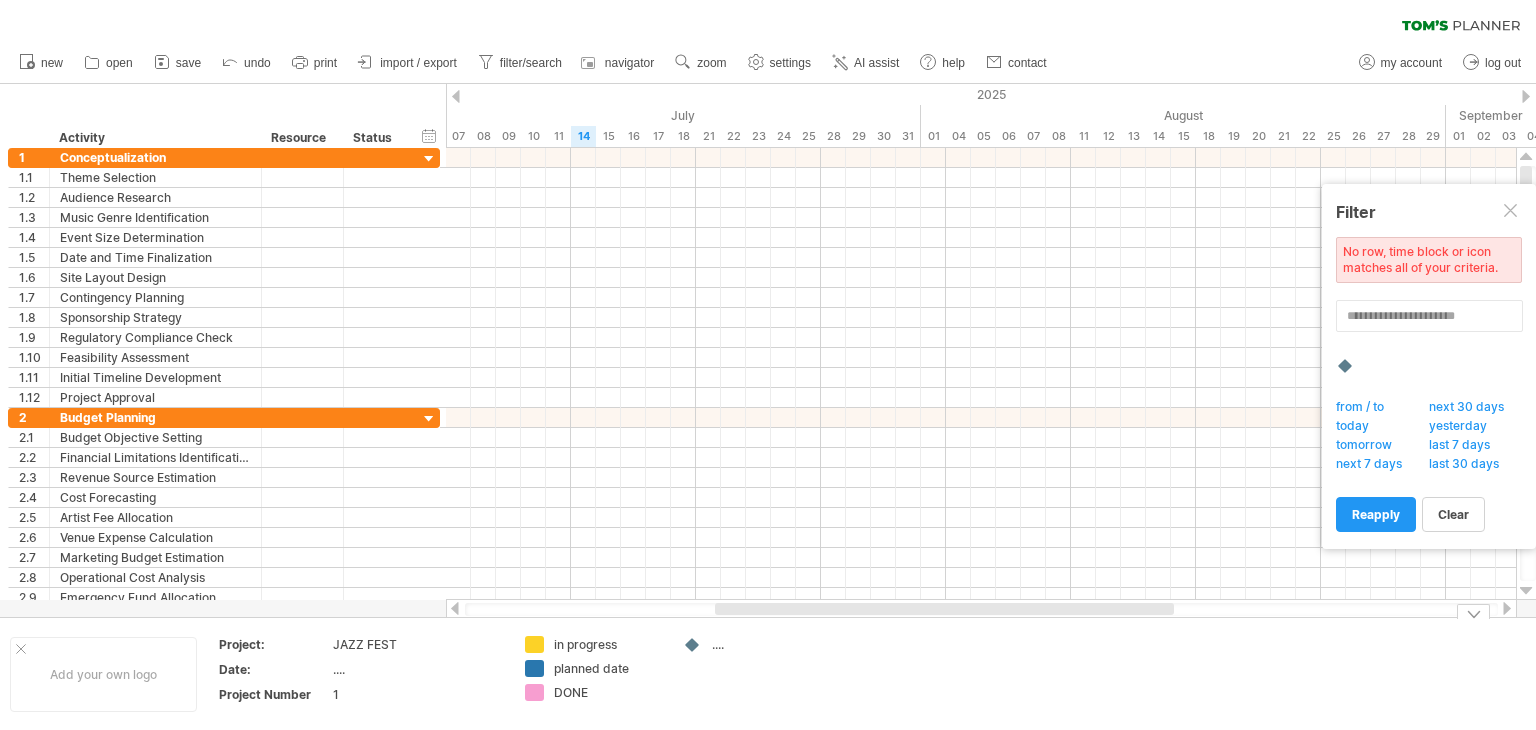 click on "in progress" at bounding box center [608, 644] 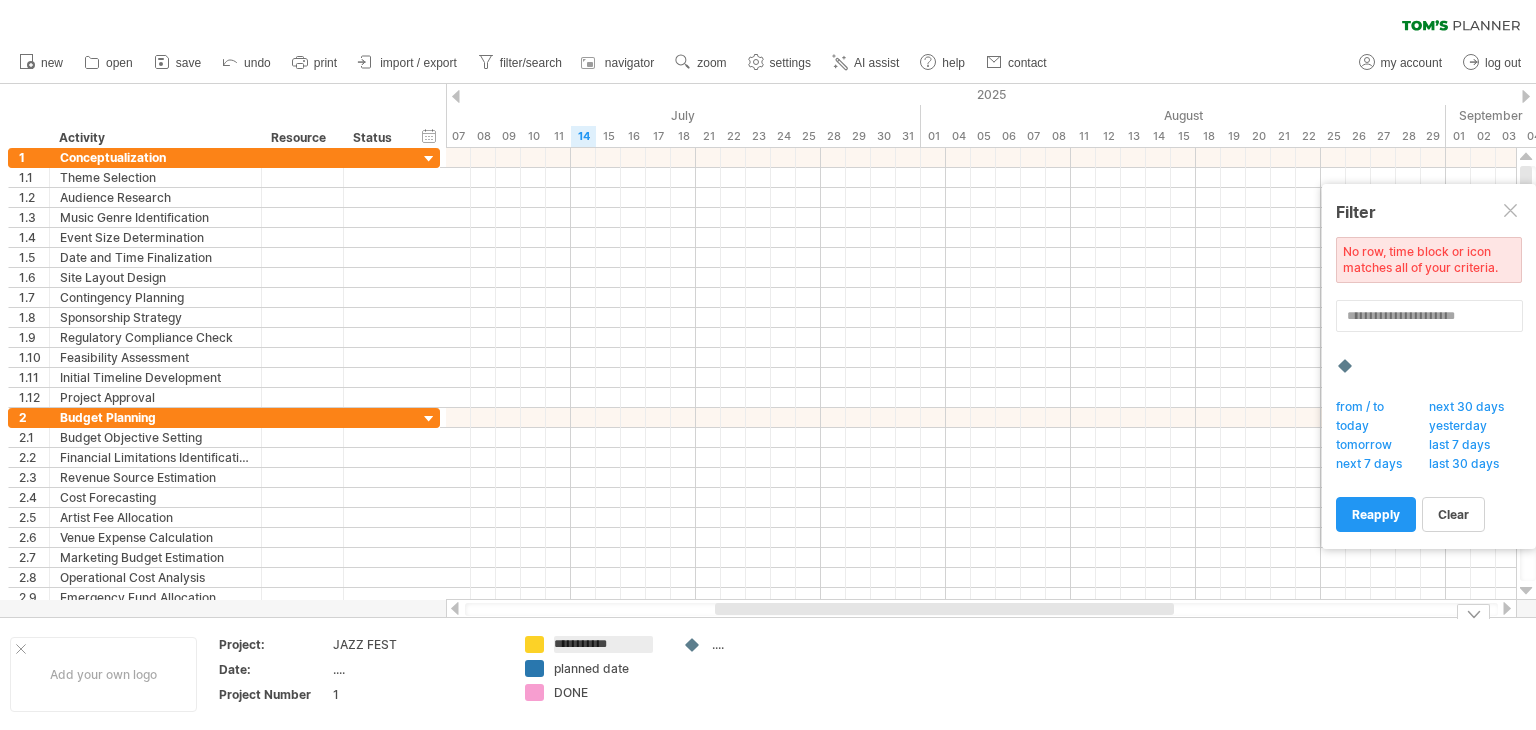 click on "**********" at bounding box center [603, 644] 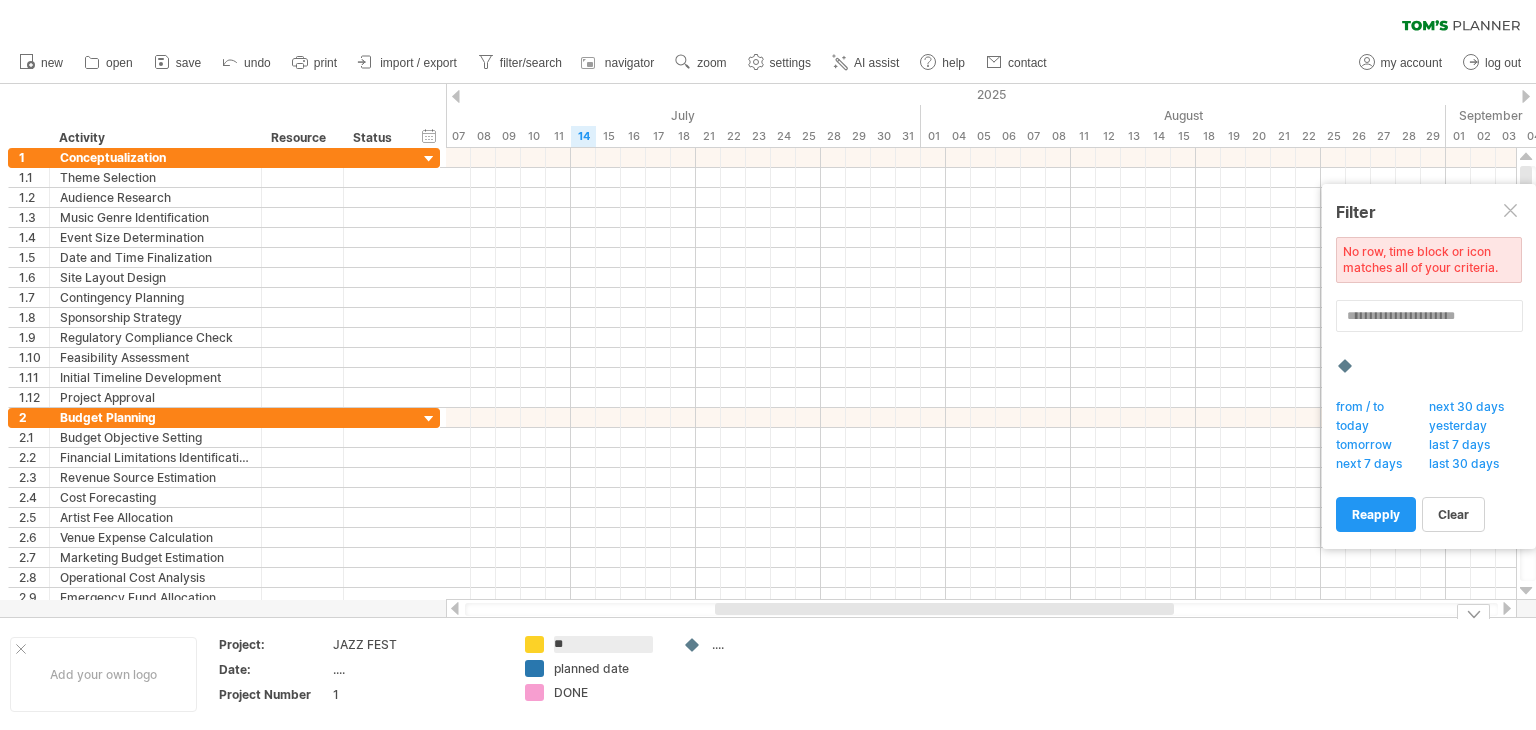 type on "*" 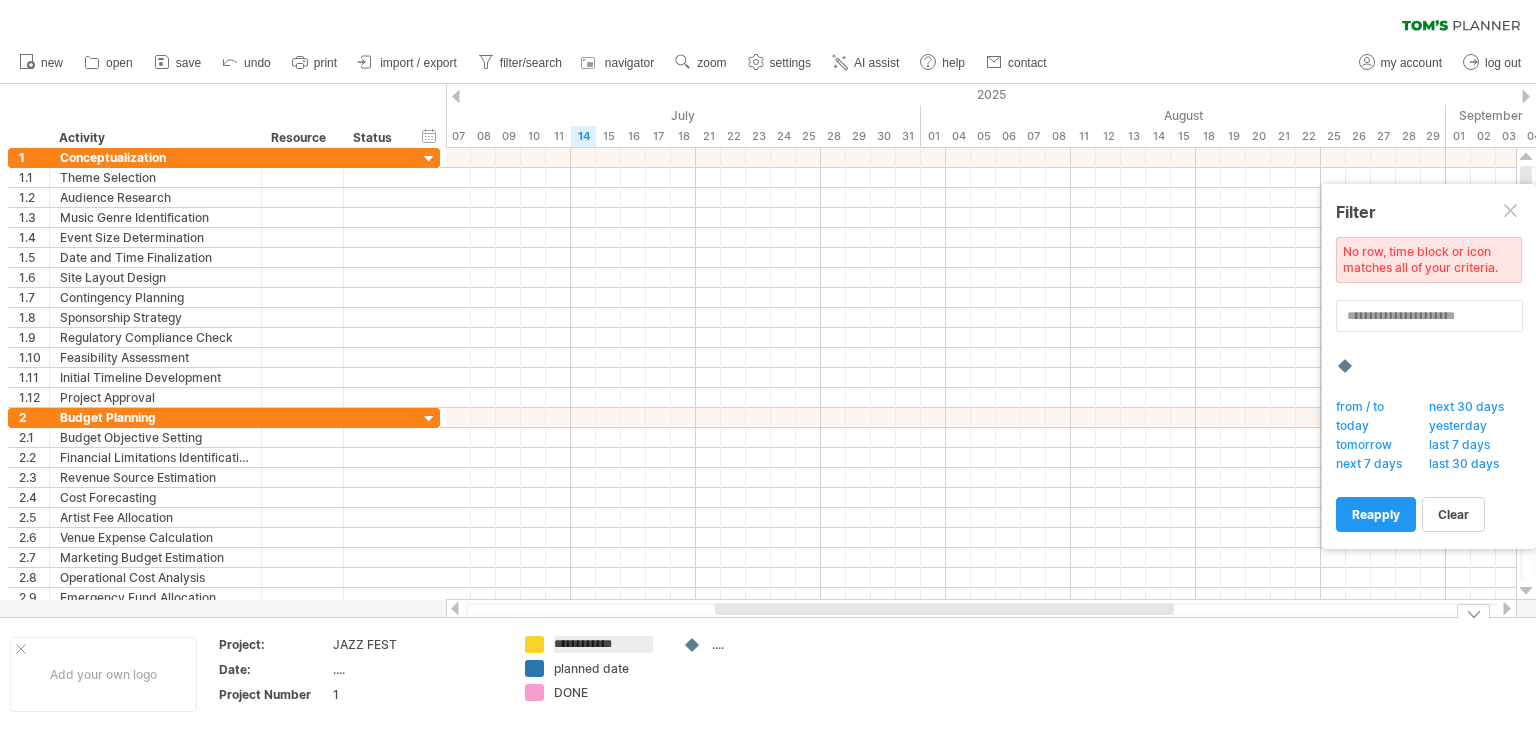 type on "**********" 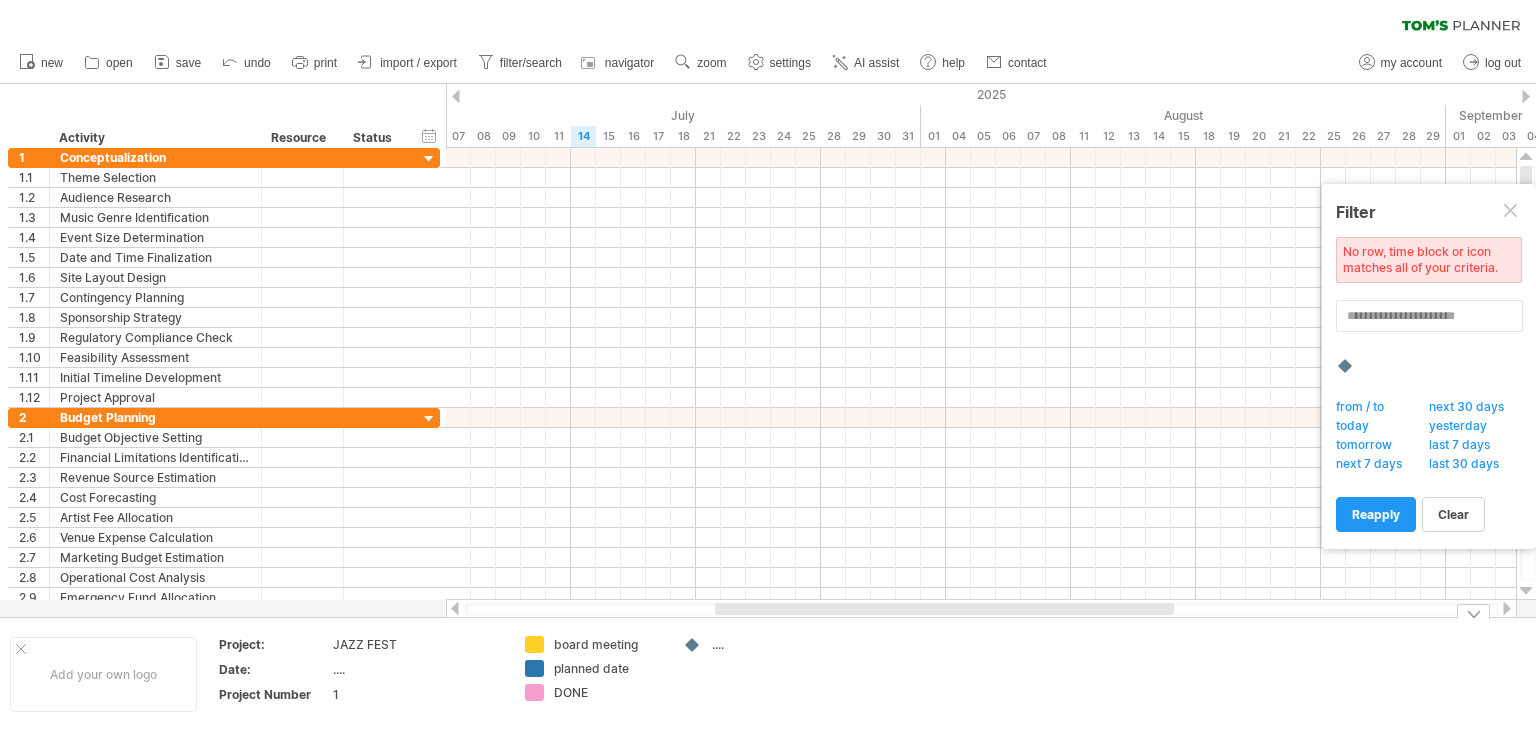 click on "planned  date" at bounding box center [608, 668] 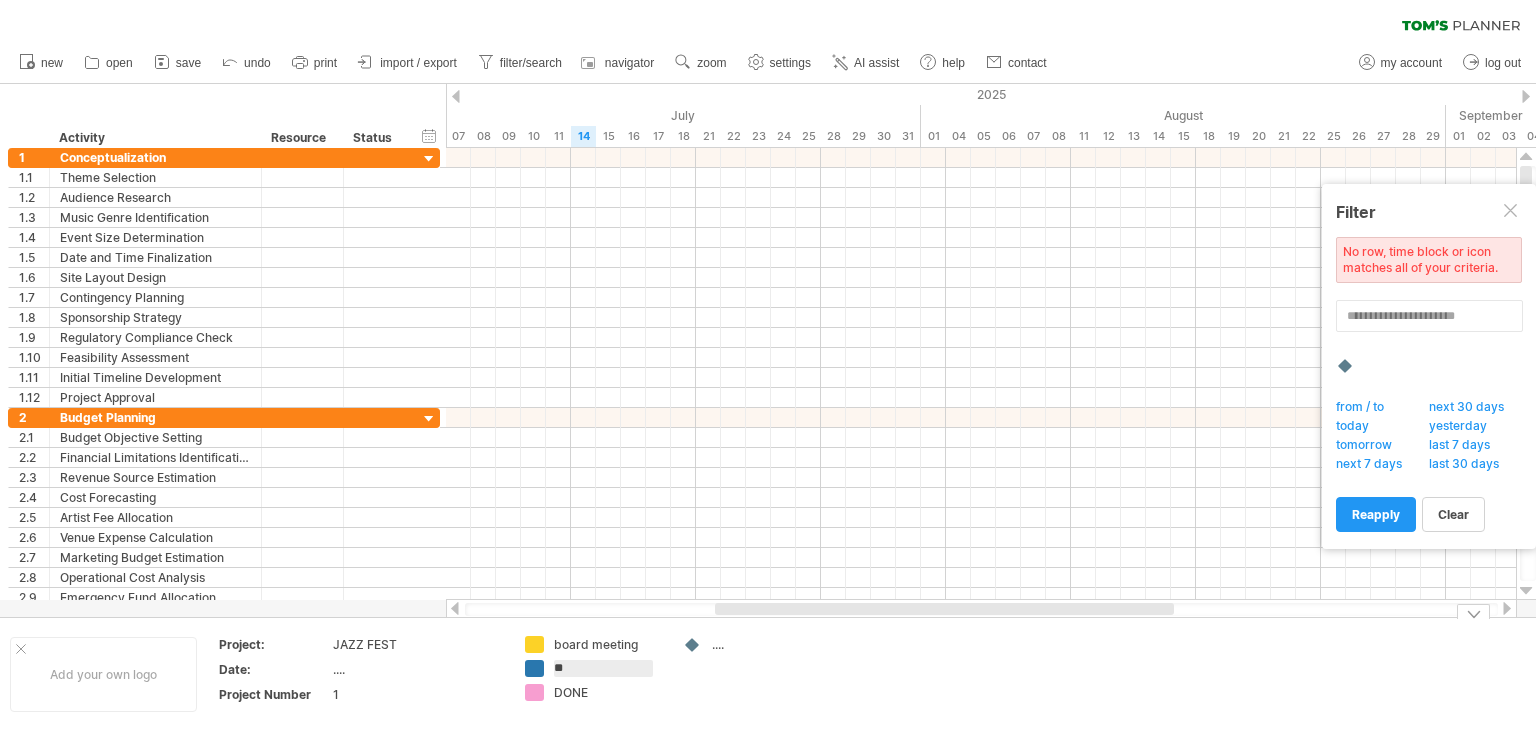 type on "*" 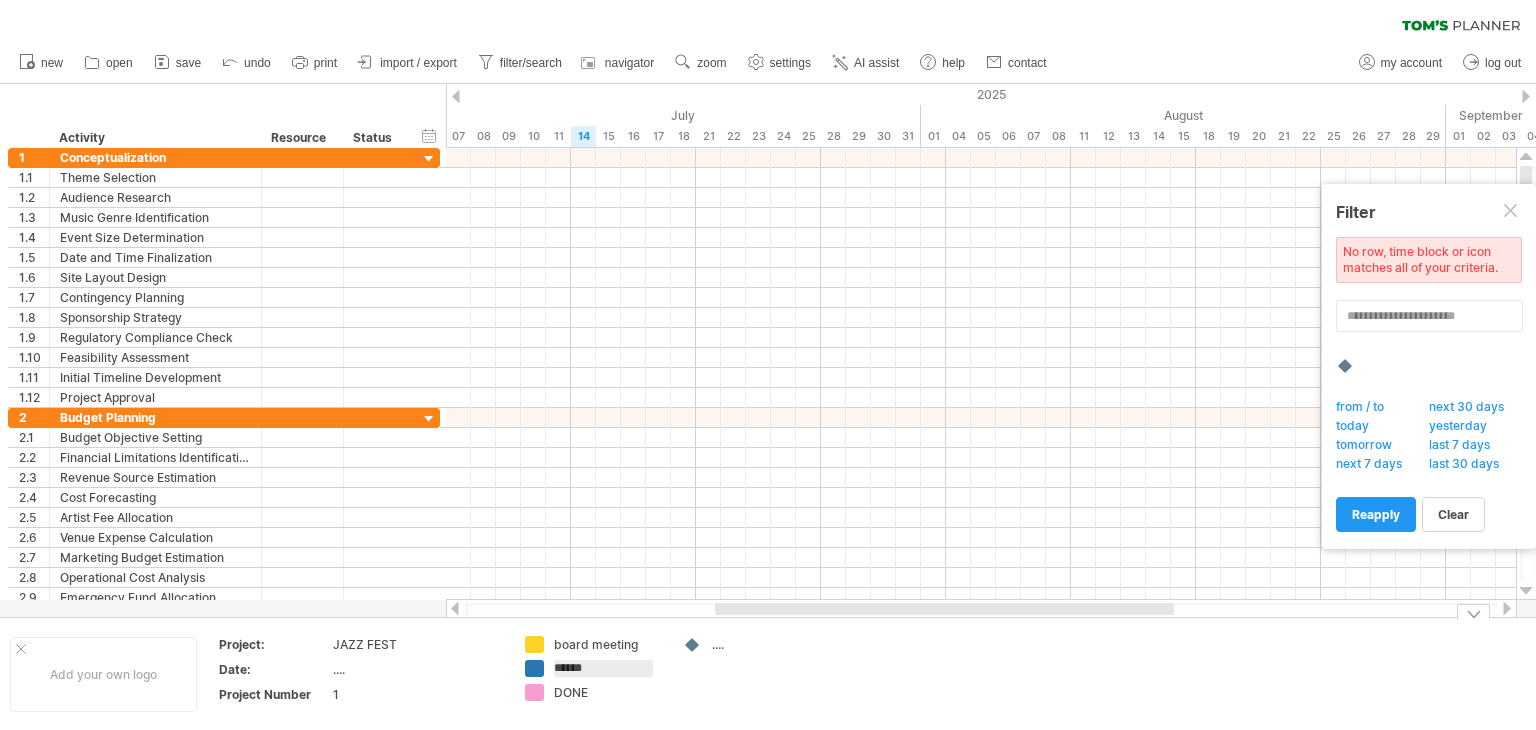 type on "*******" 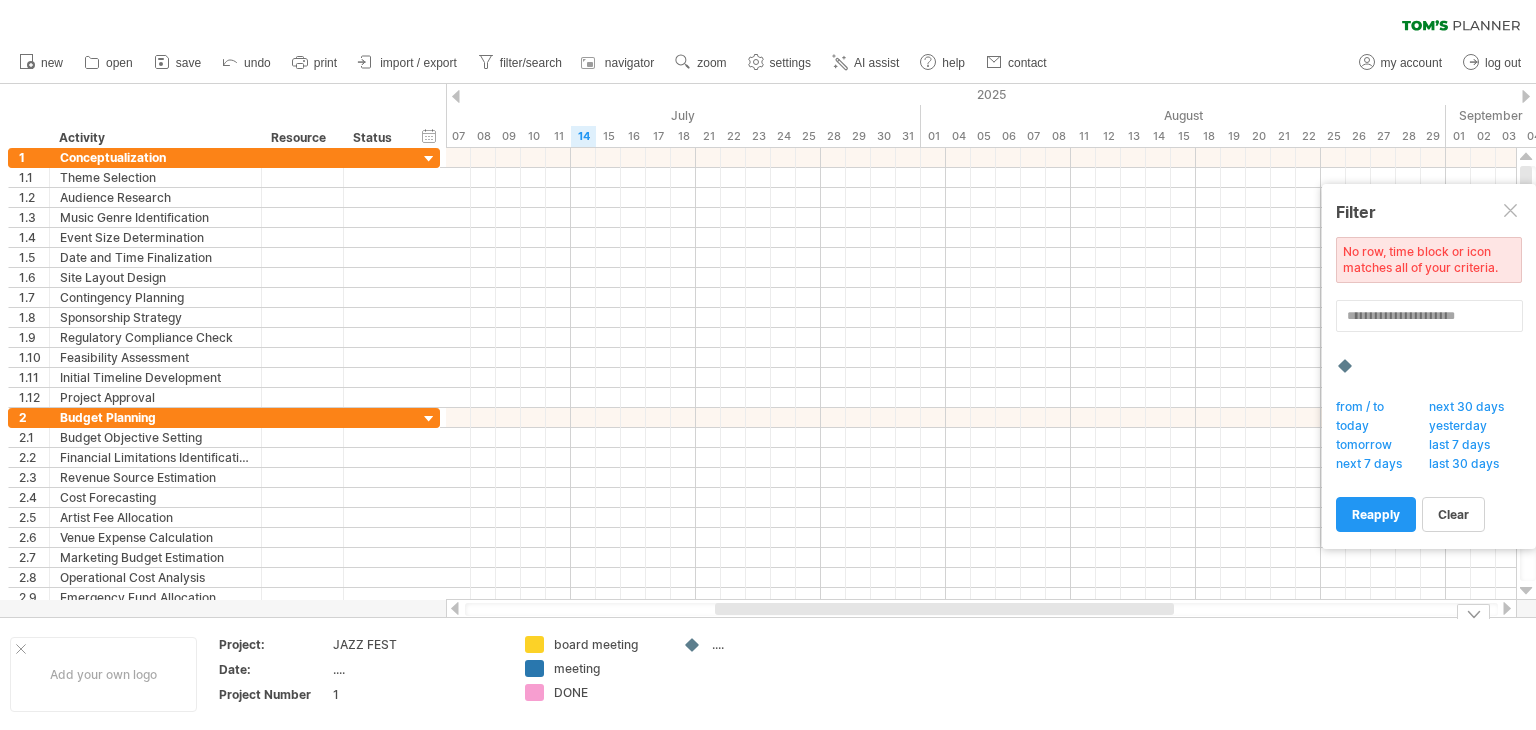 click on "DONE" at bounding box center (608, 692) 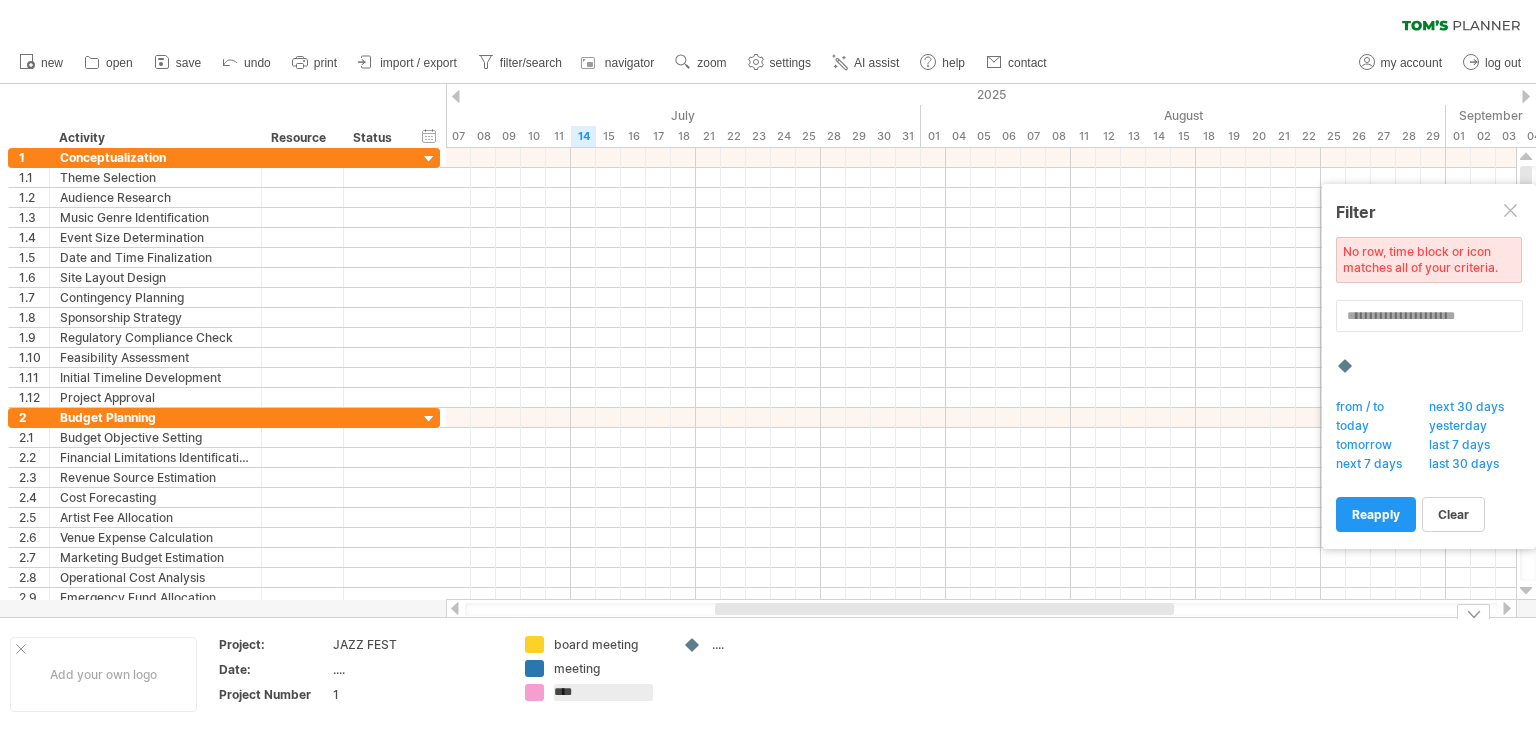 drag, startPoint x: 564, startPoint y: 689, endPoint x: 536, endPoint y: 689, distance: 28 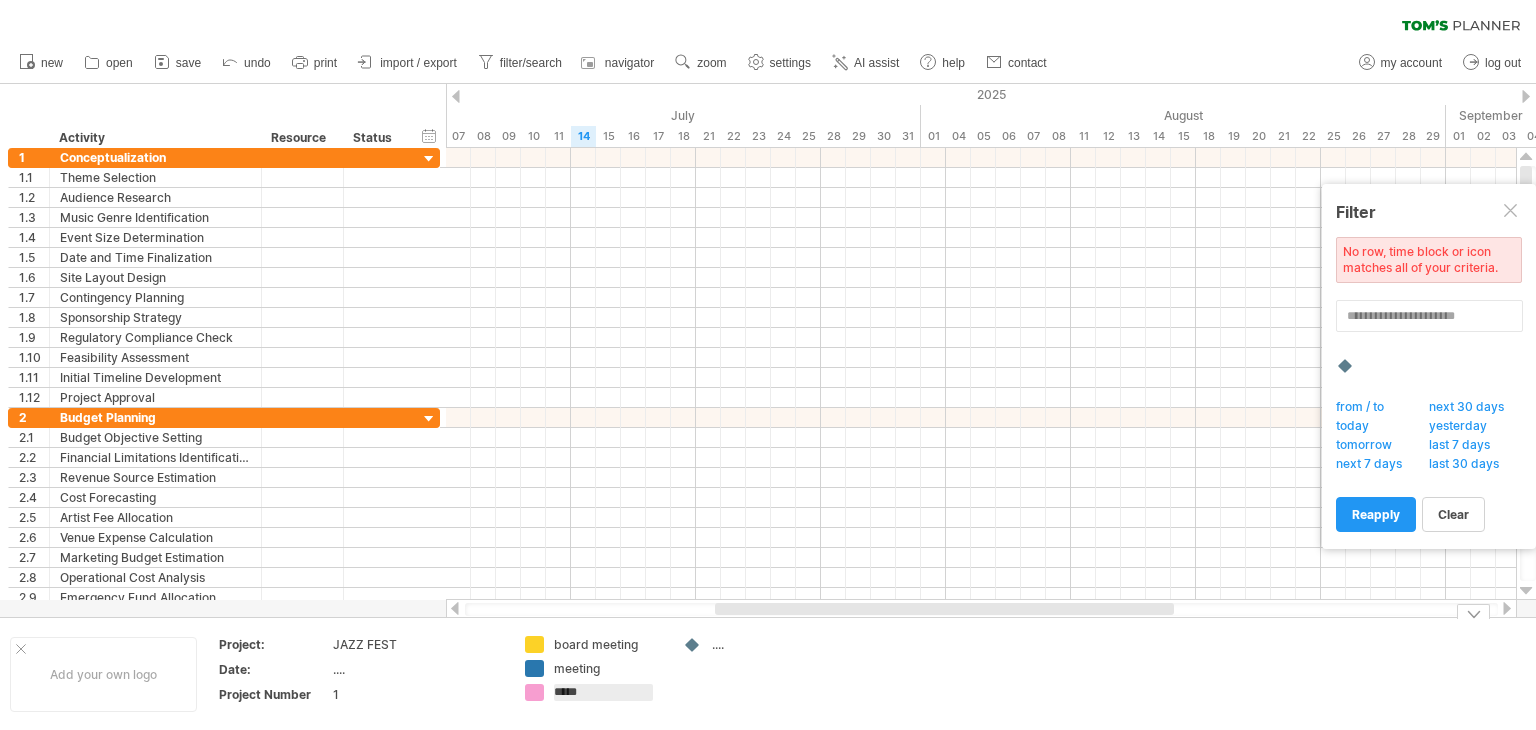 type on "****" 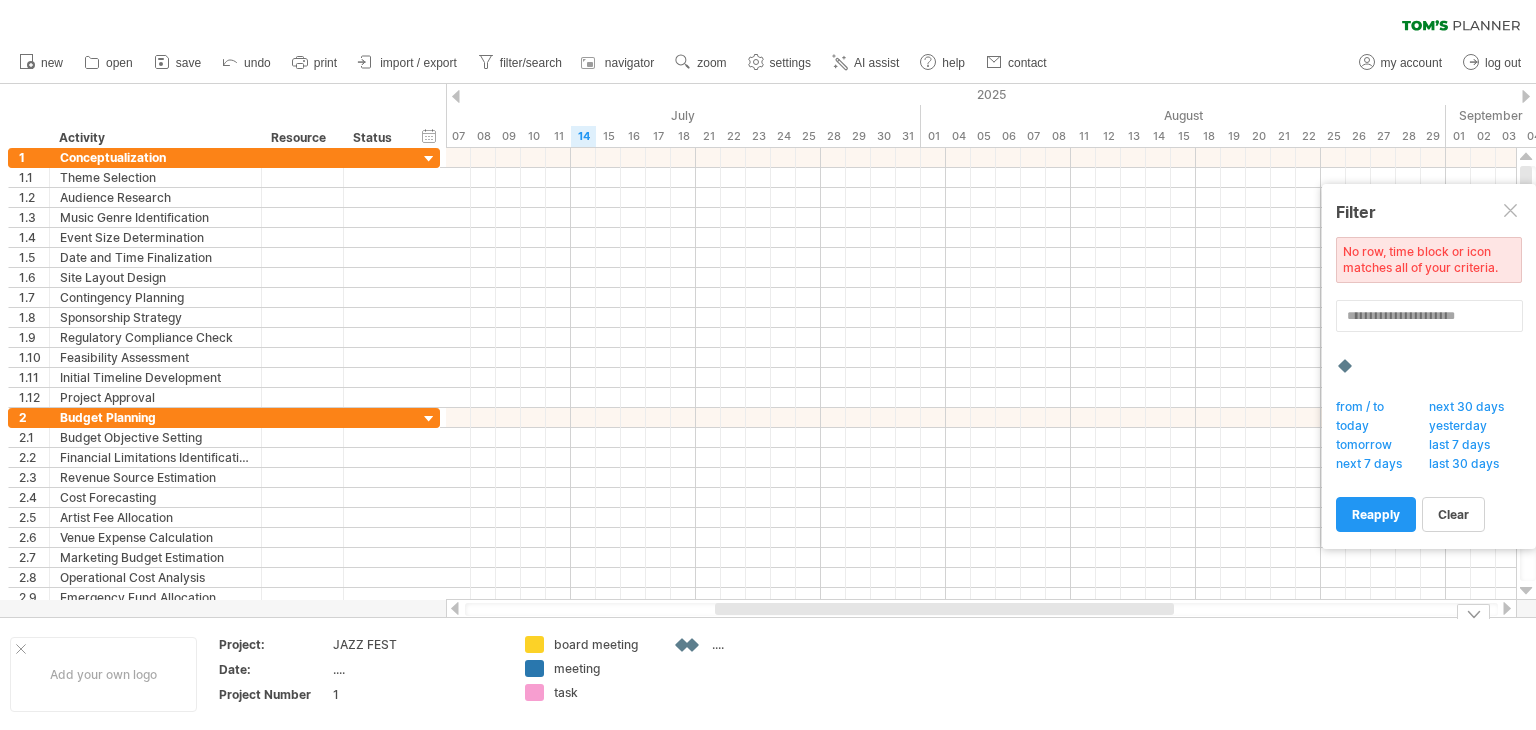 click at bounding box center (693, 645) 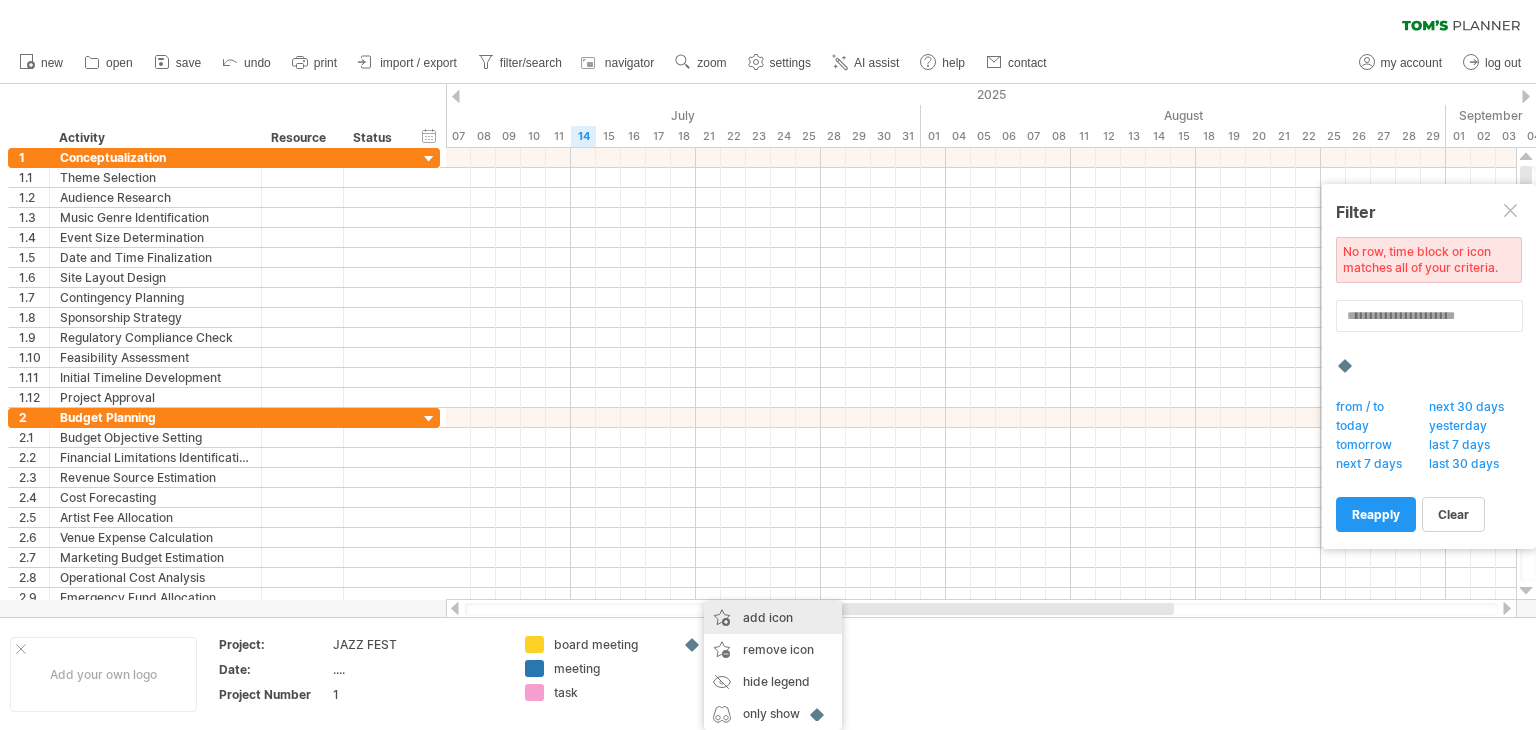 click on "add icon" at bounding box center (773, 618) 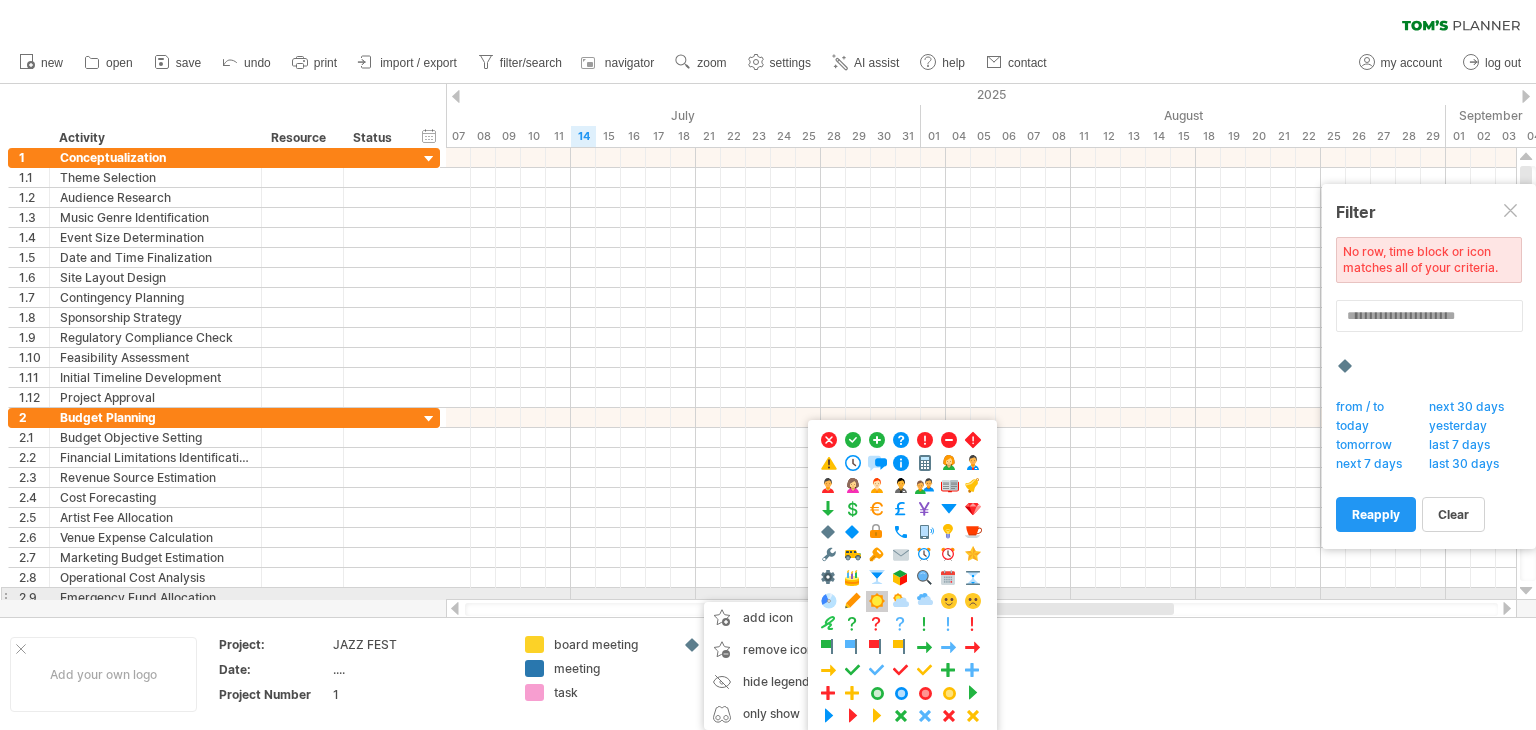 click at bounding box center [877, 601] 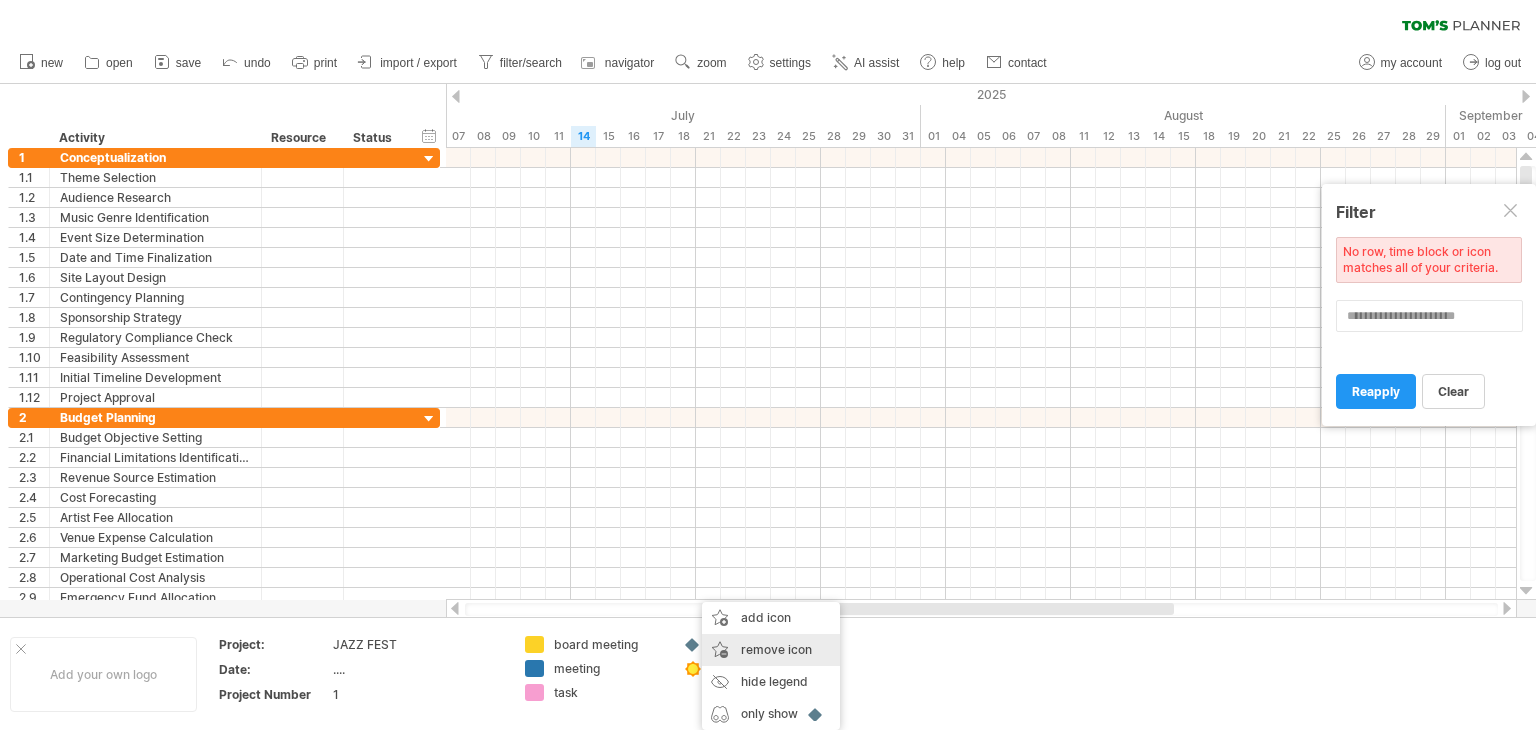 click on "remove icon" at bounding box center [776, 649] 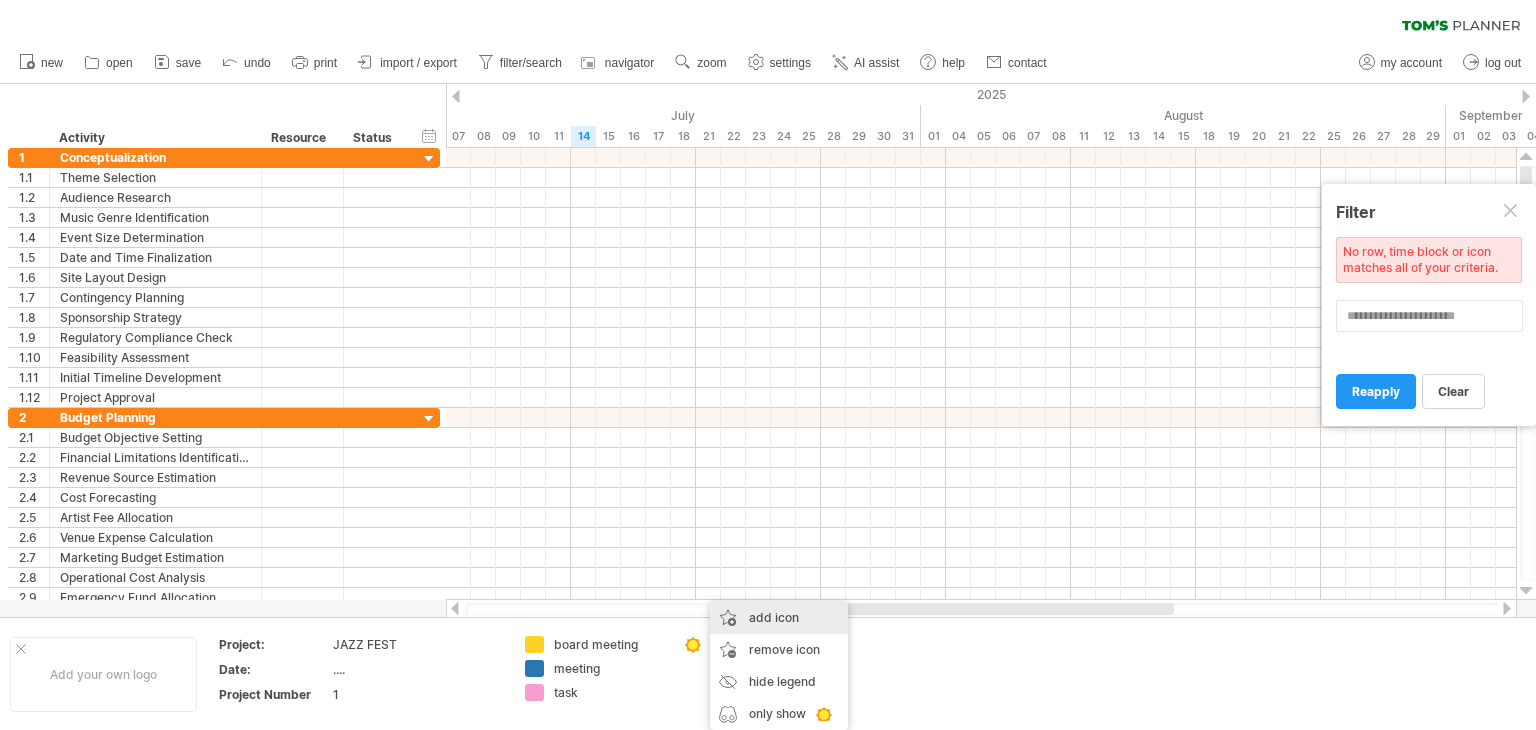 click on "add icon" at bounding box center (779, 618) 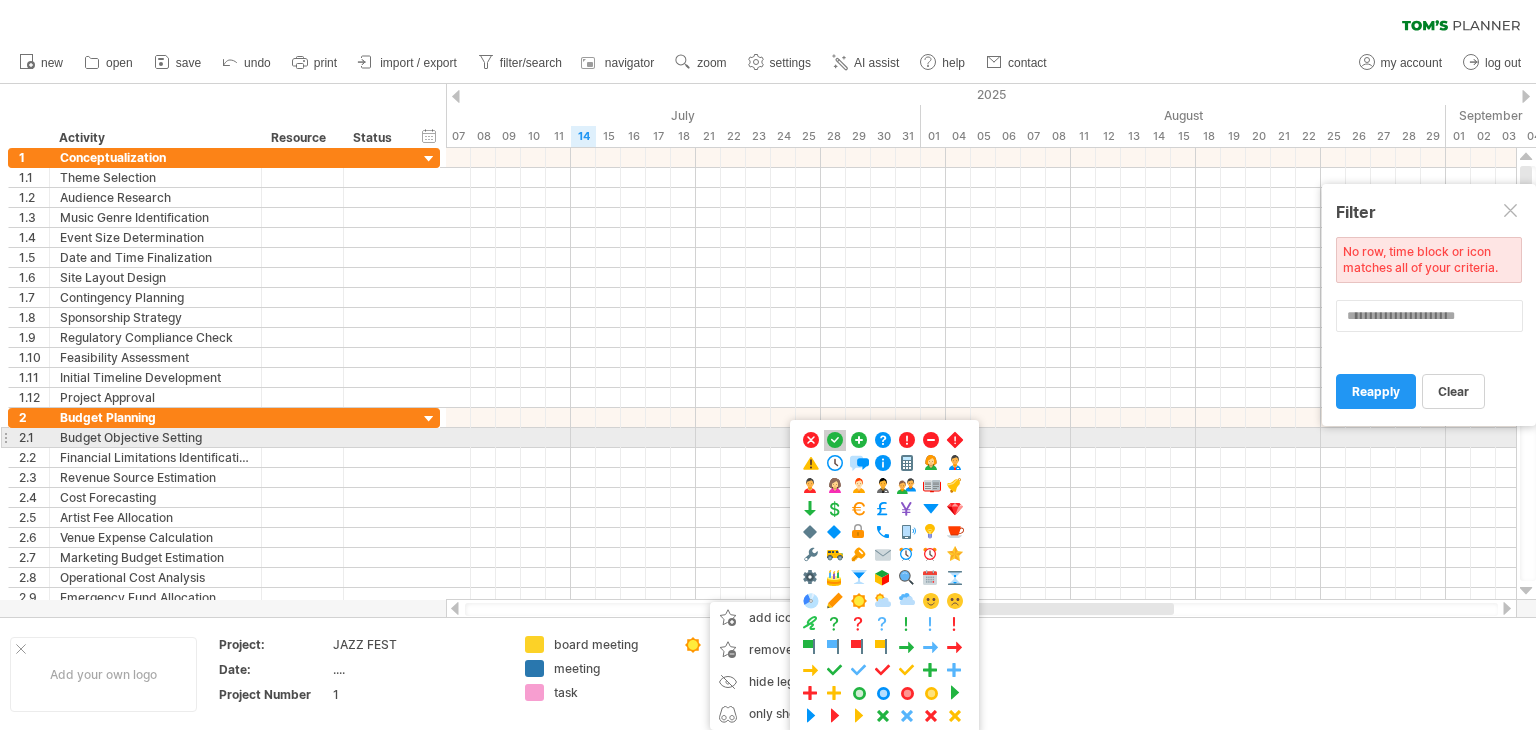 click at bounding box center [835, 440] 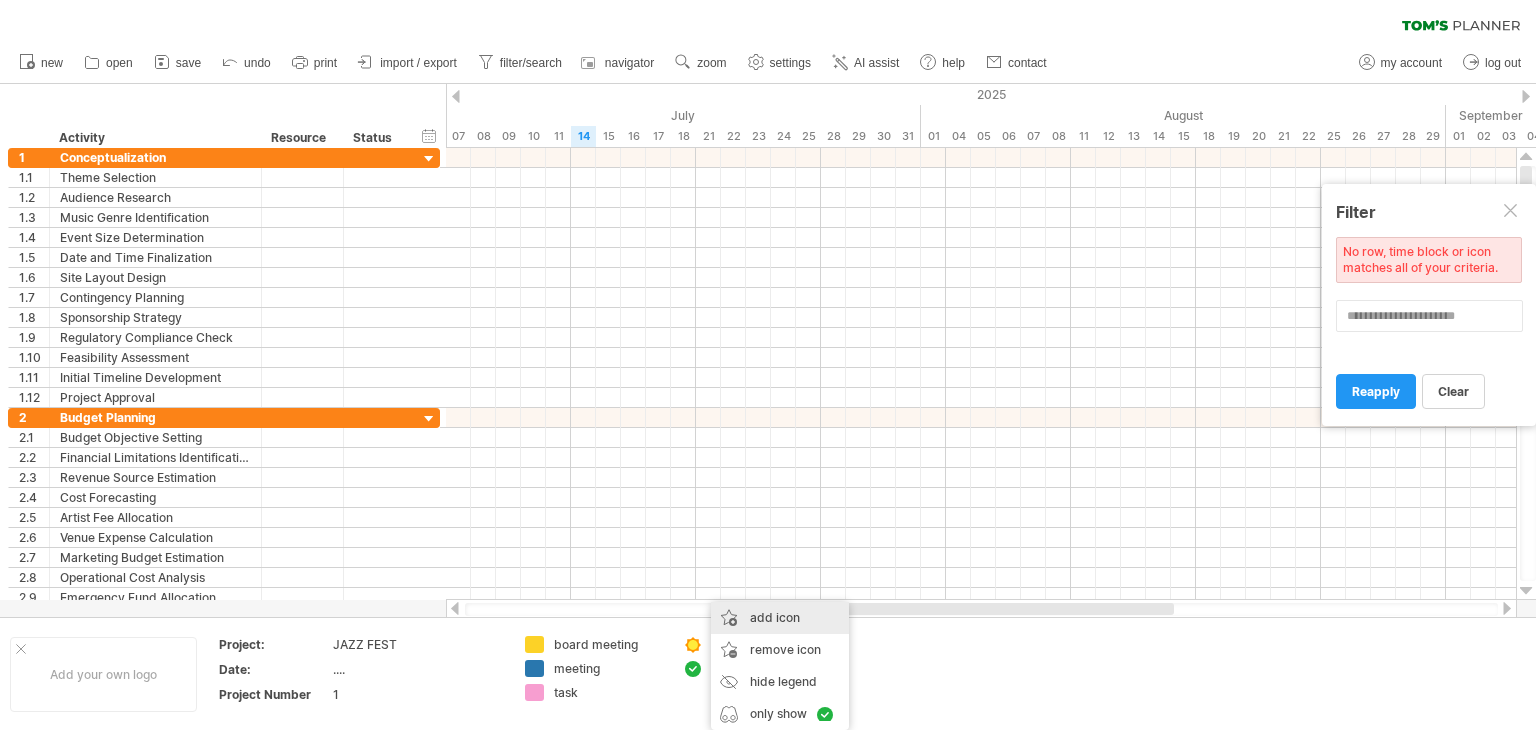 click on "add icon" at bounding box center [780, 618] 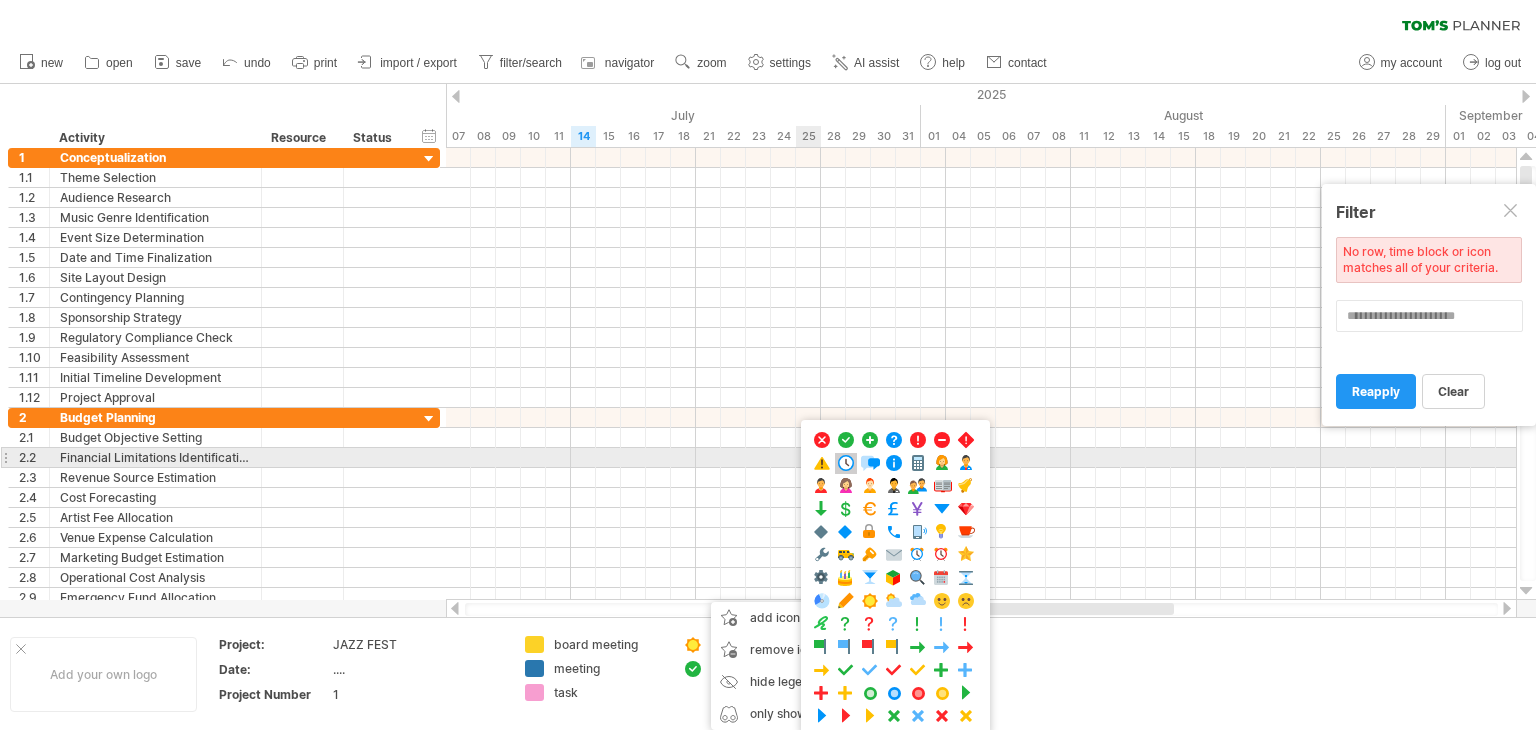 click at bounding box center (846, 463) 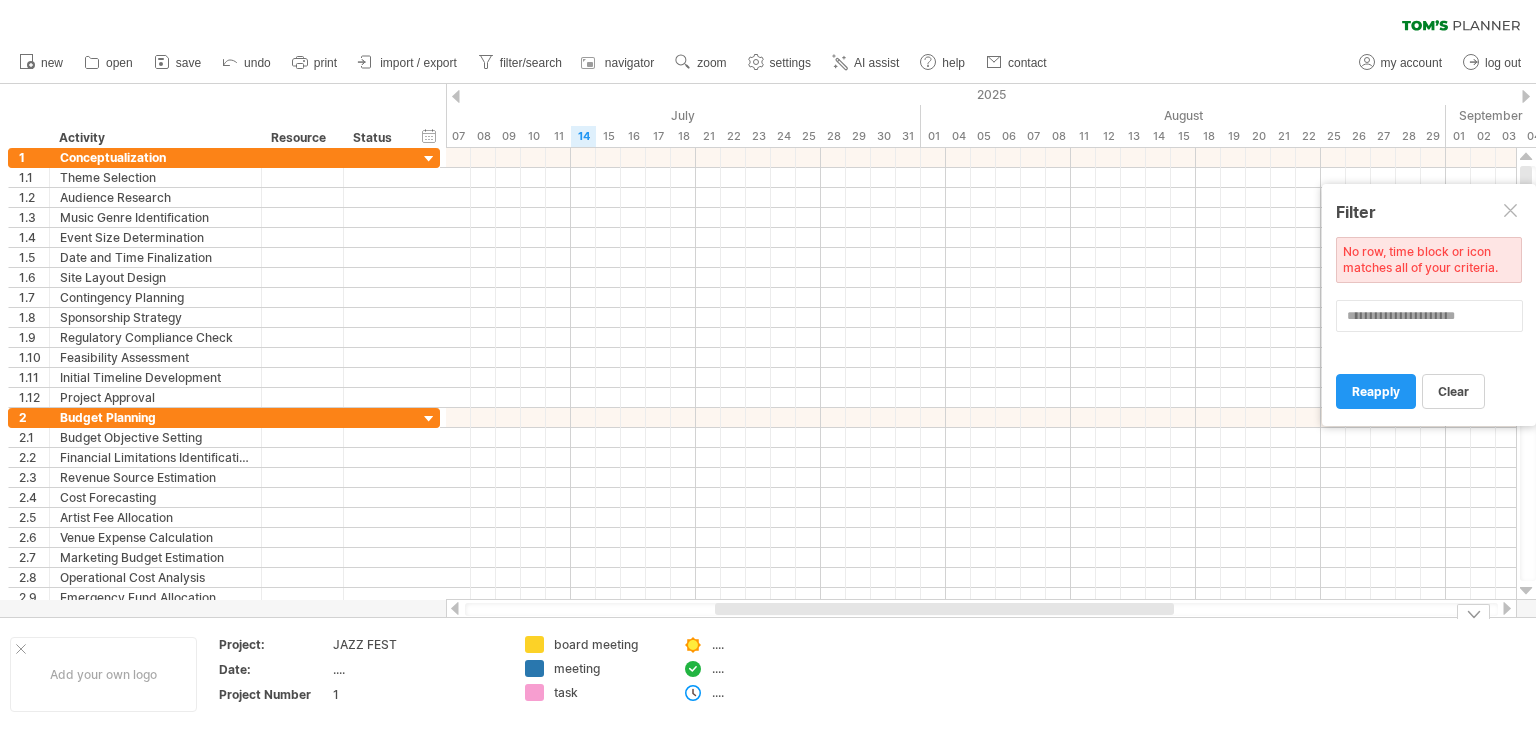 click on "...." at bounding box center (766, 692) 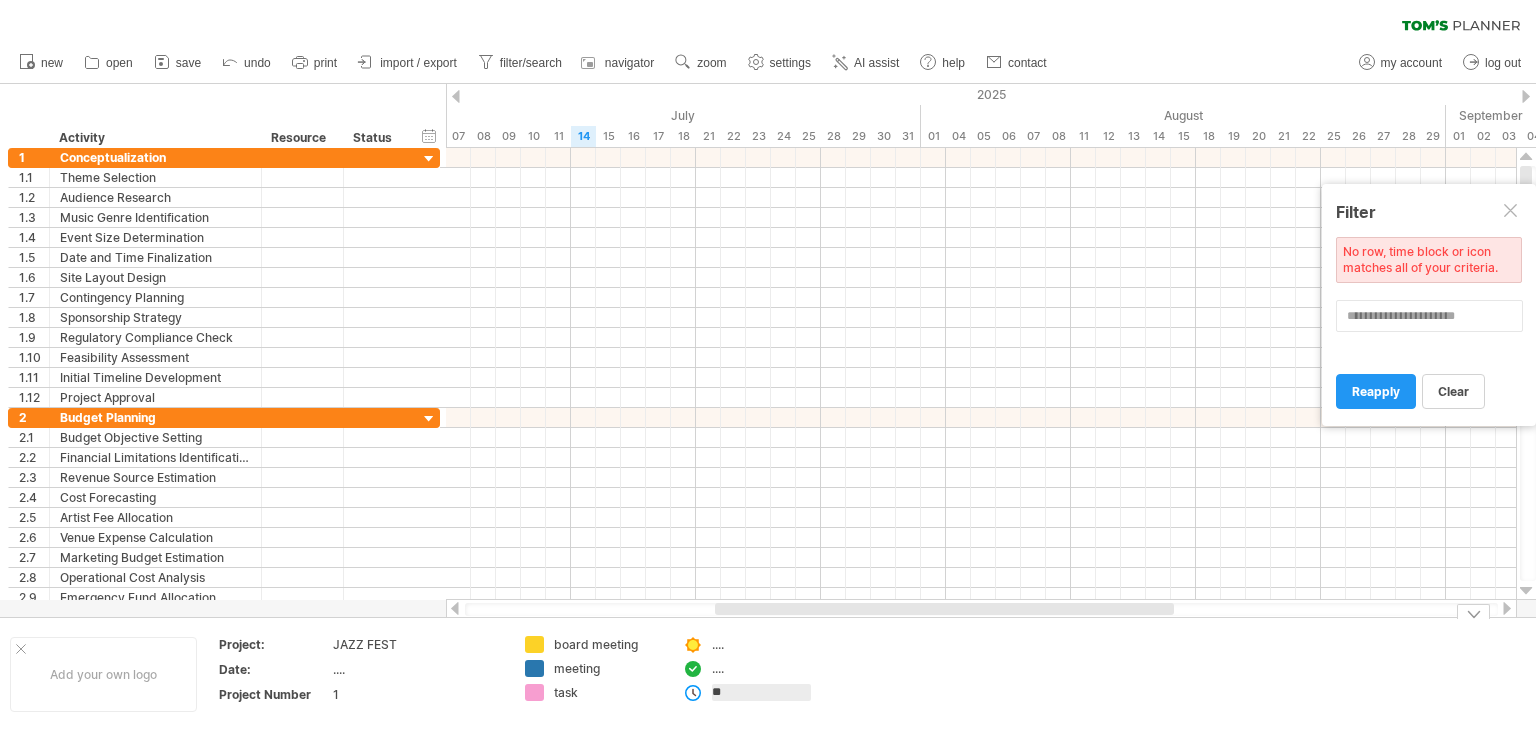 type on "*" 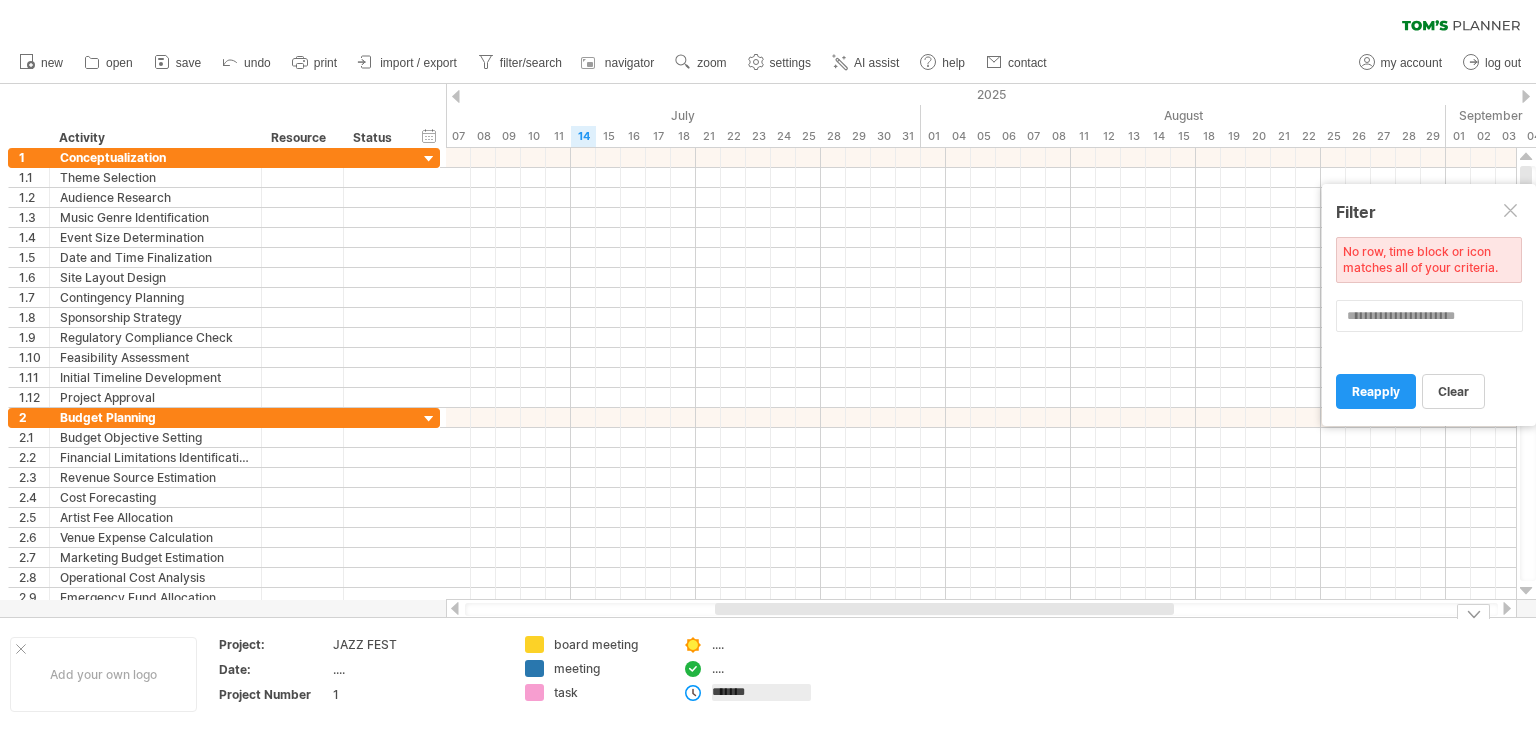 type on "********" 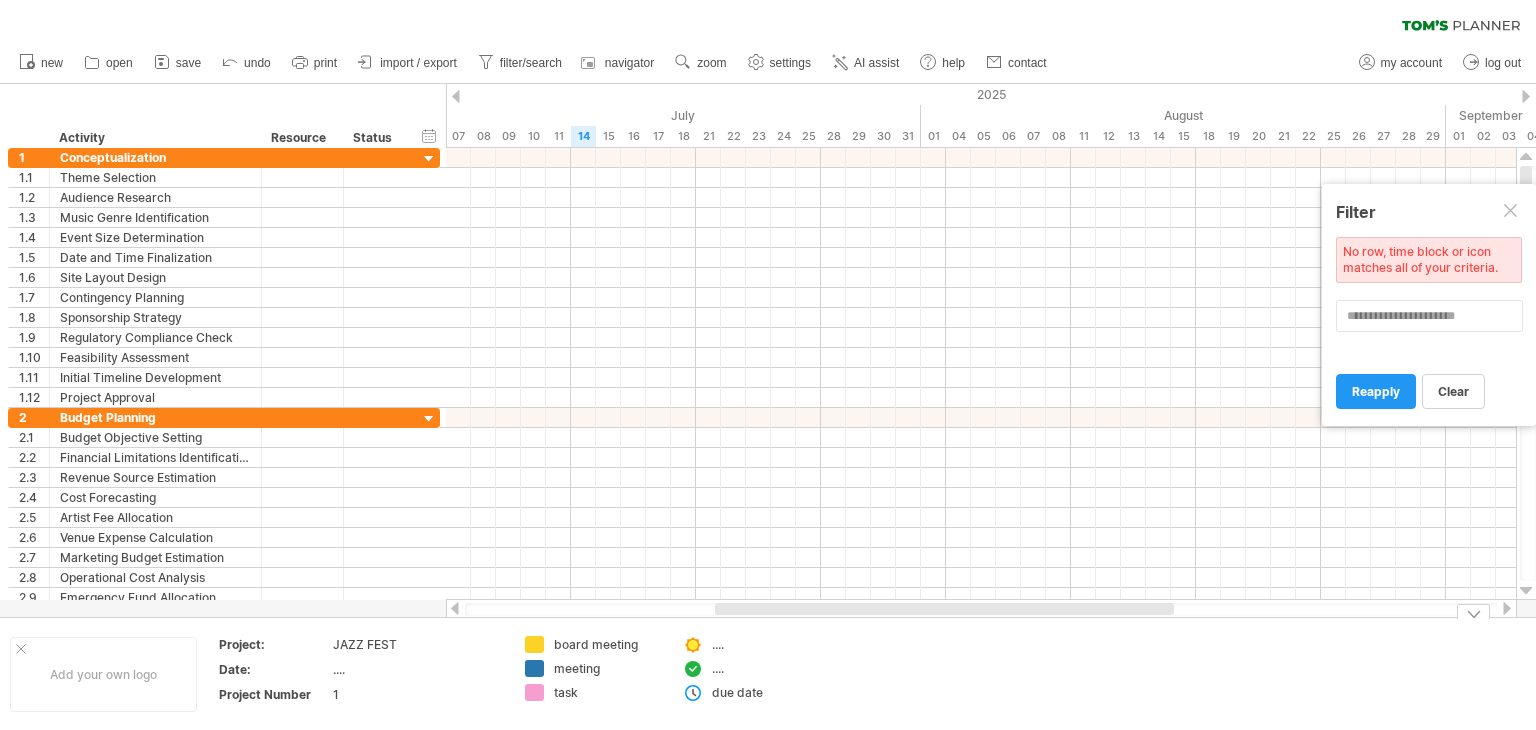 click on "...." at bounding box center (766, 668) 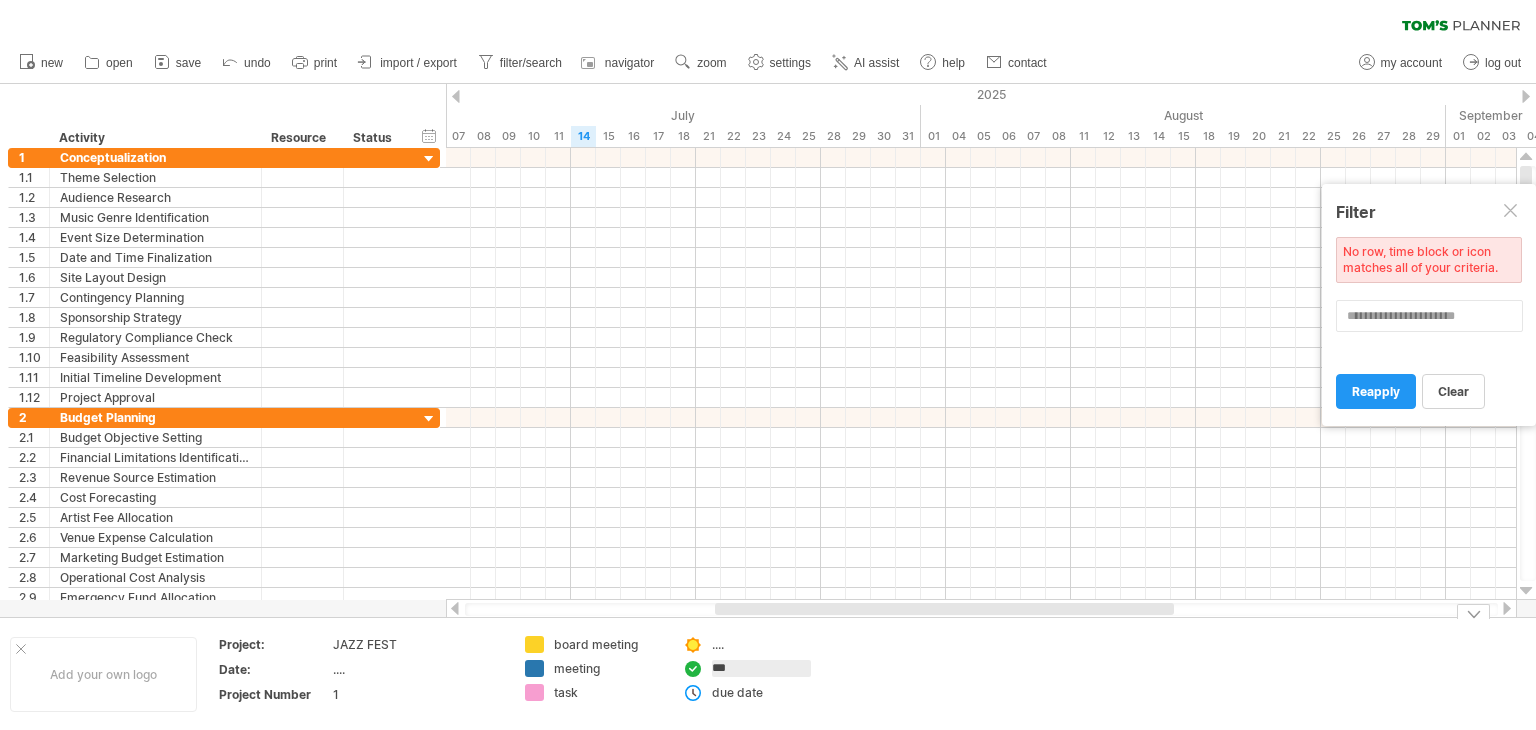 type on "****" 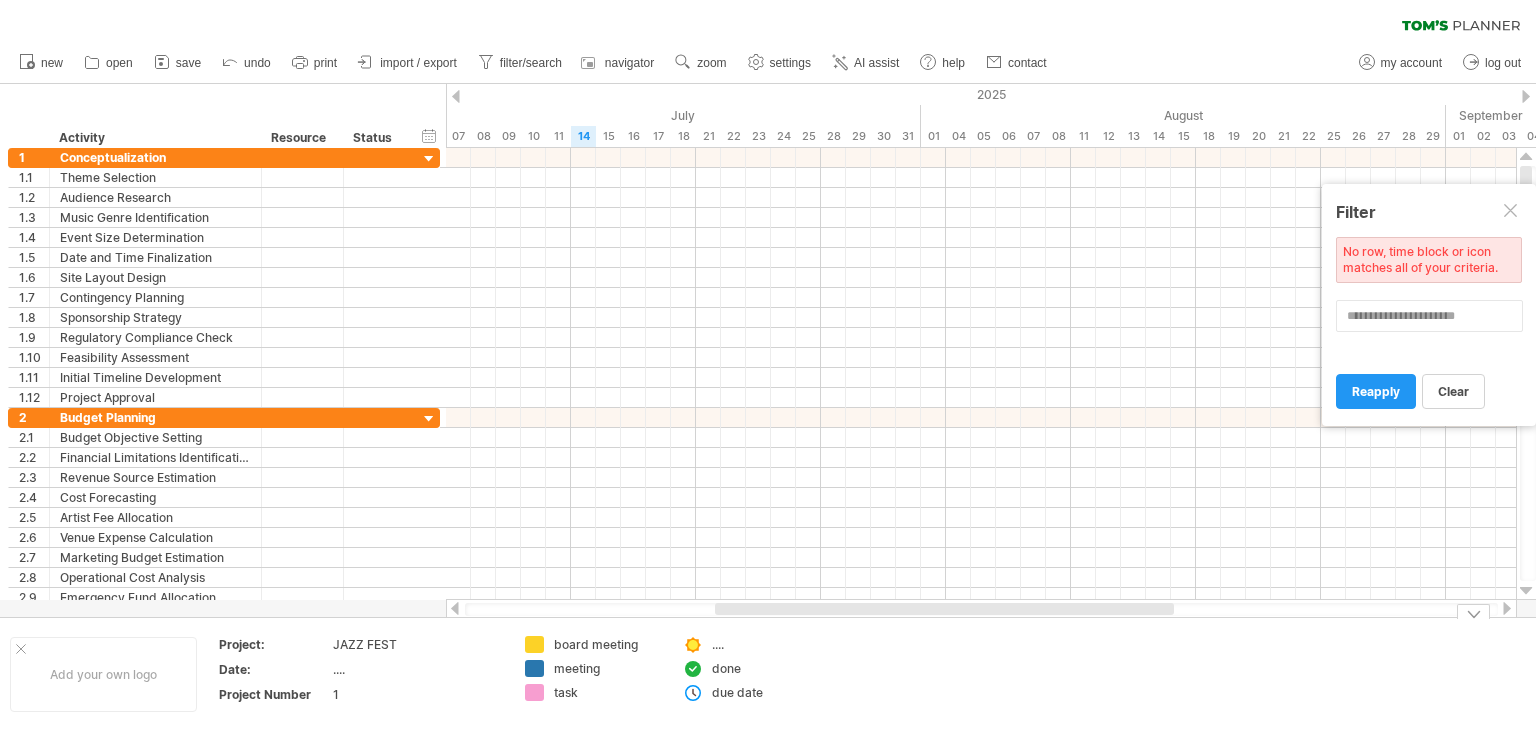 click on "...." at bounding box center (766, 644) 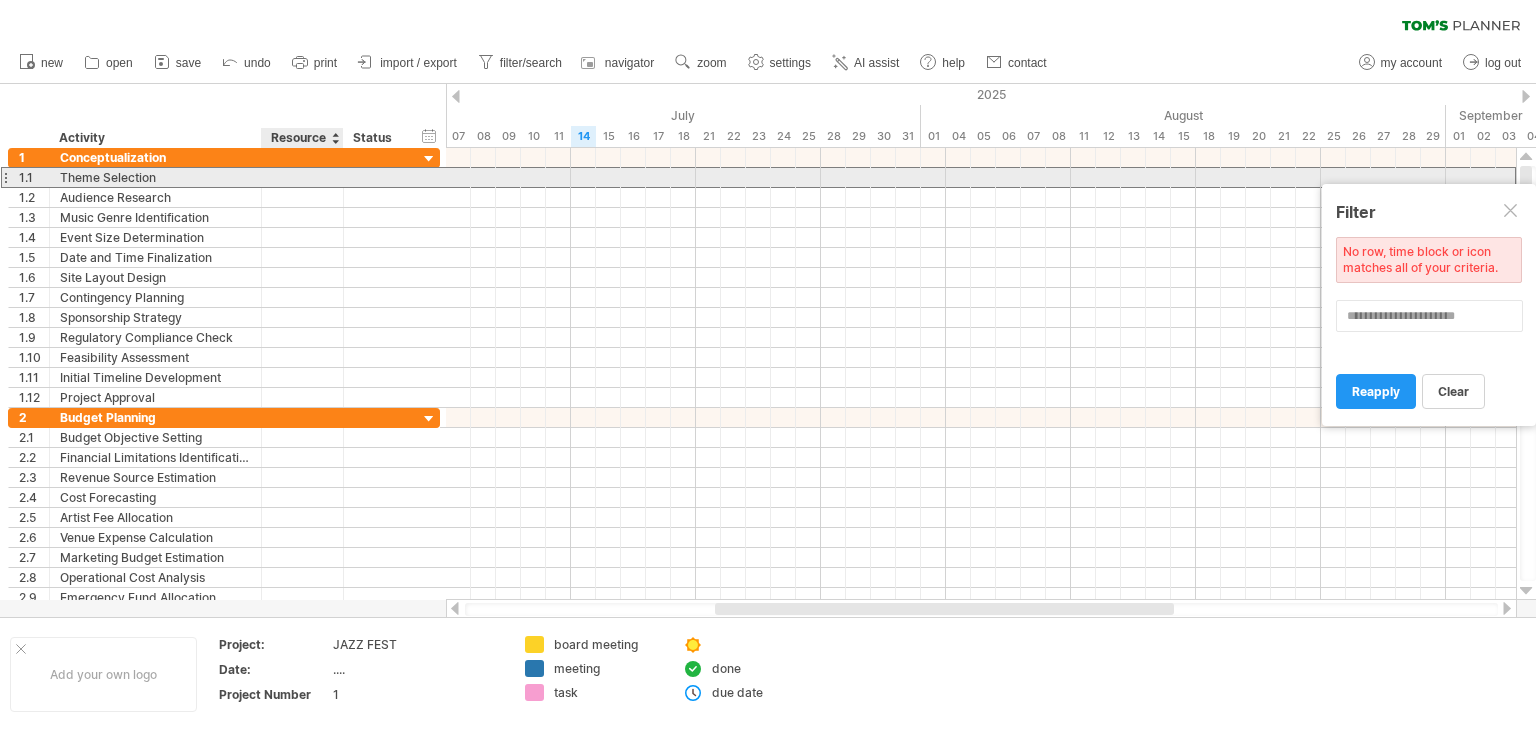 click at bounding box center (302, 177) 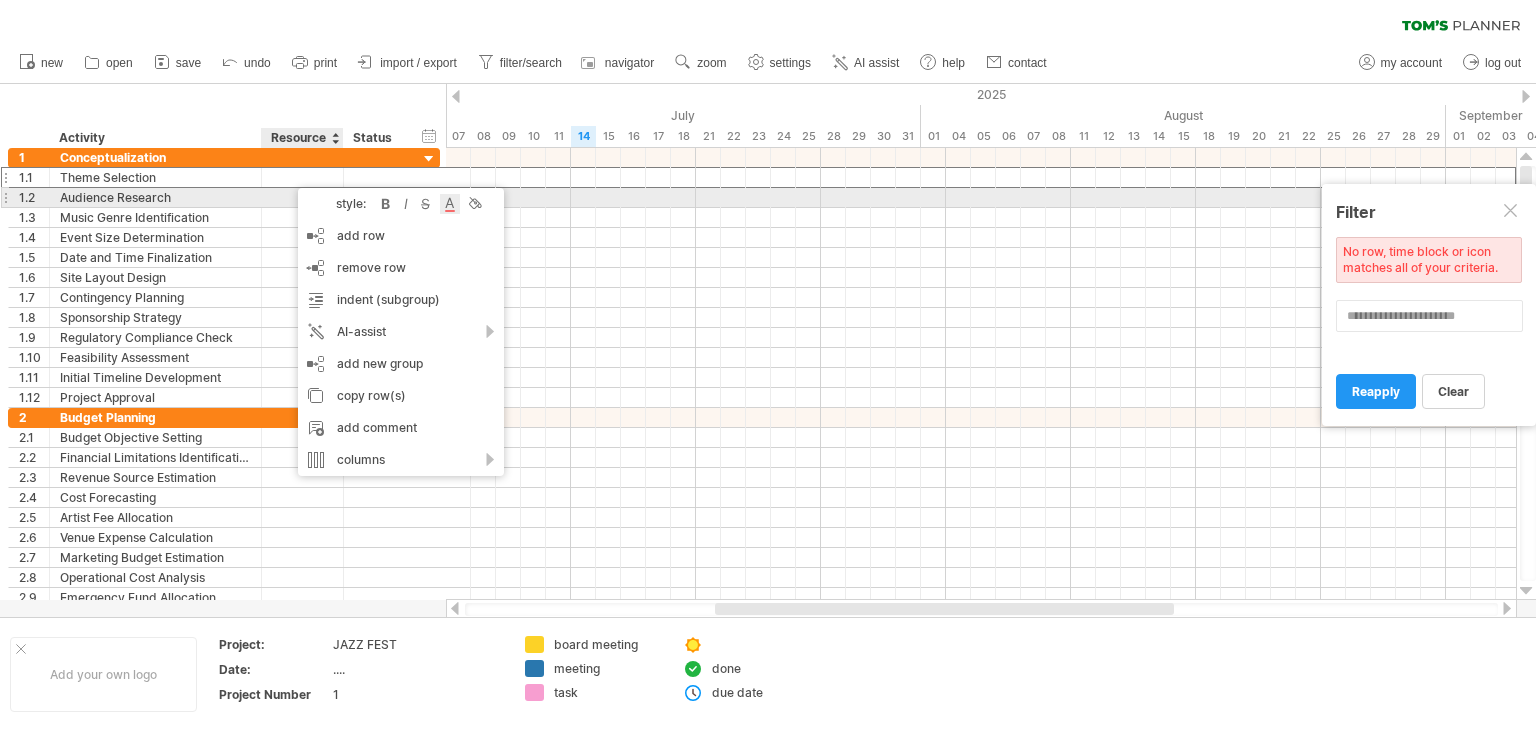 click at bounding box center [450, 204] 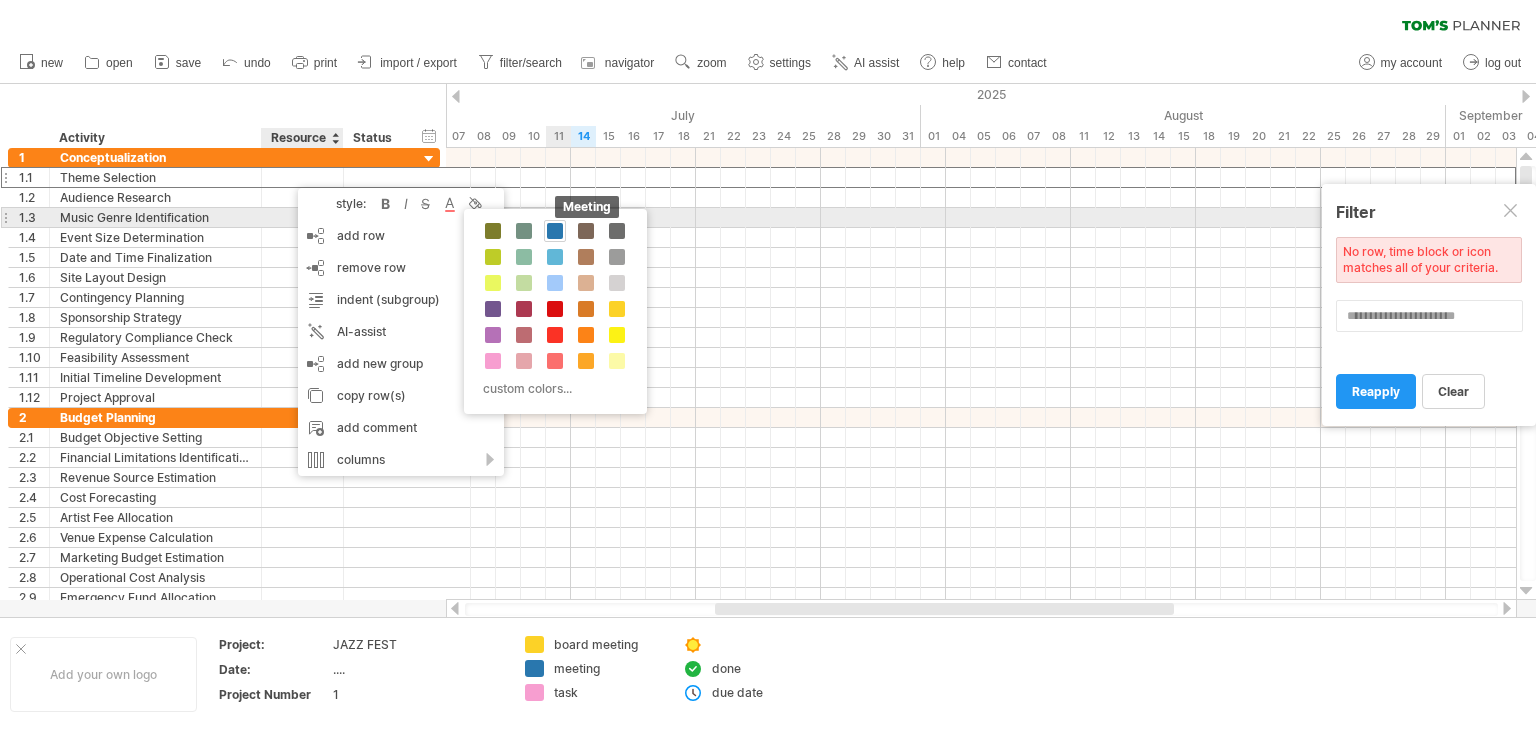 click at bounding box center [555, 231] 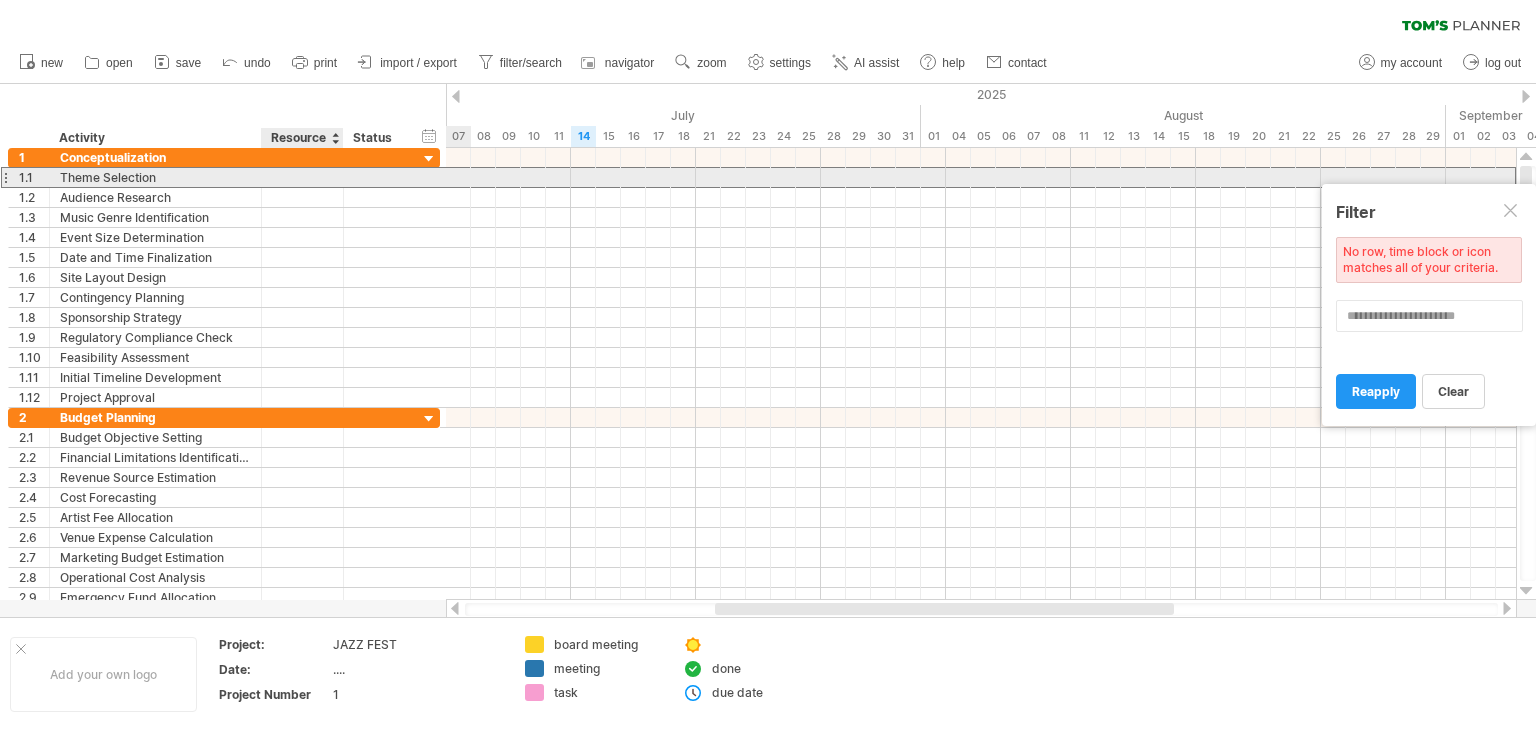 click at bounding box center (302, 177) 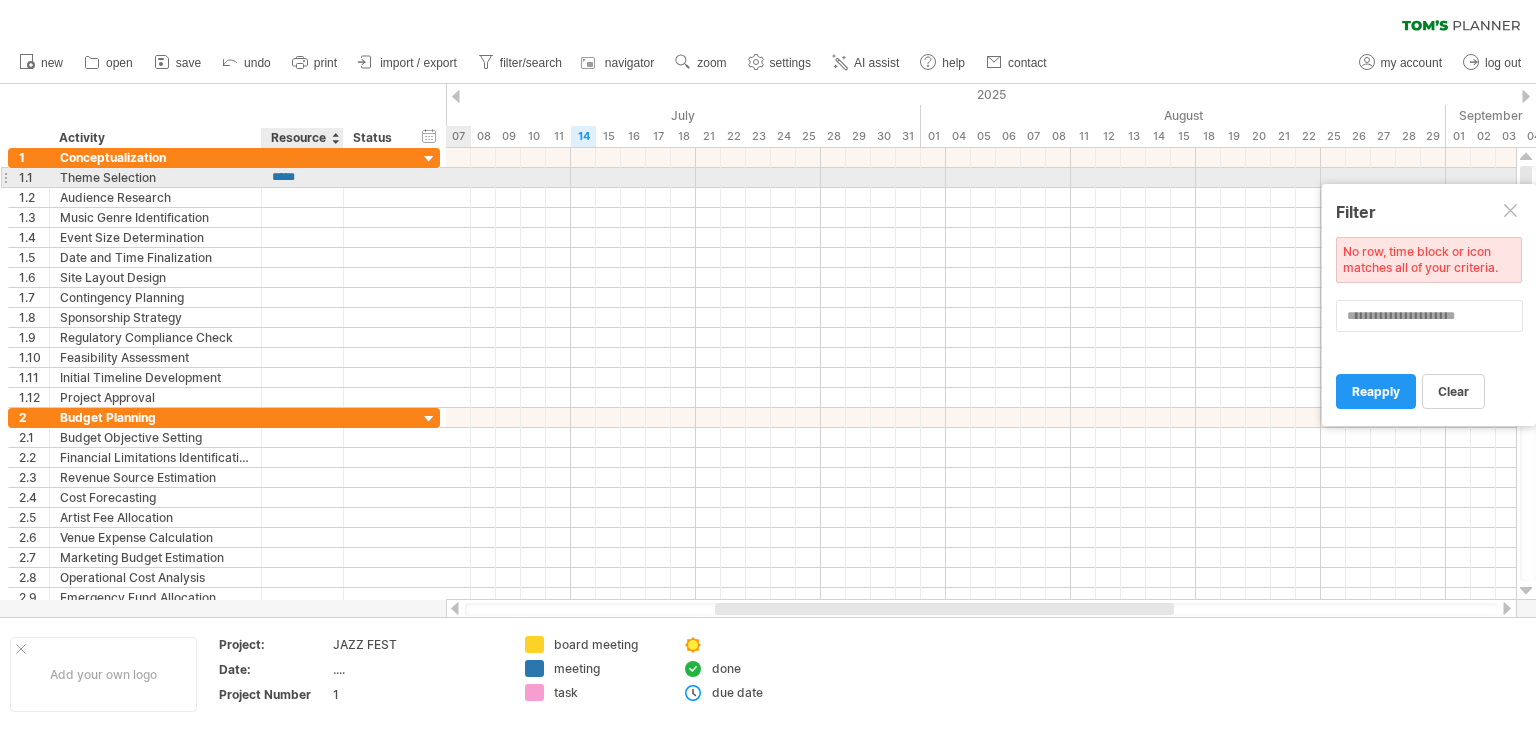 type on "*****" 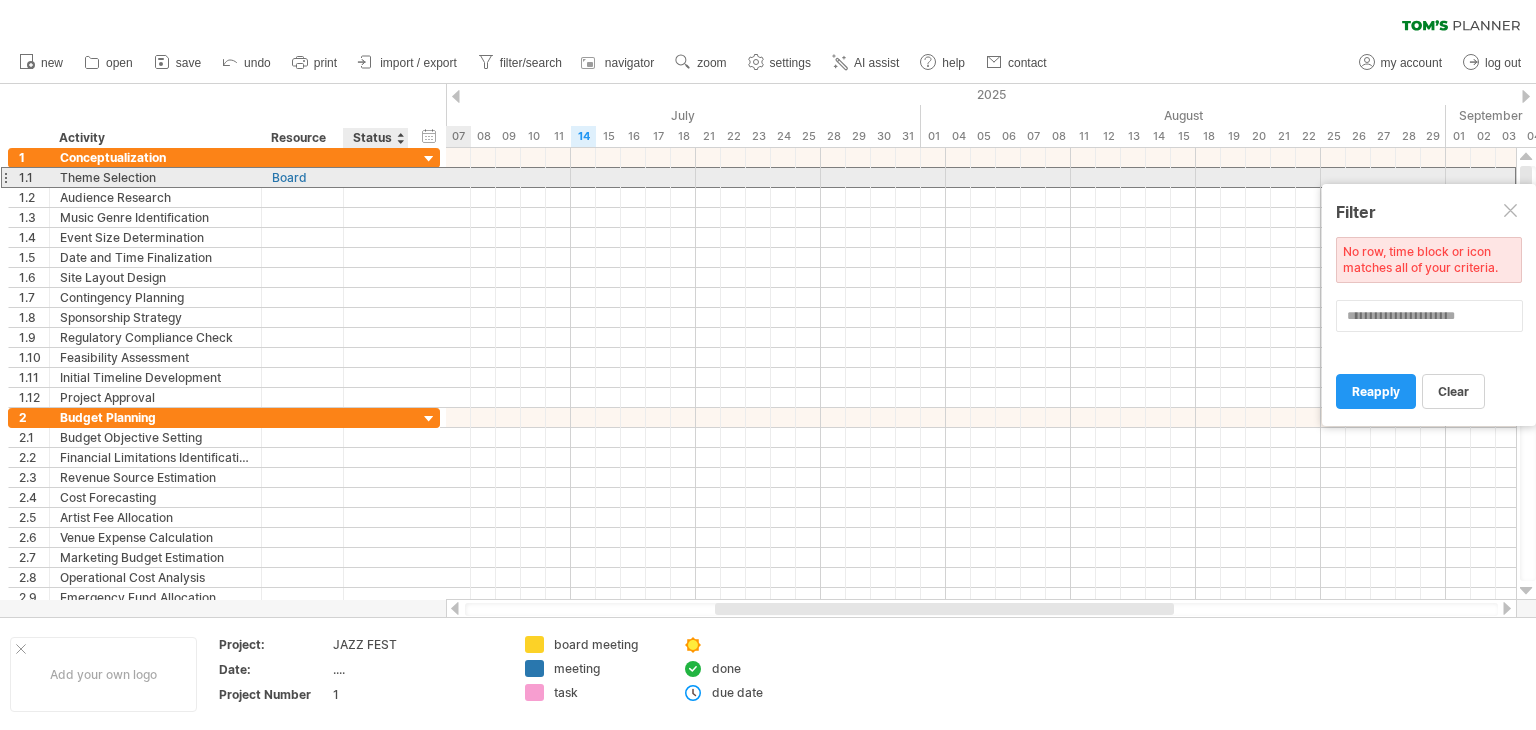 click at bounding box center [376, 177] 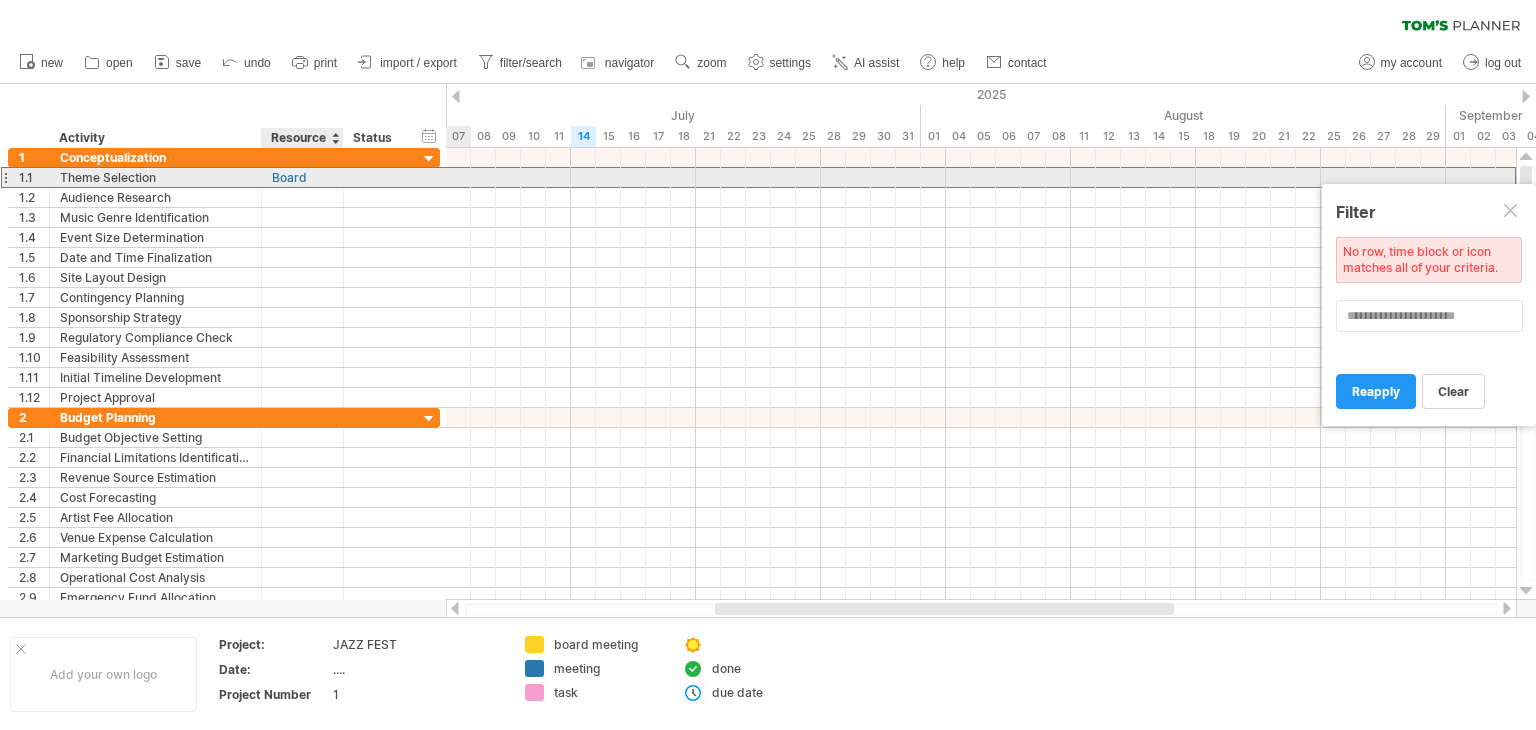 click on "Board" at bounding box center (302, 177) 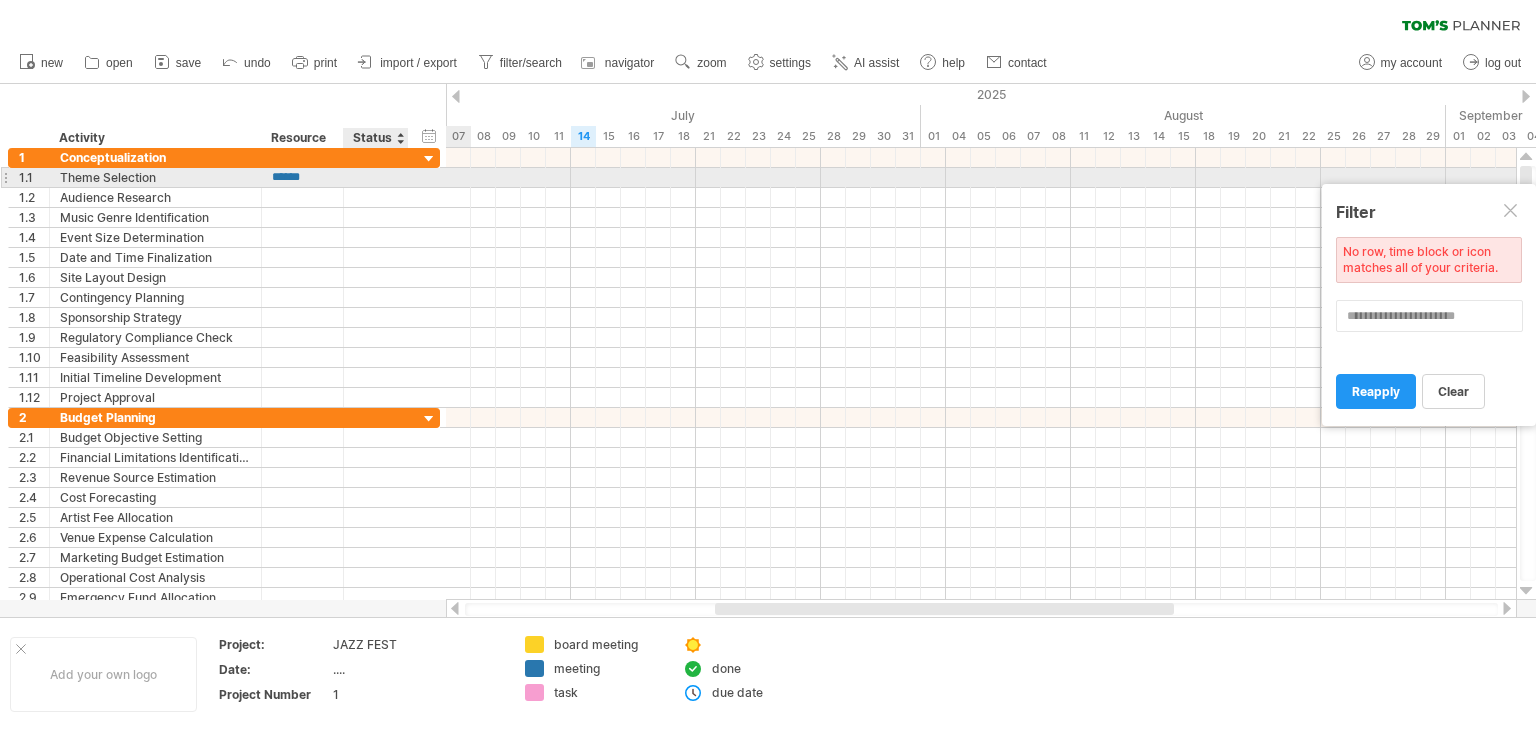 click at bounding box center (376, 177) 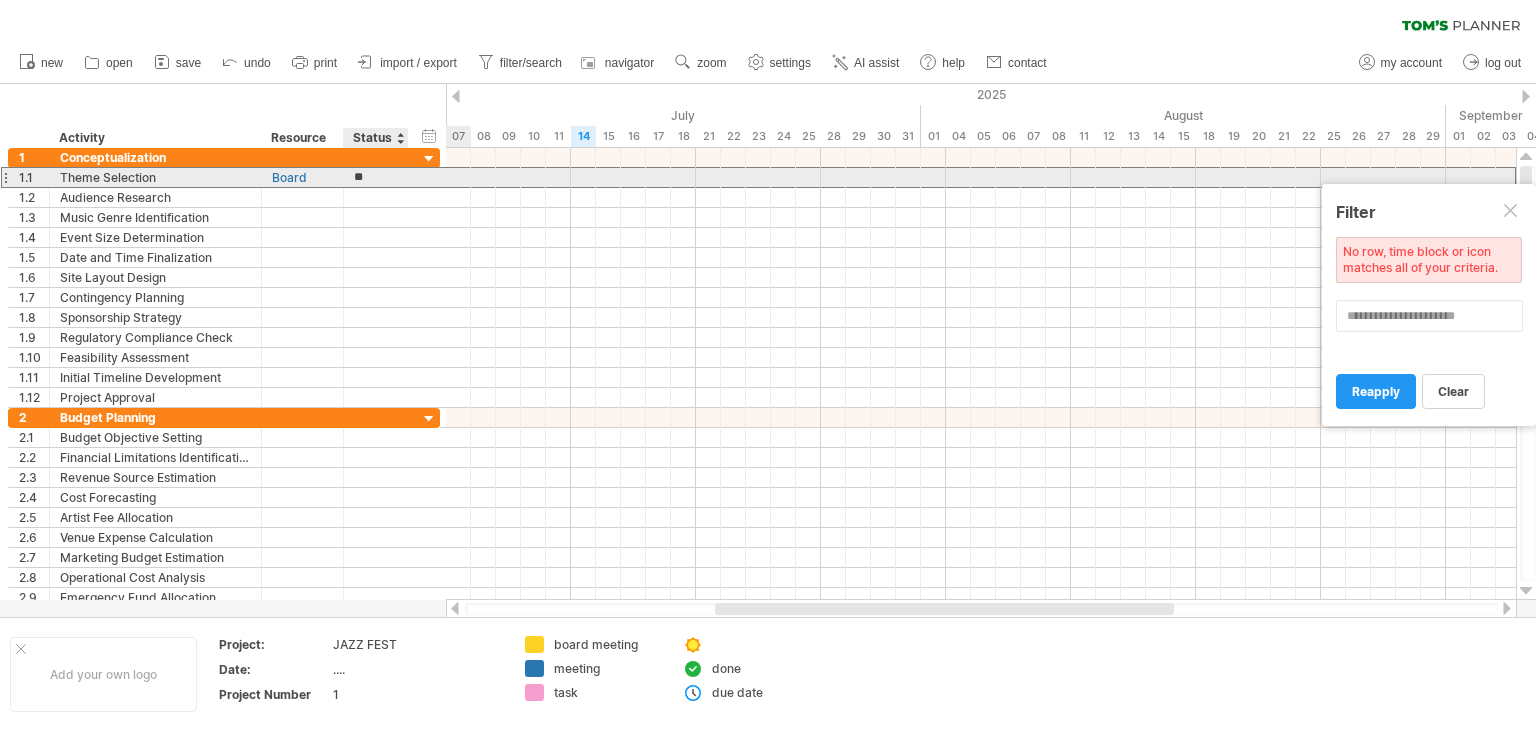 type on "*" 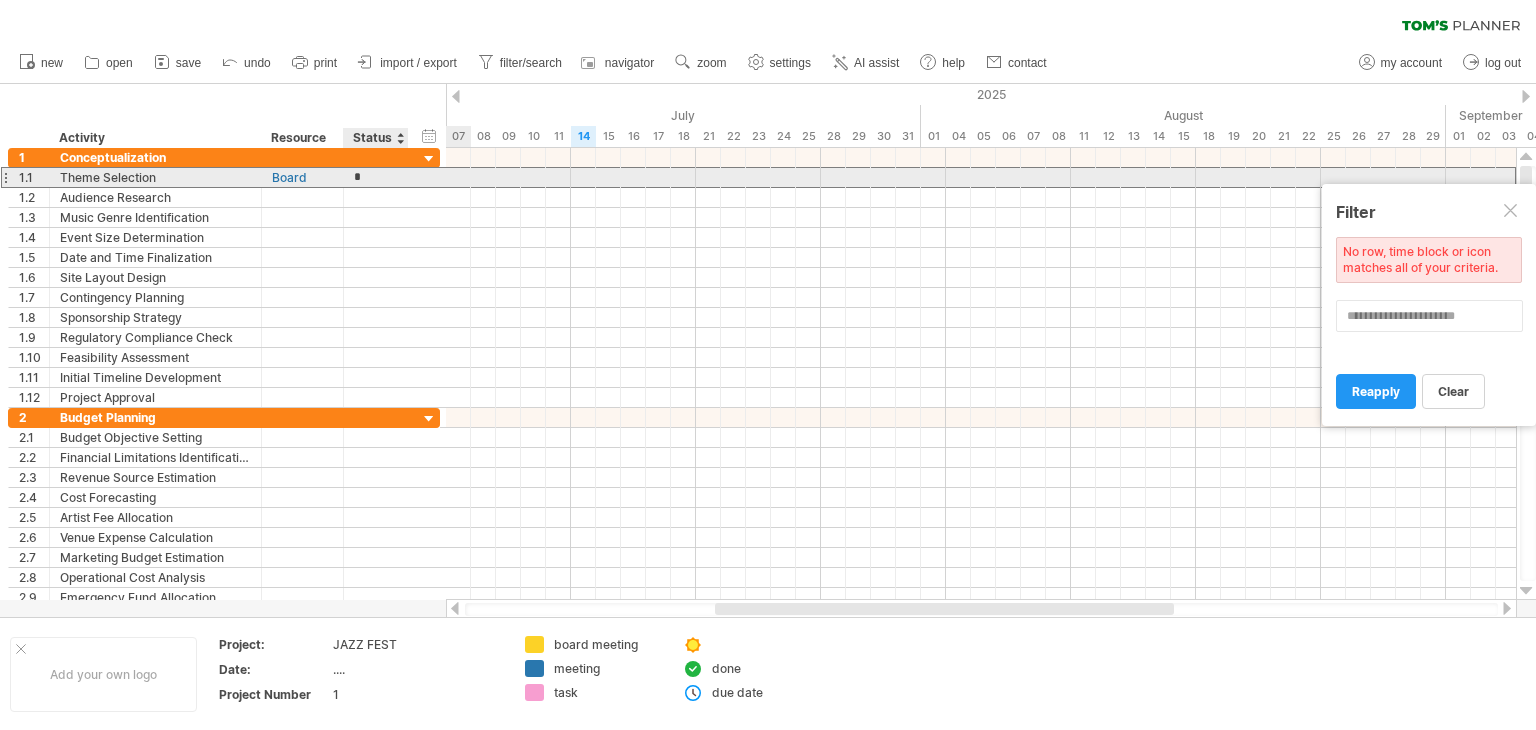 type 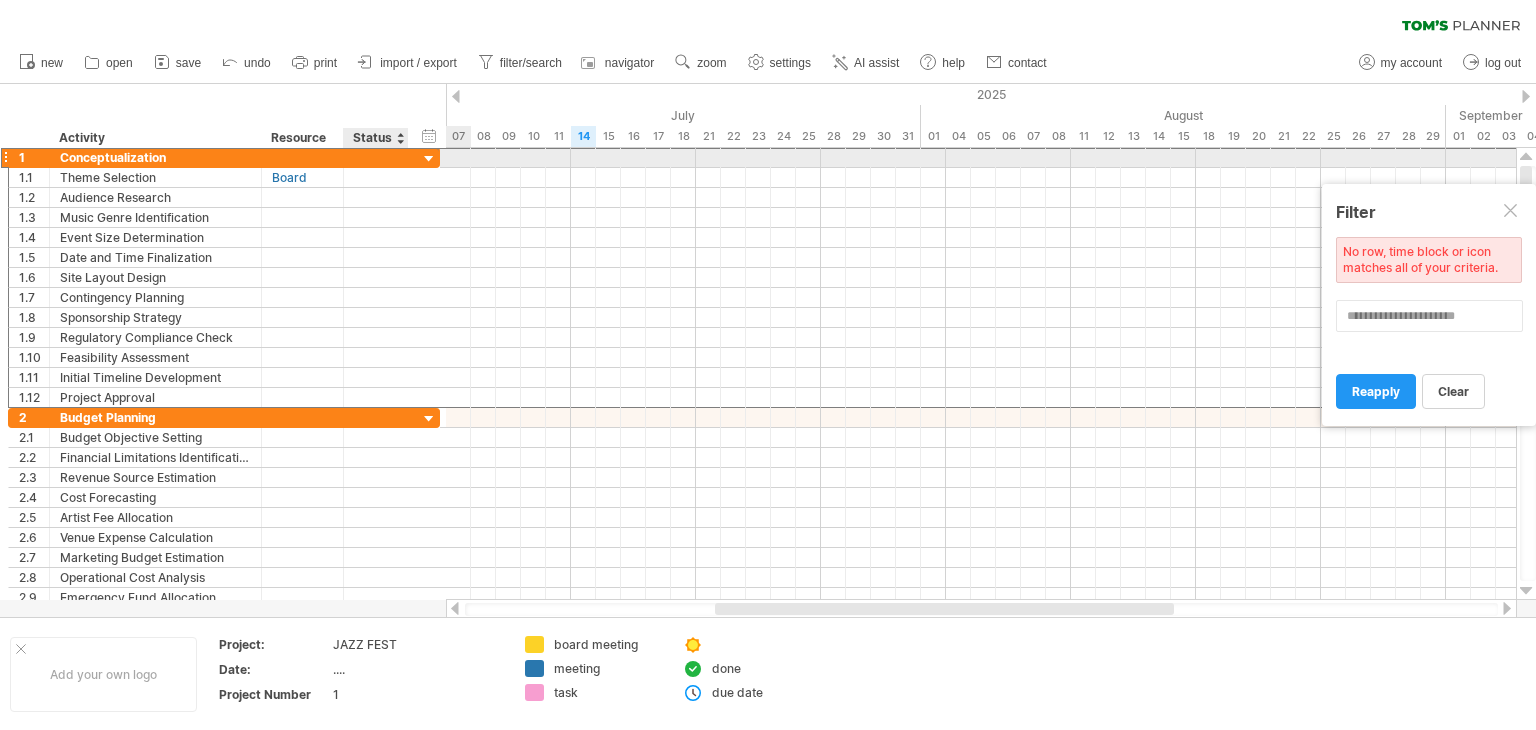 drag, startPoint x: 440, startPoint y: 156, endPoint x: 429, endPoint y: 155, distance: 11.045361 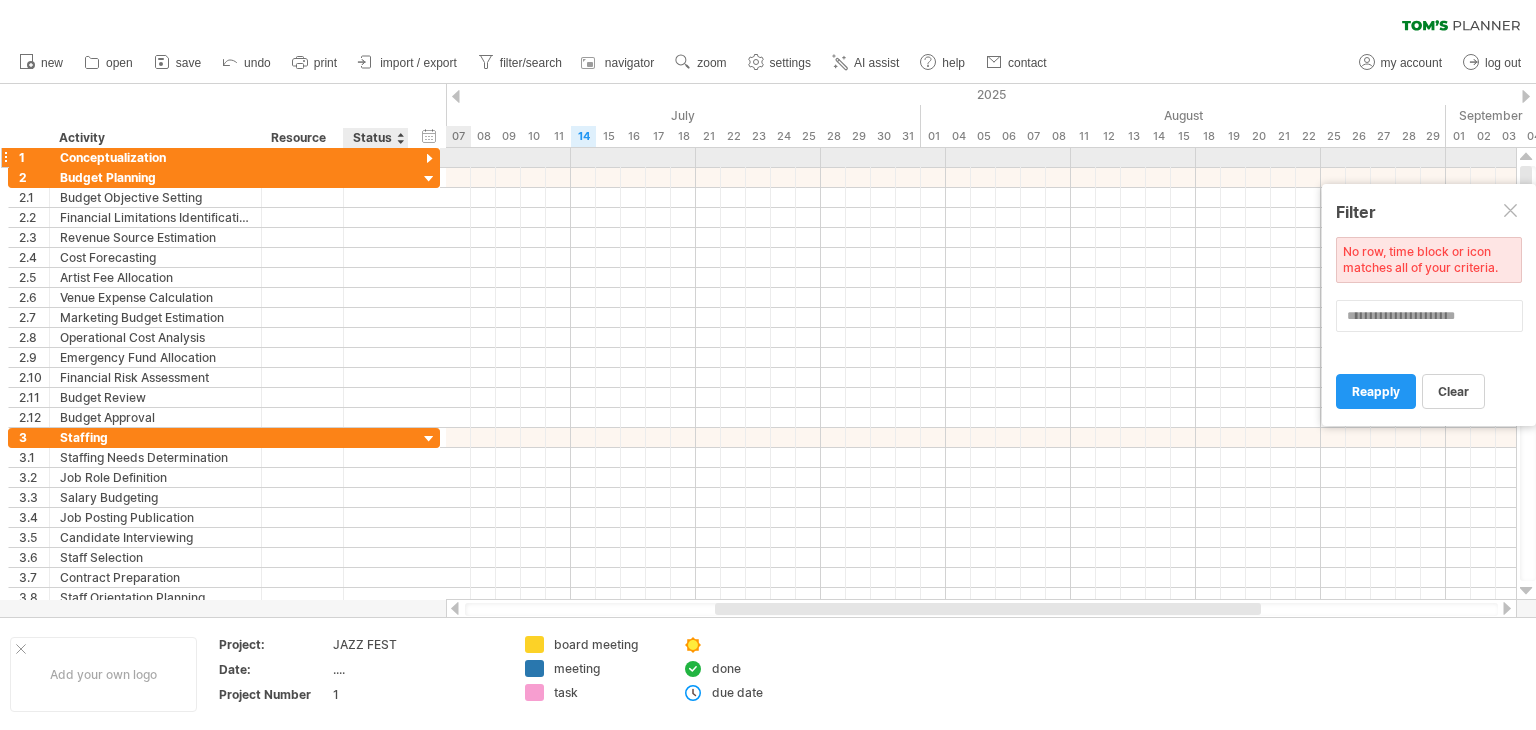 click at bounding box center (429, 159) 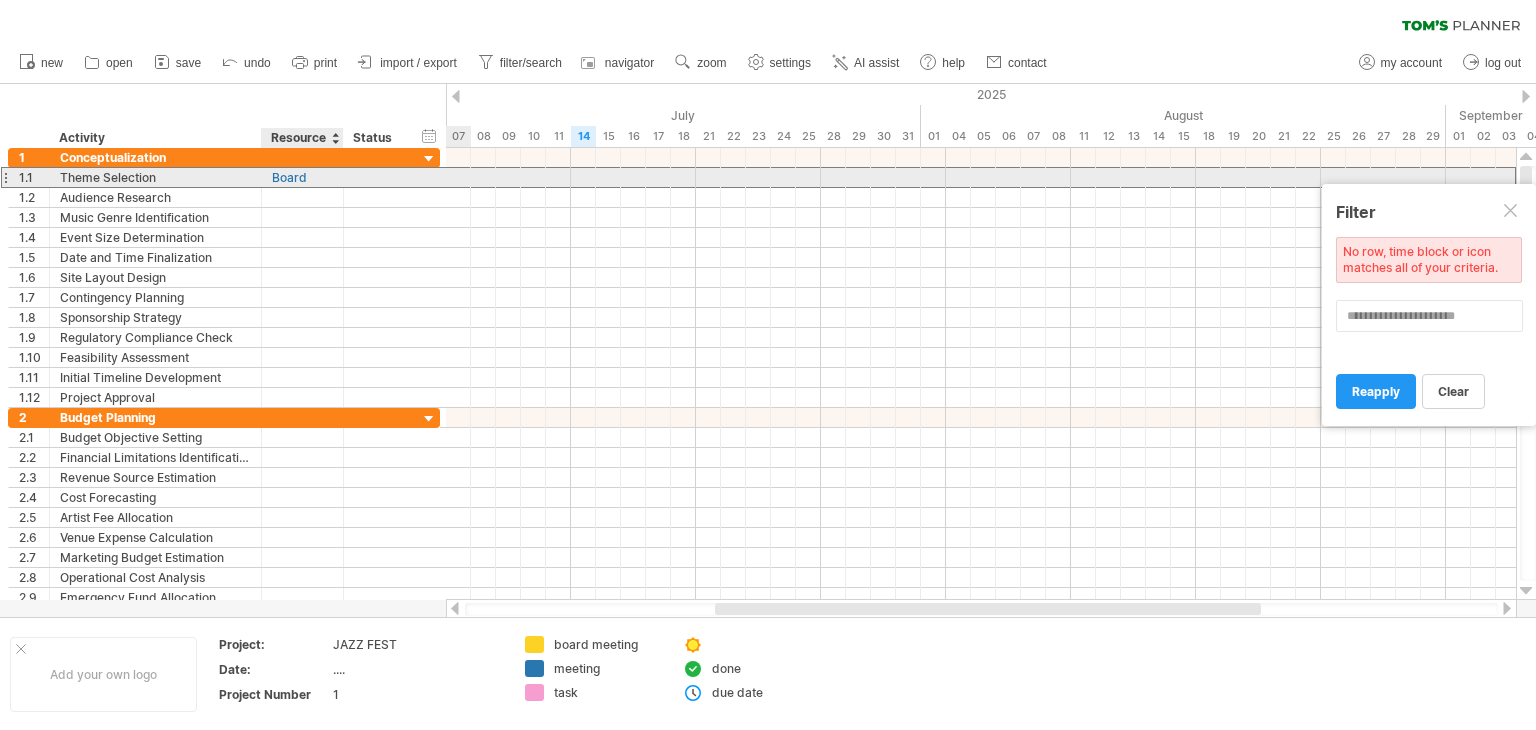click on "Board" at bounding box center (302, 177) 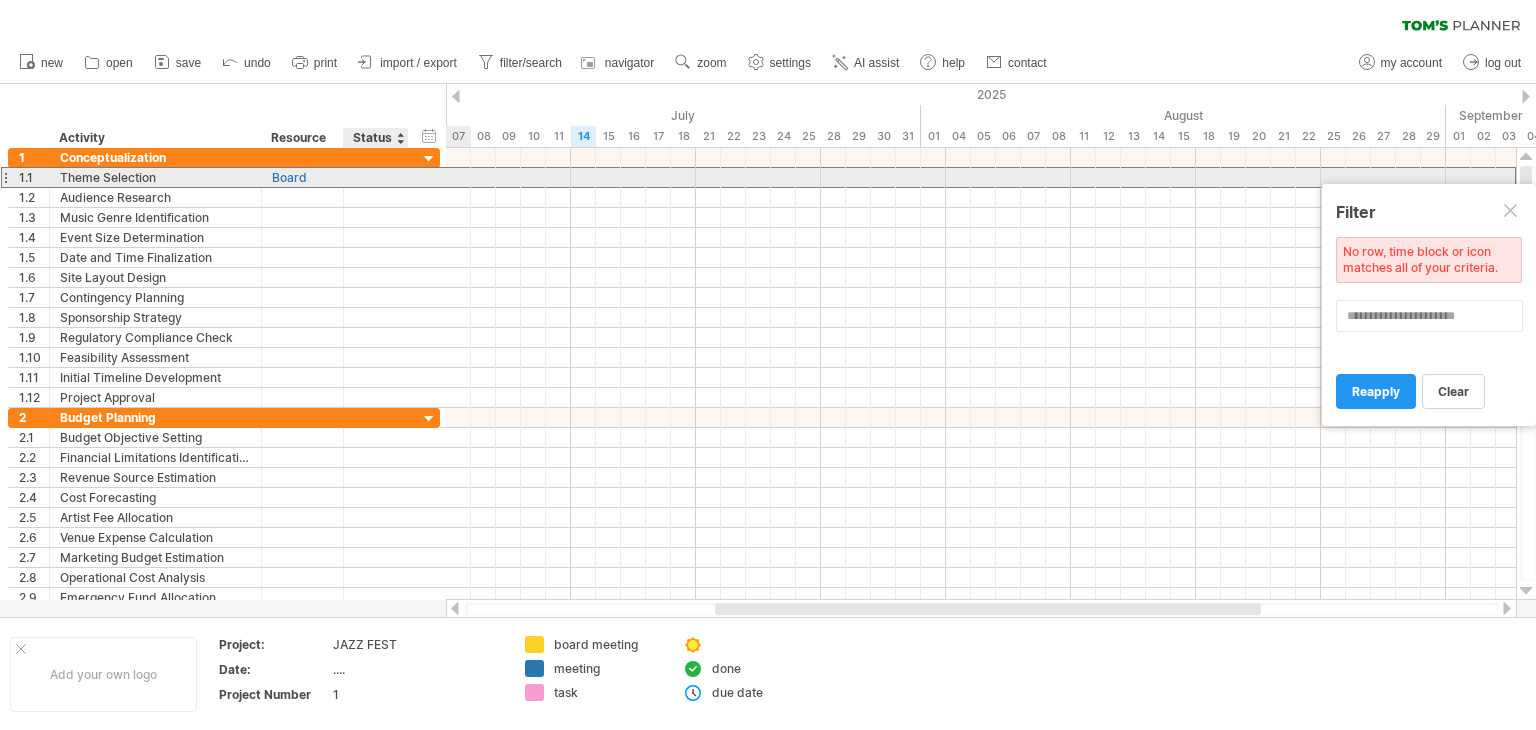 click at bounding box center (376, 177) 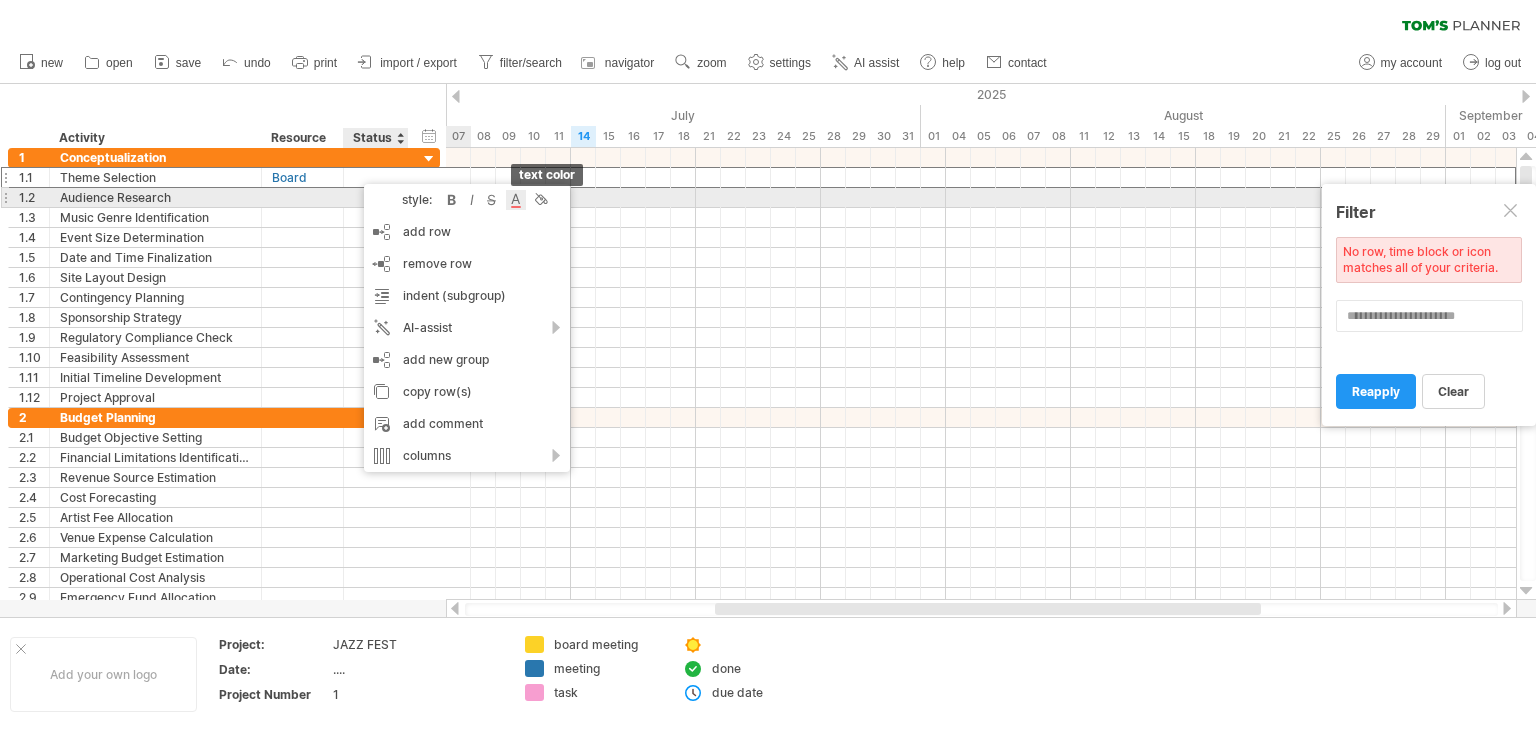click at bounding box center [516, 200] 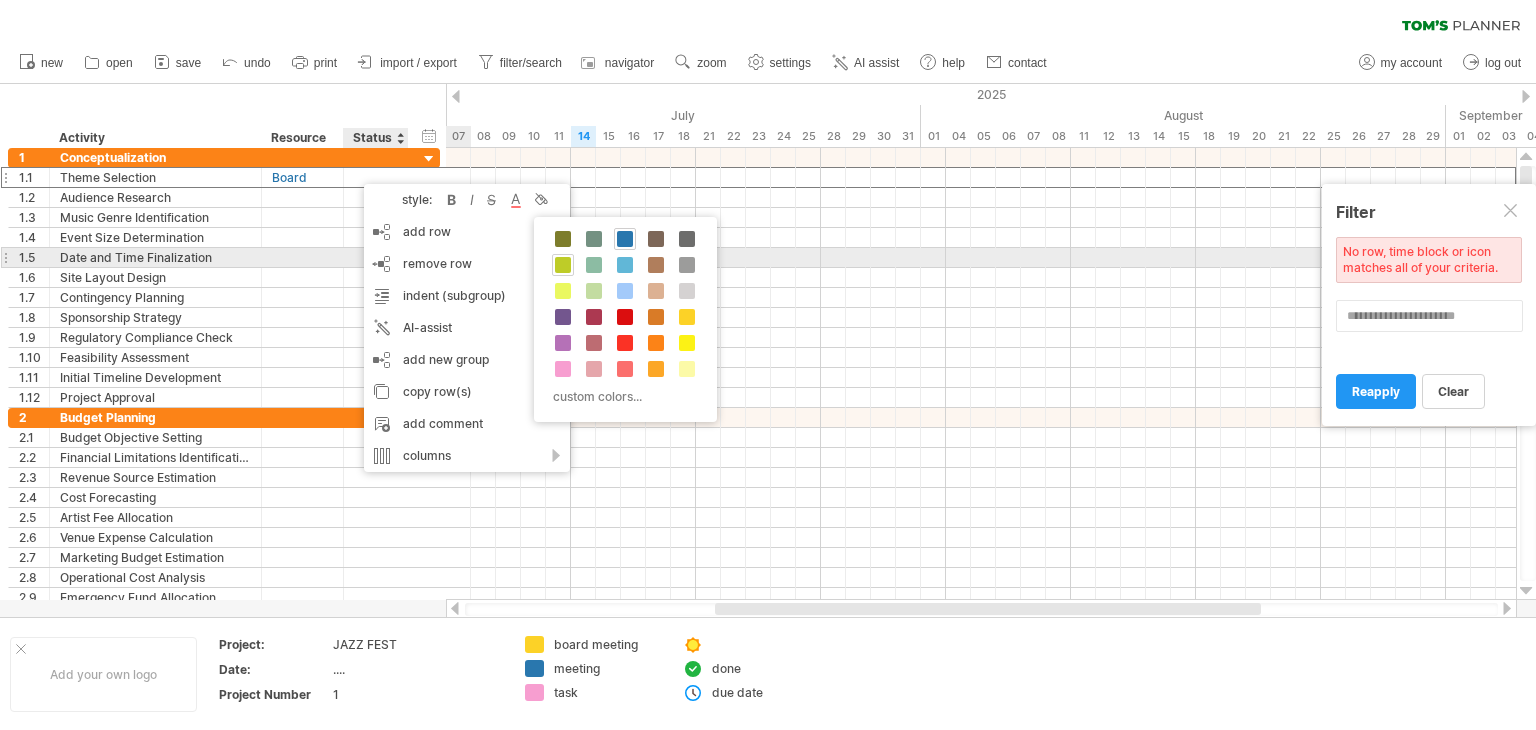 click at bounding box center (563, 265) 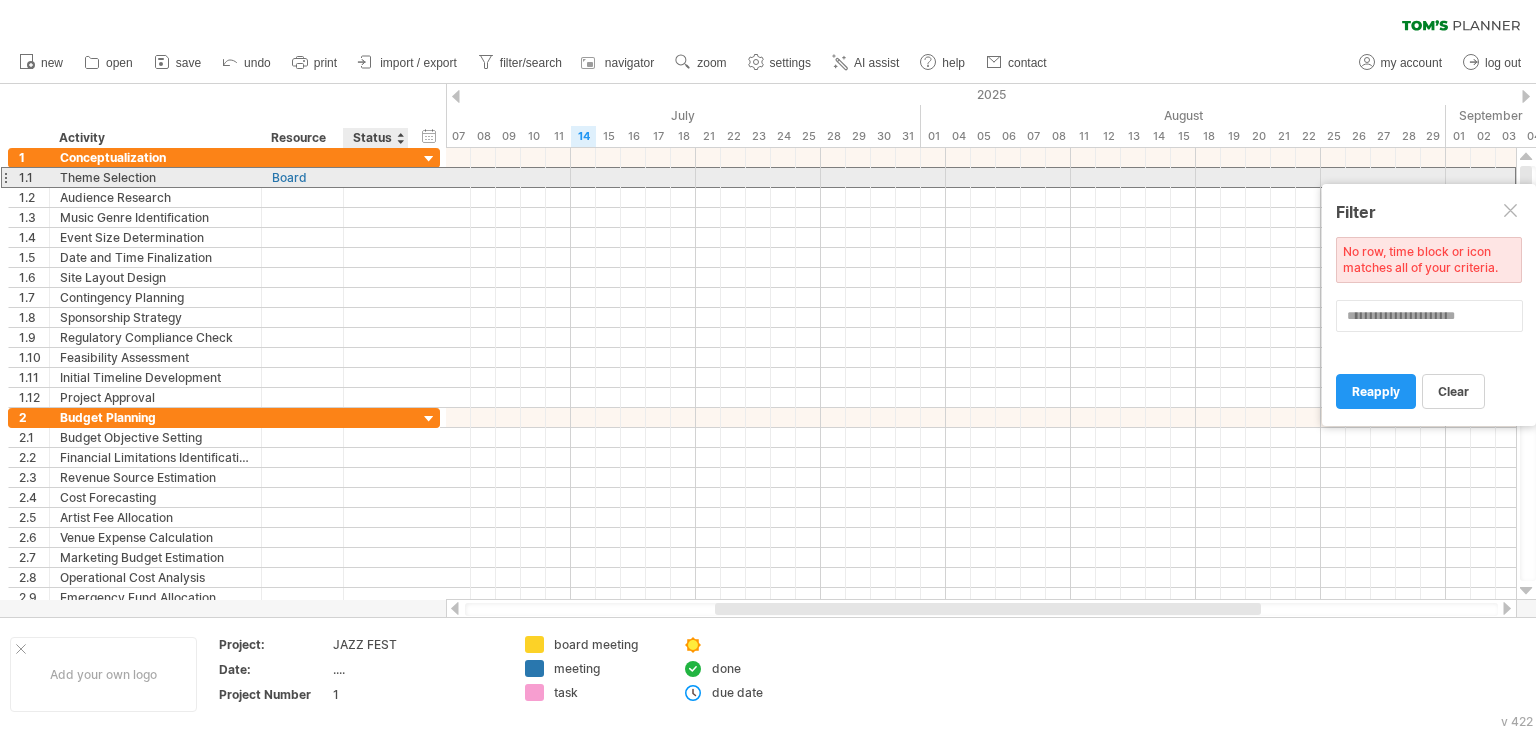 click at bounding box center [376, 177] 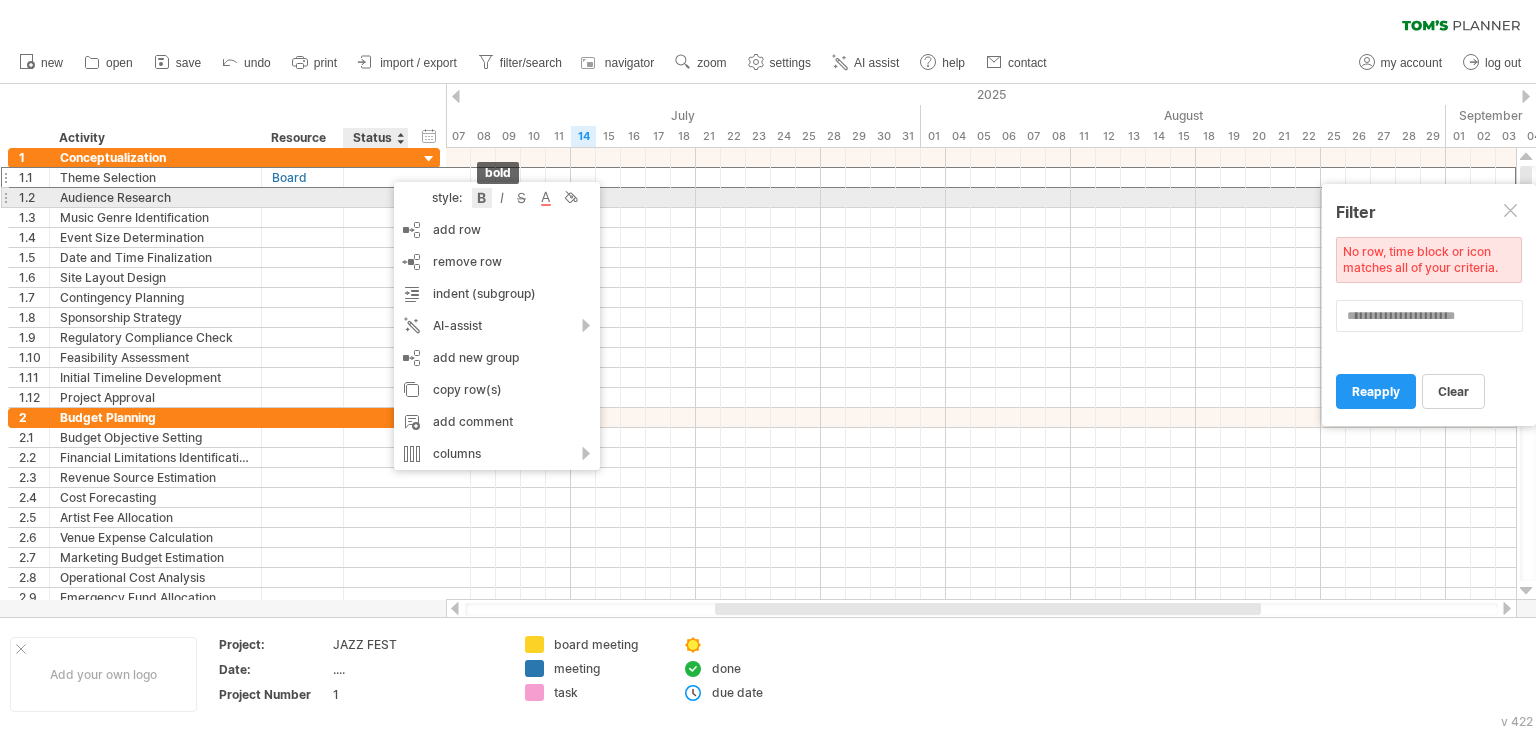 click at bounding box center [482, 198] 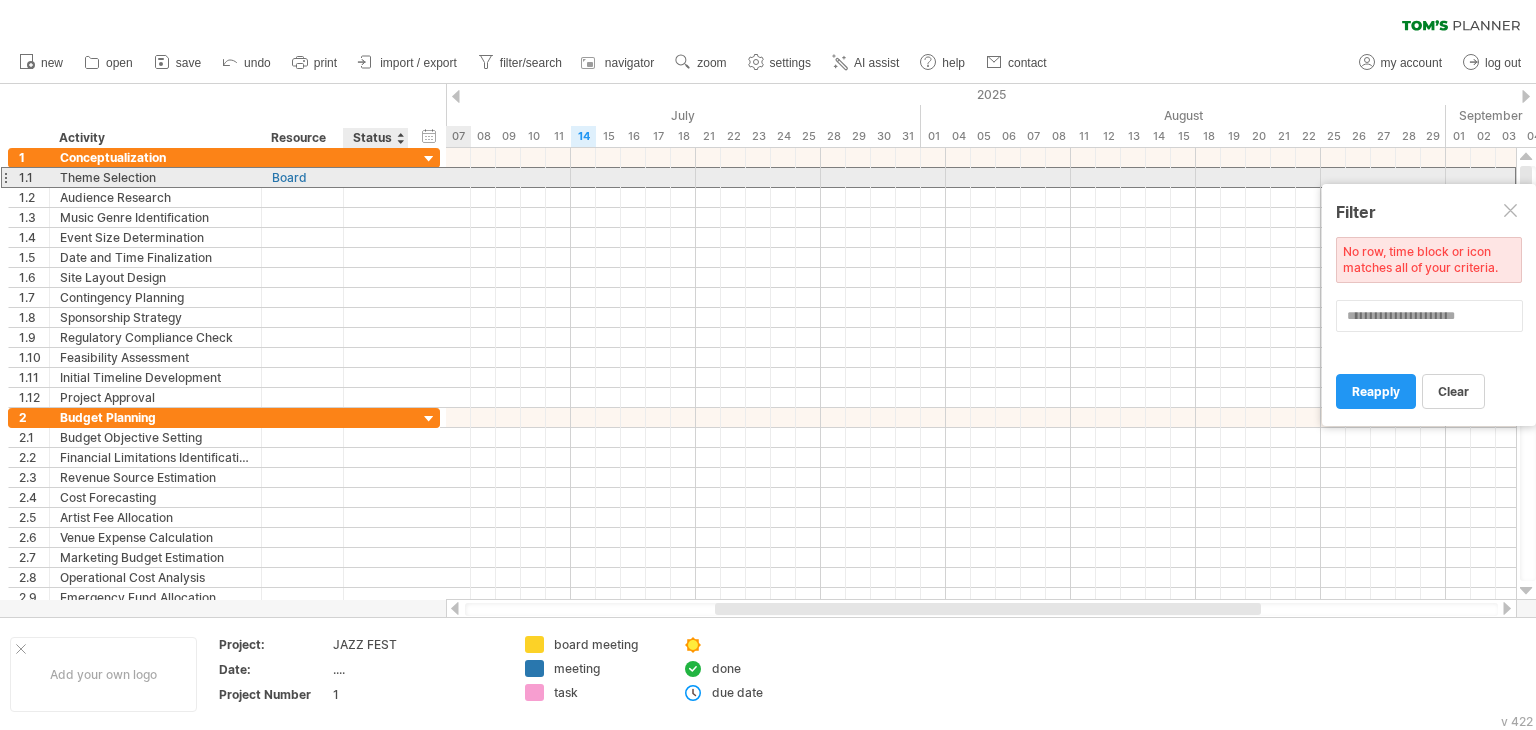click on "**********" at bounding box center [224, 177] 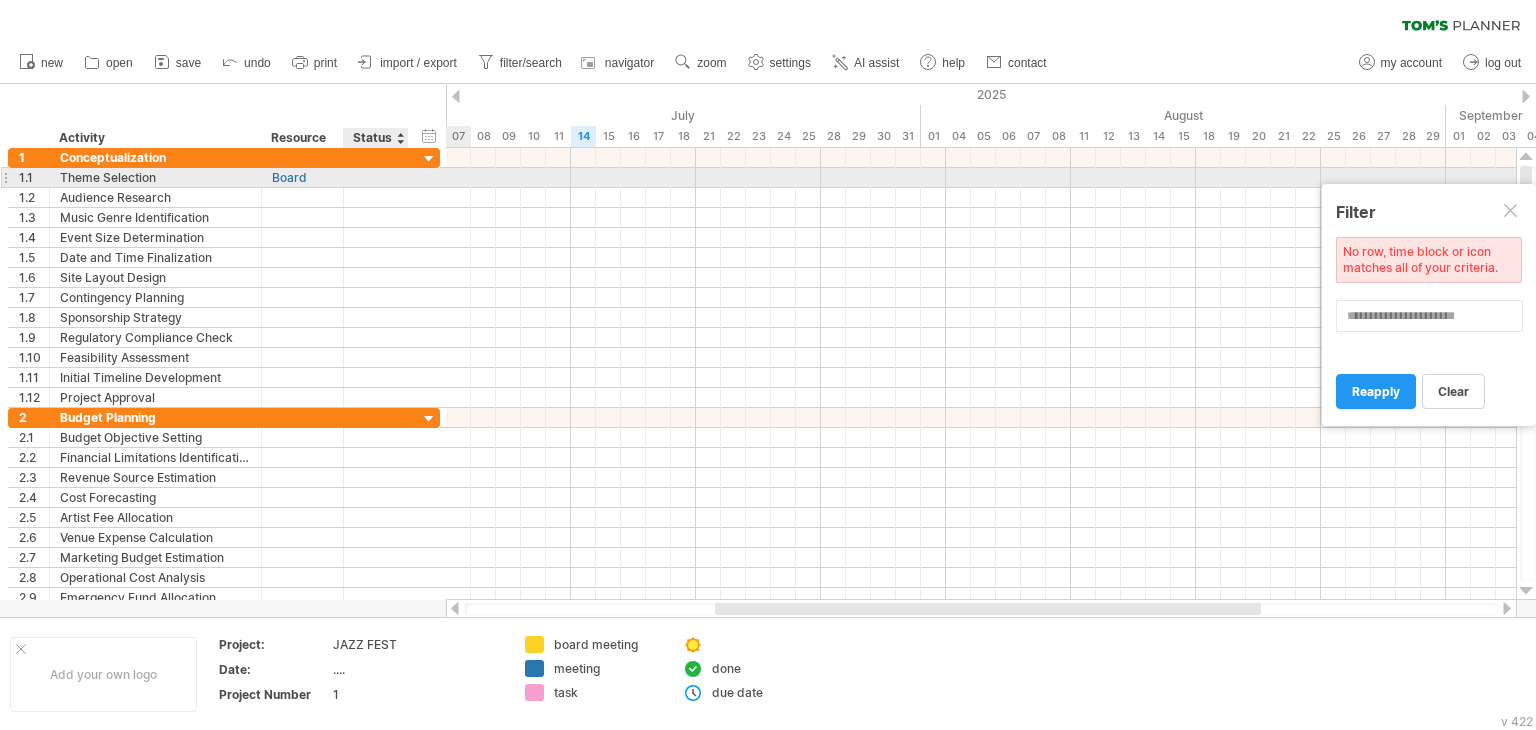 click at bounding box center (406, 178) 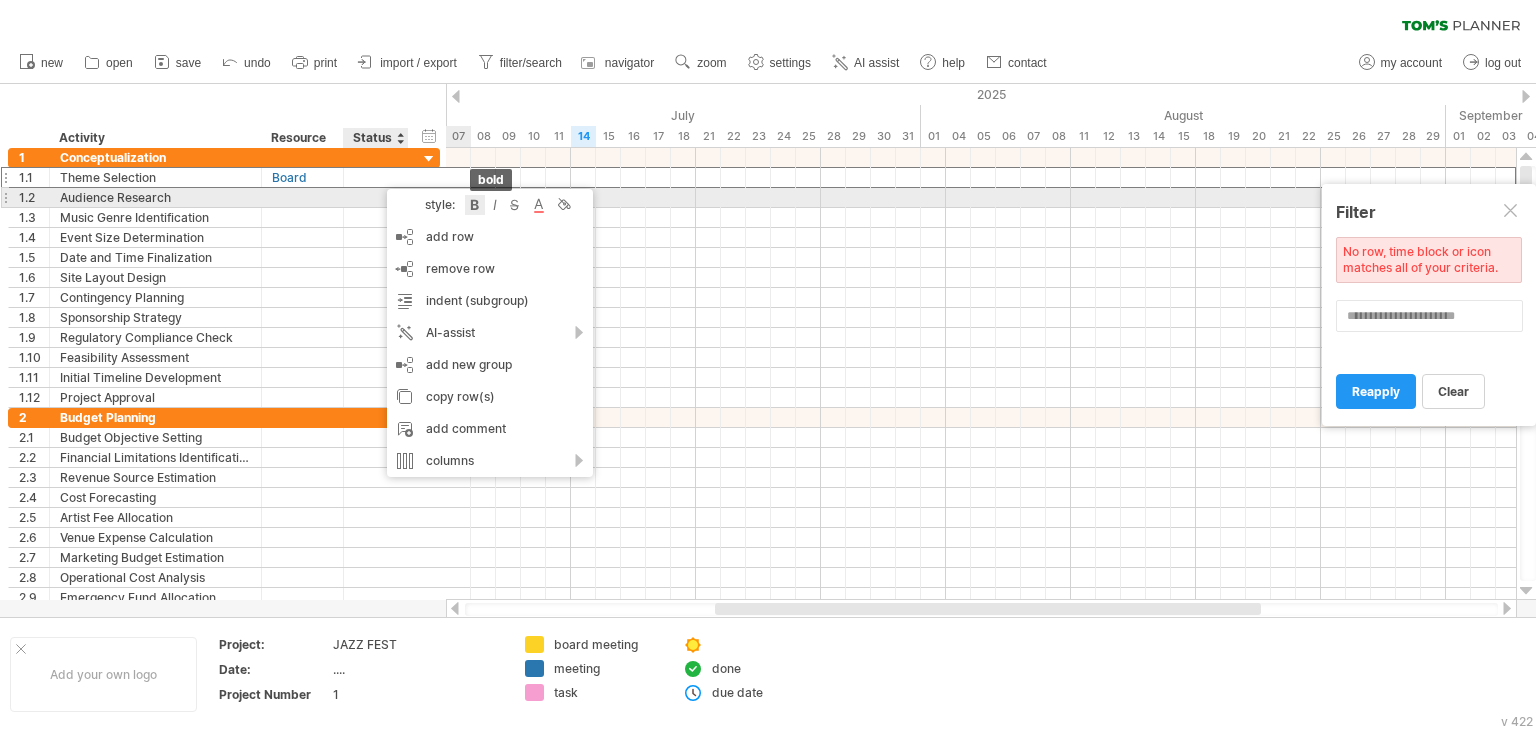click at bounding box center [475, 205] 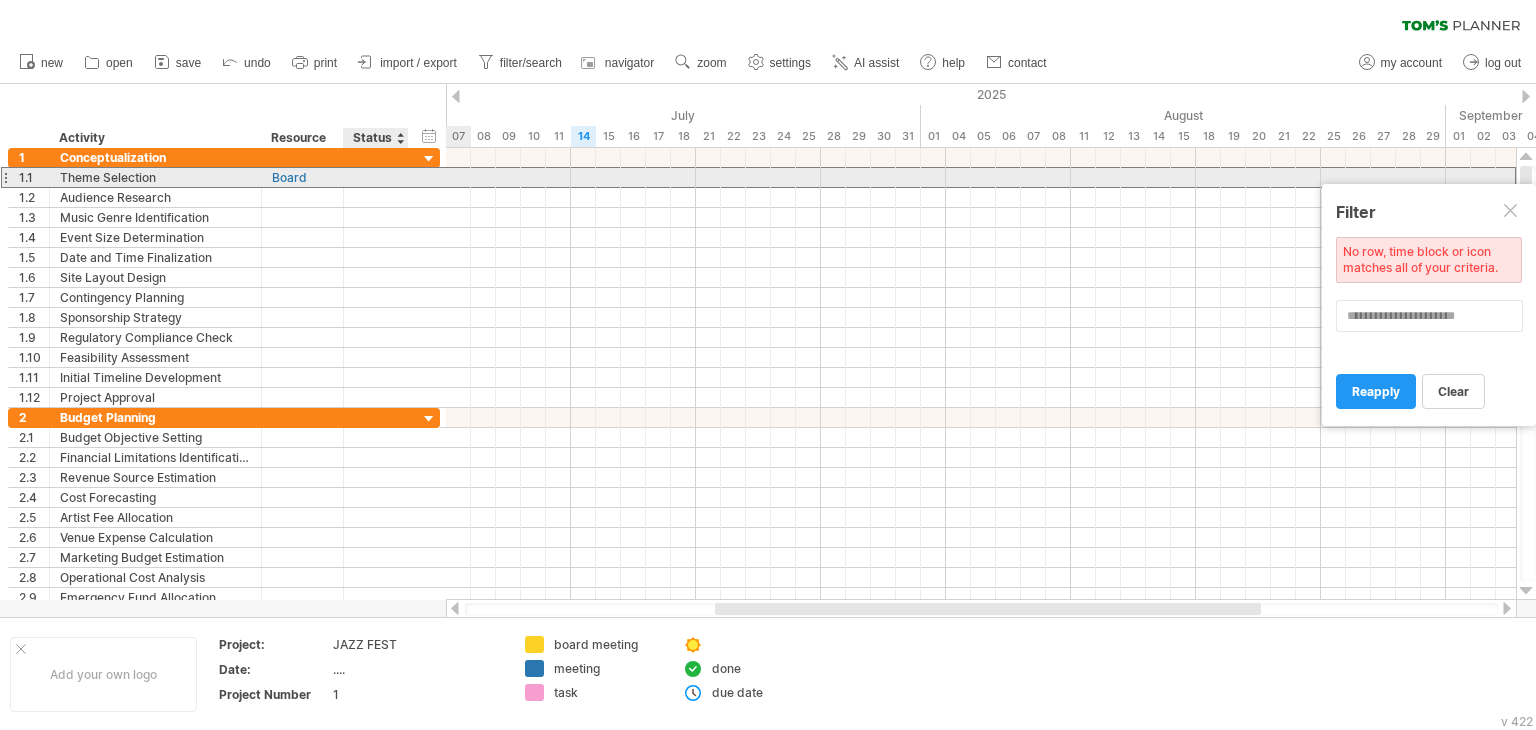 click at bounding box center [376, 177] 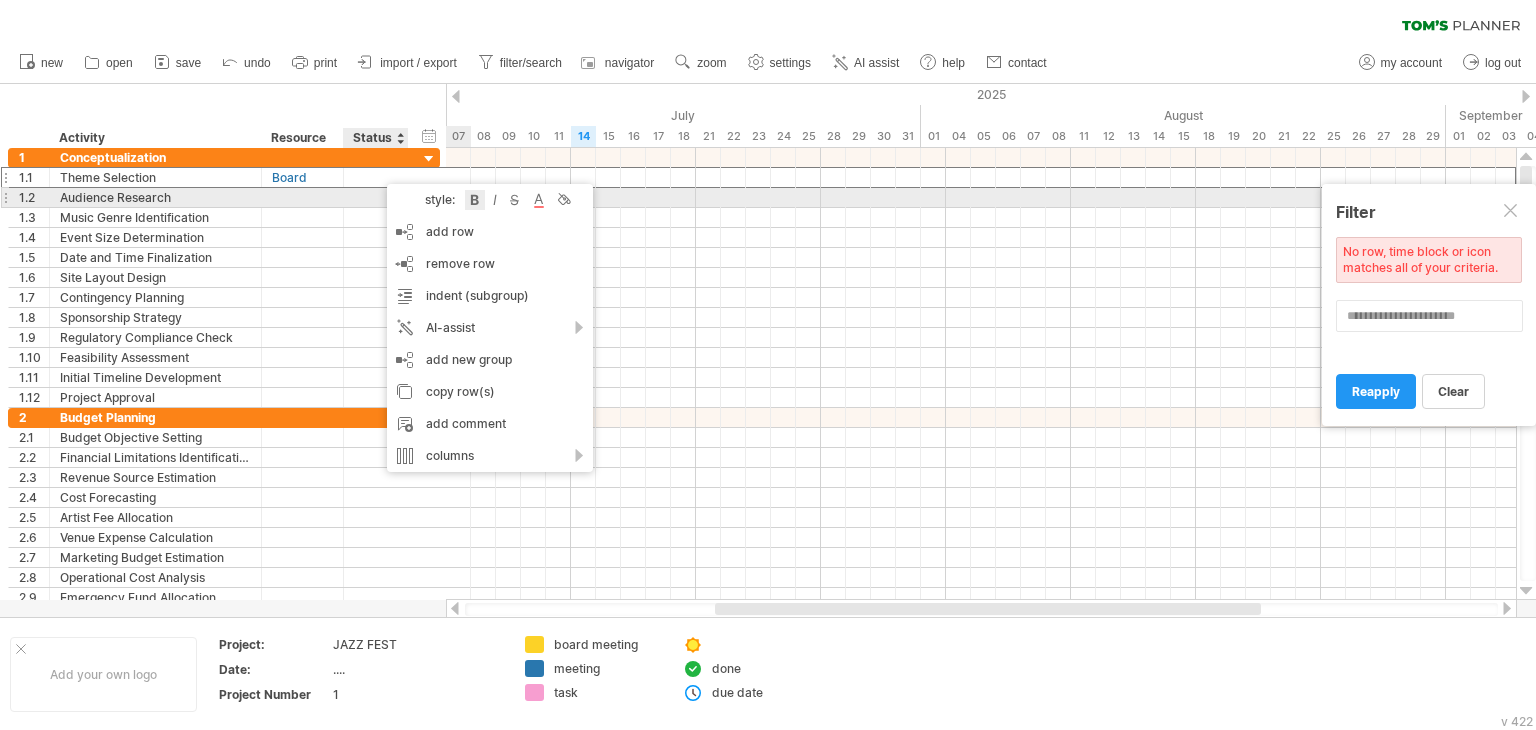 click at bounding box center [475, 200] 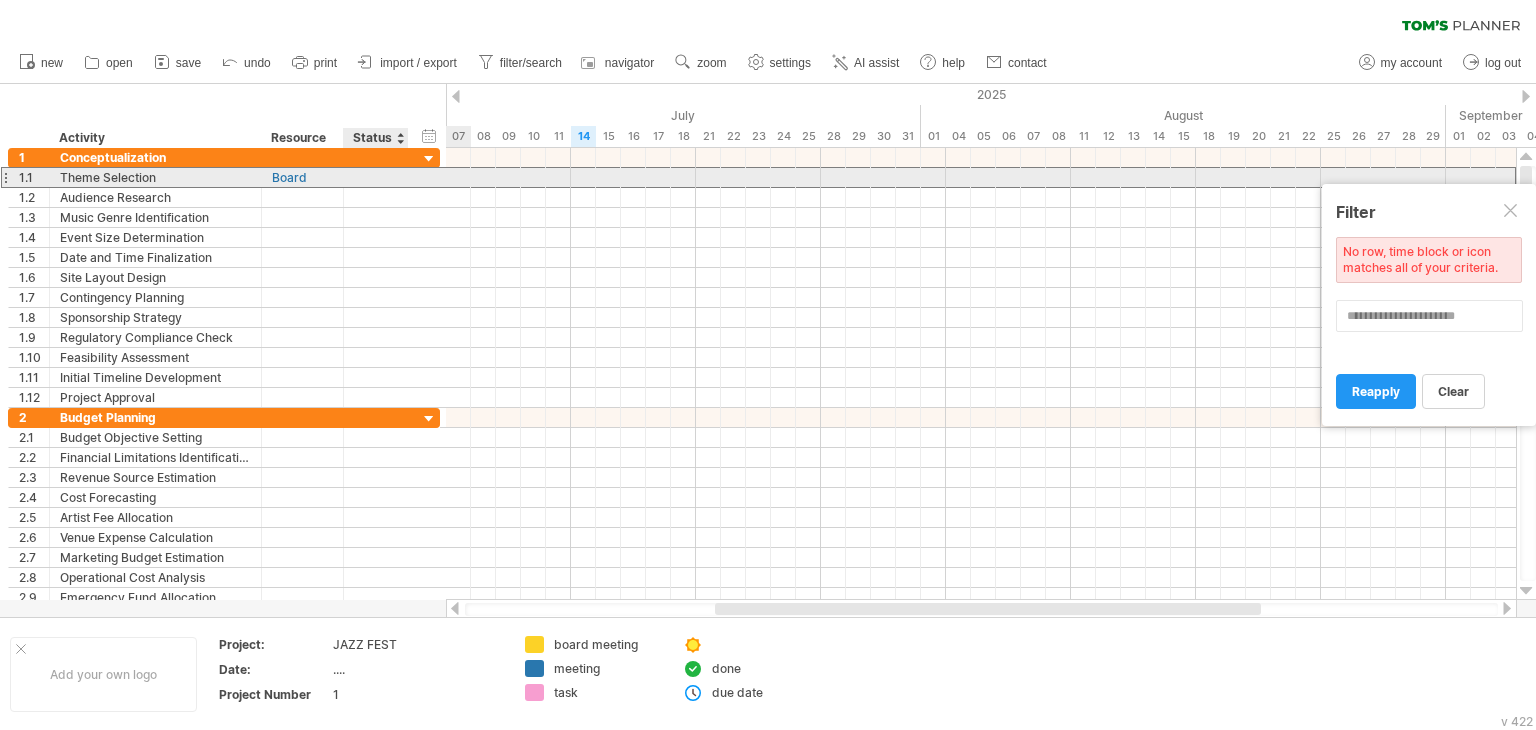 click at bounding box center (406, 178) 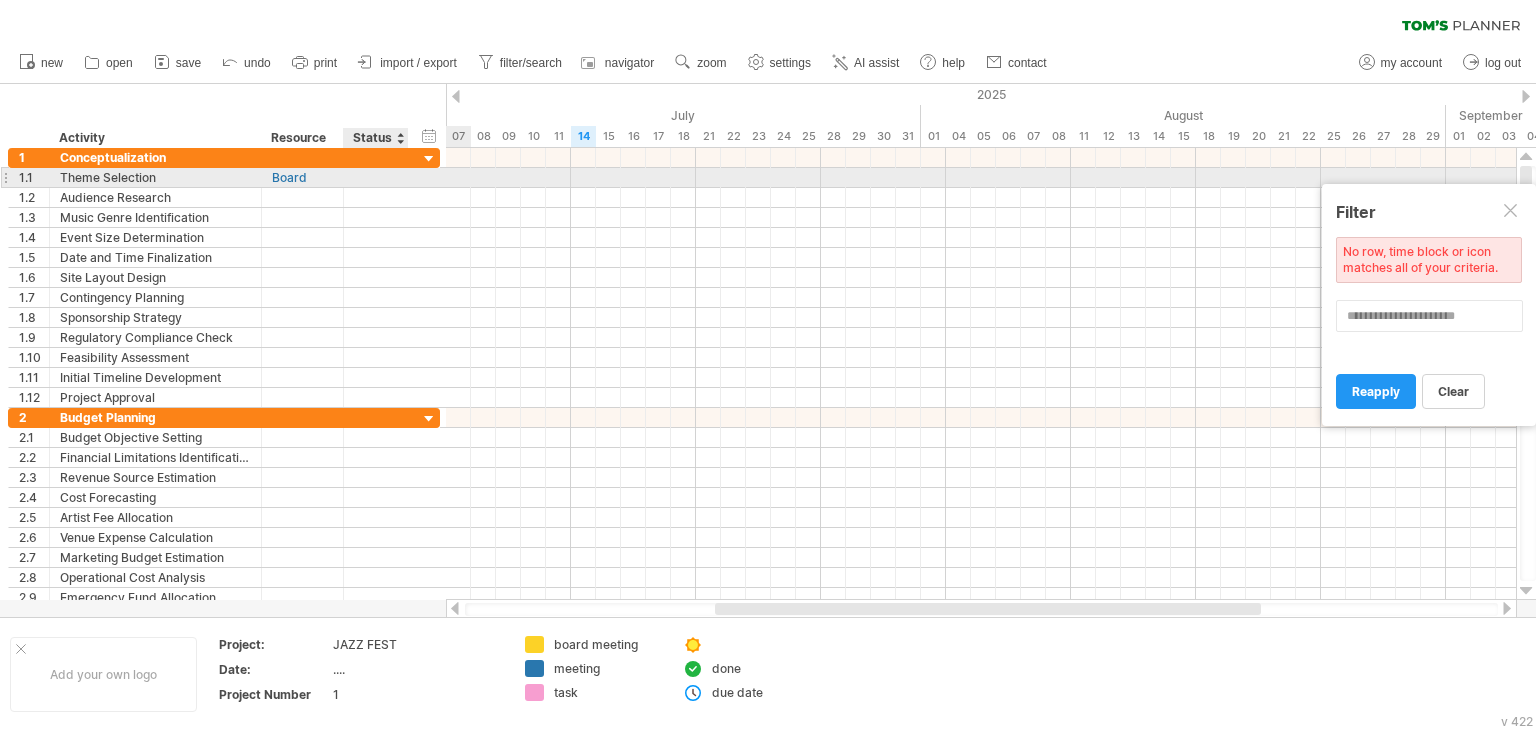click at bounding box center [406, 178] 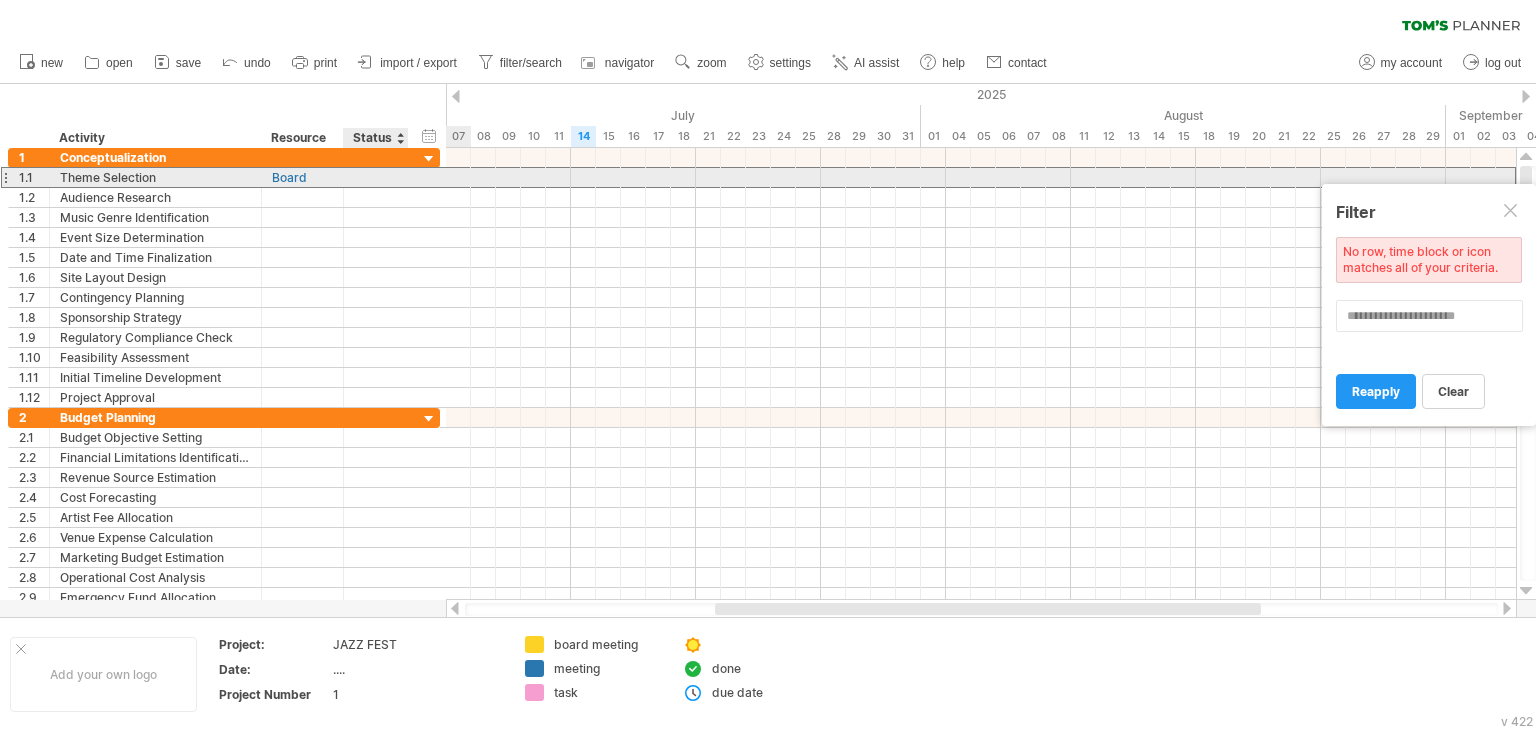 click at bounding box center [376, 177] 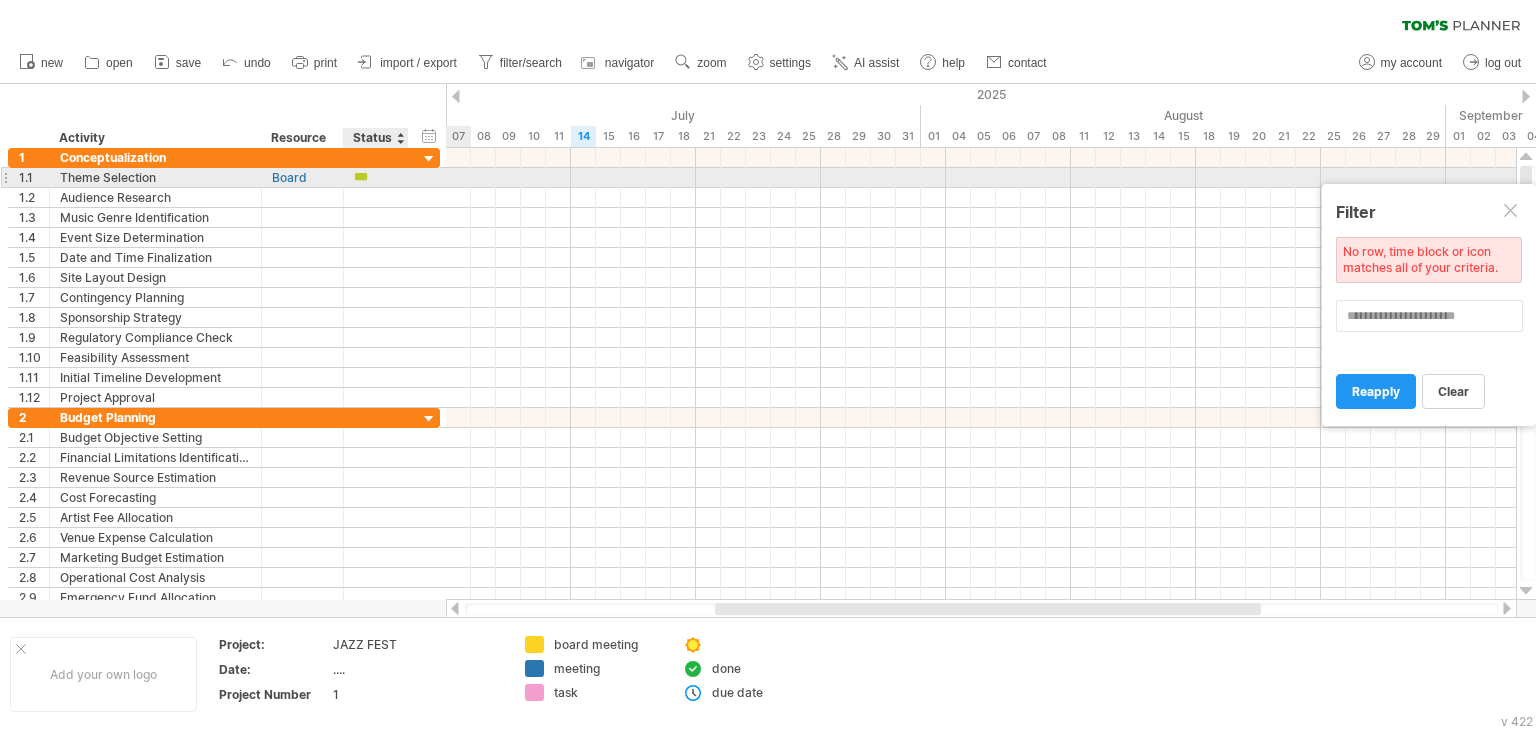 type on "****" 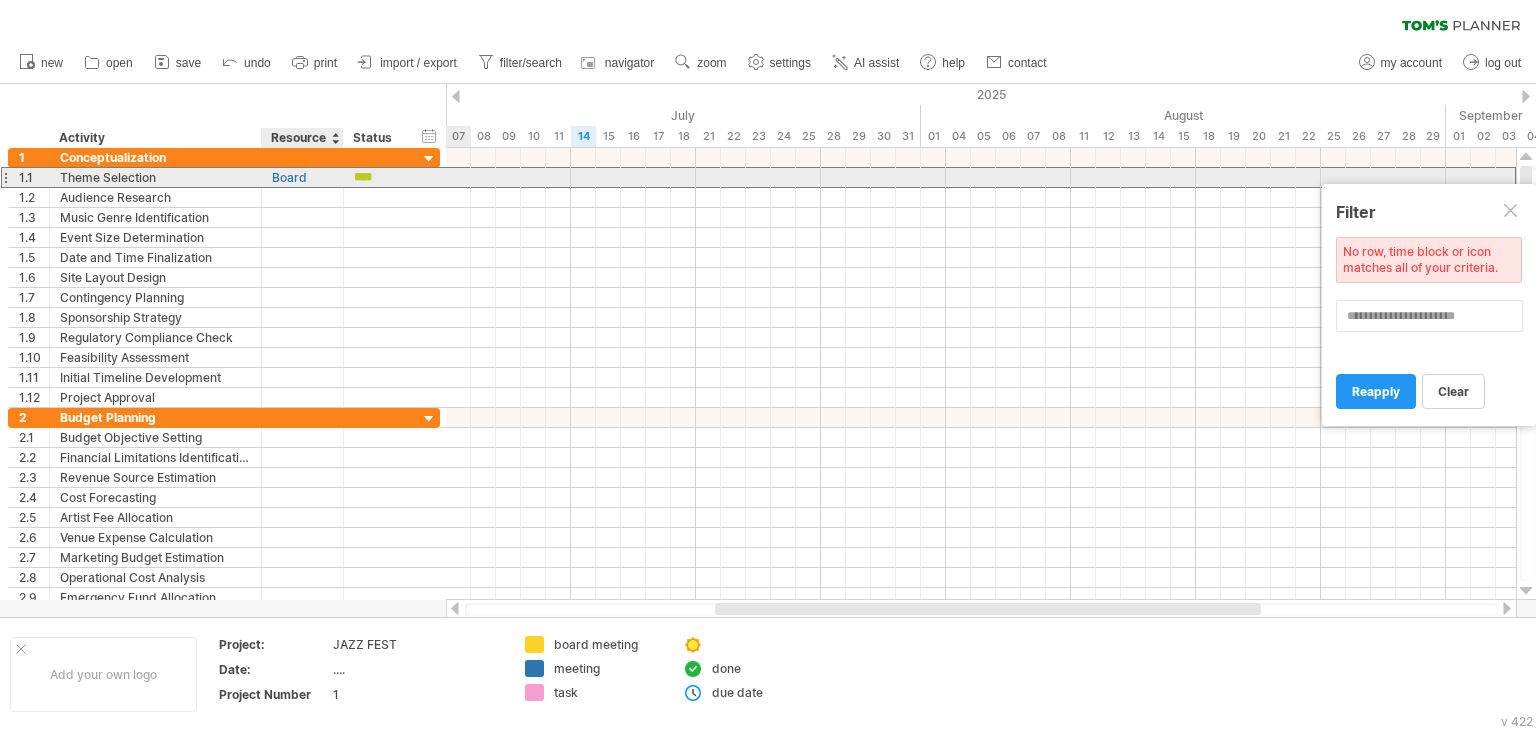 drag, startPoint x: 388, startPoint y: 177, endPoint x: 354, endPoint y: 181, distance: 34.234486 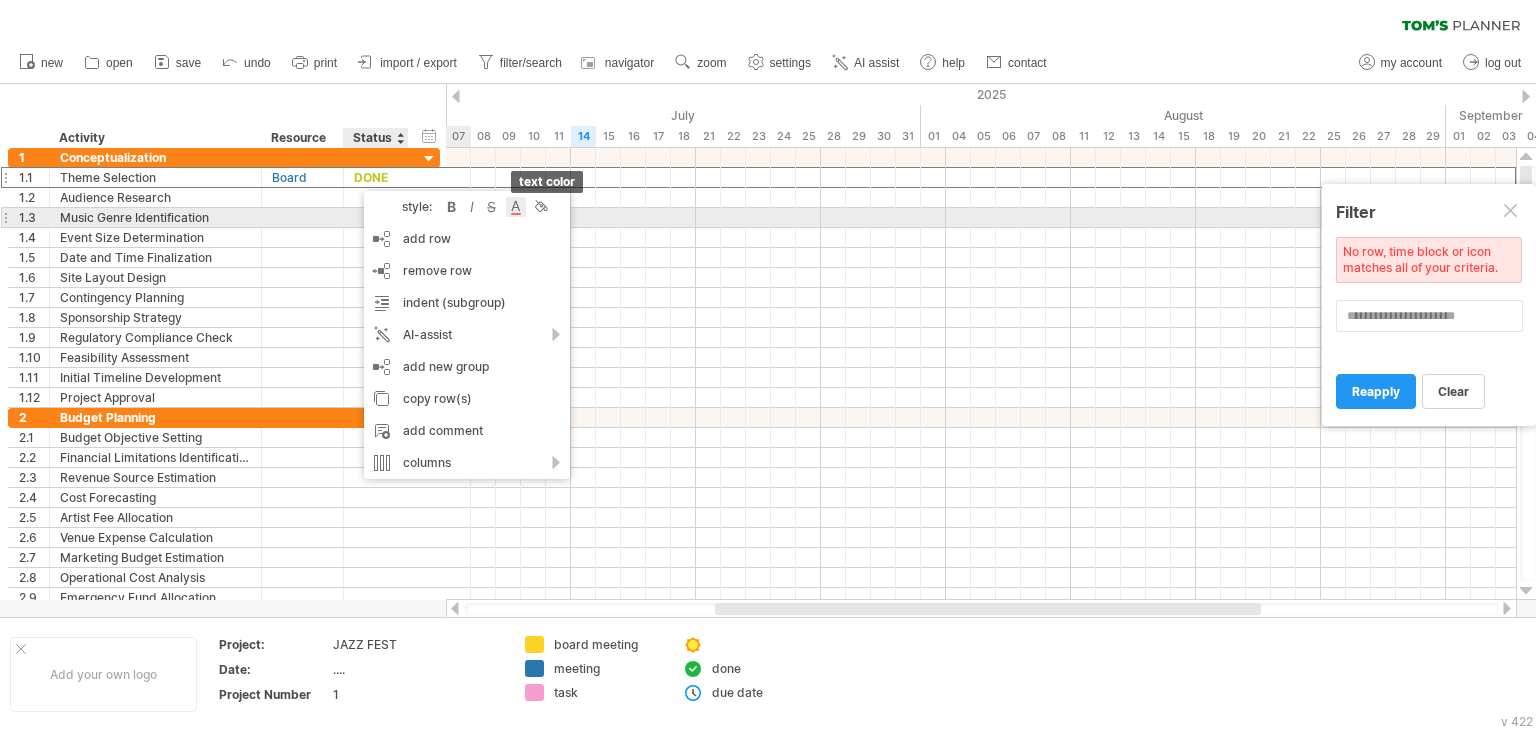 click at bounding box center (516, 207) 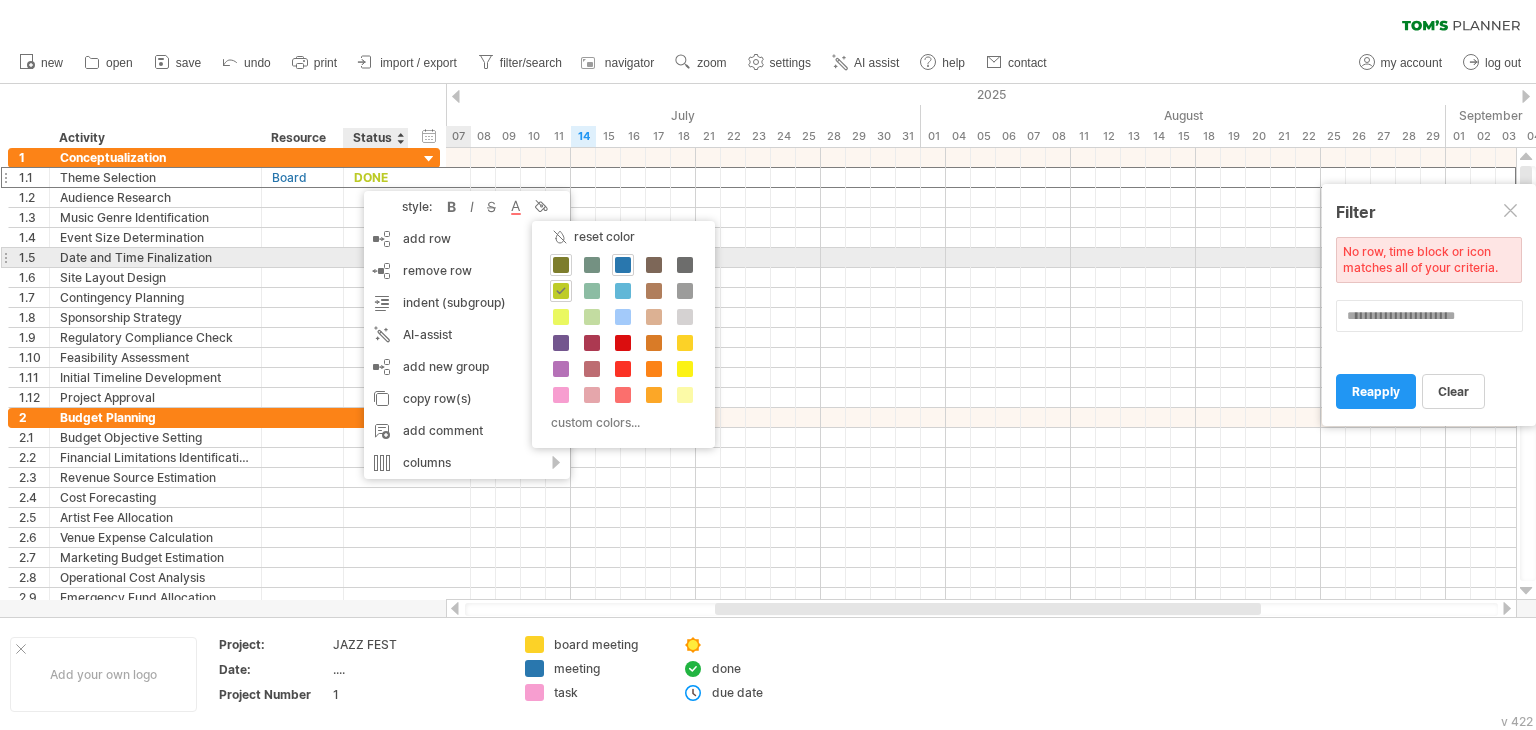 click at bounding box center (561, 265) 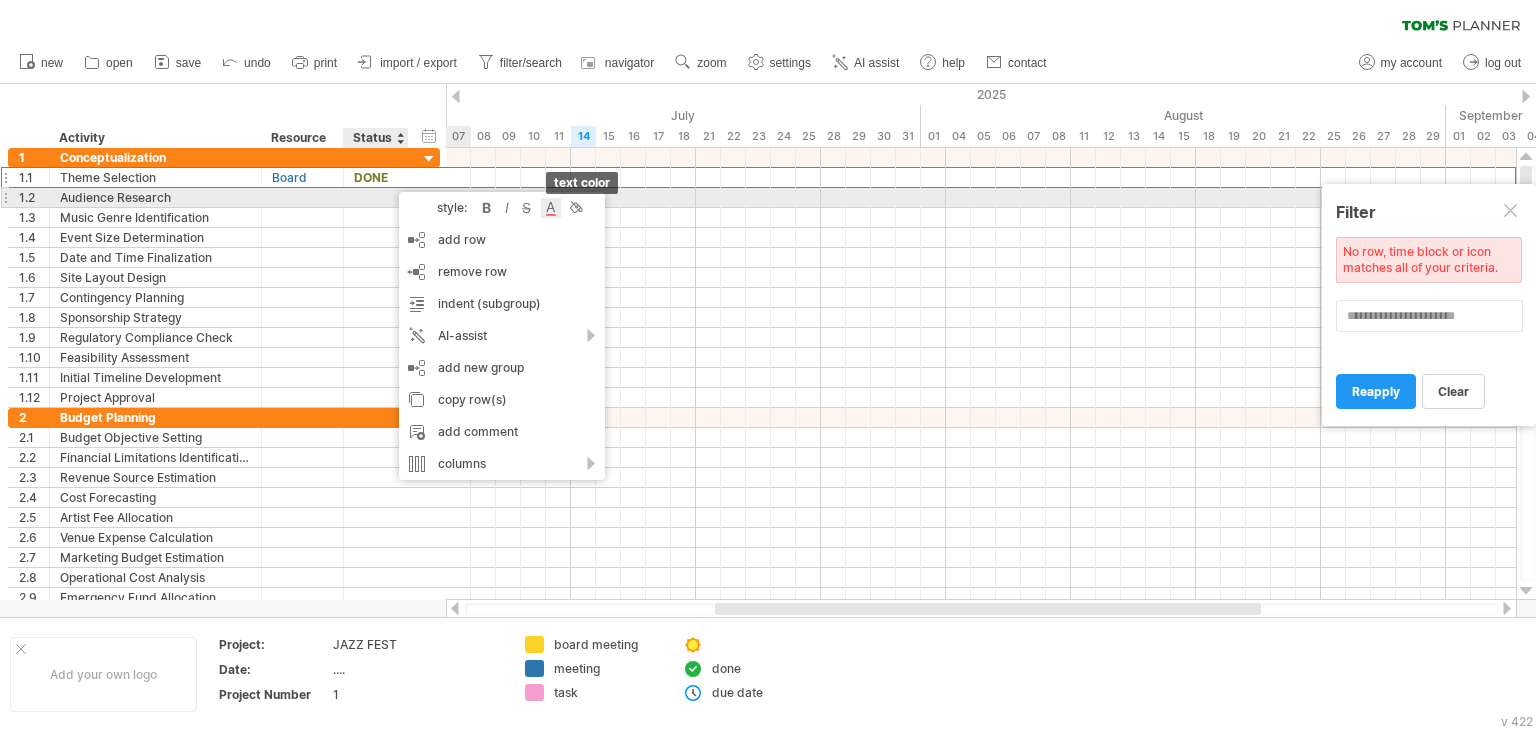 click at bounding box center [551, 208] 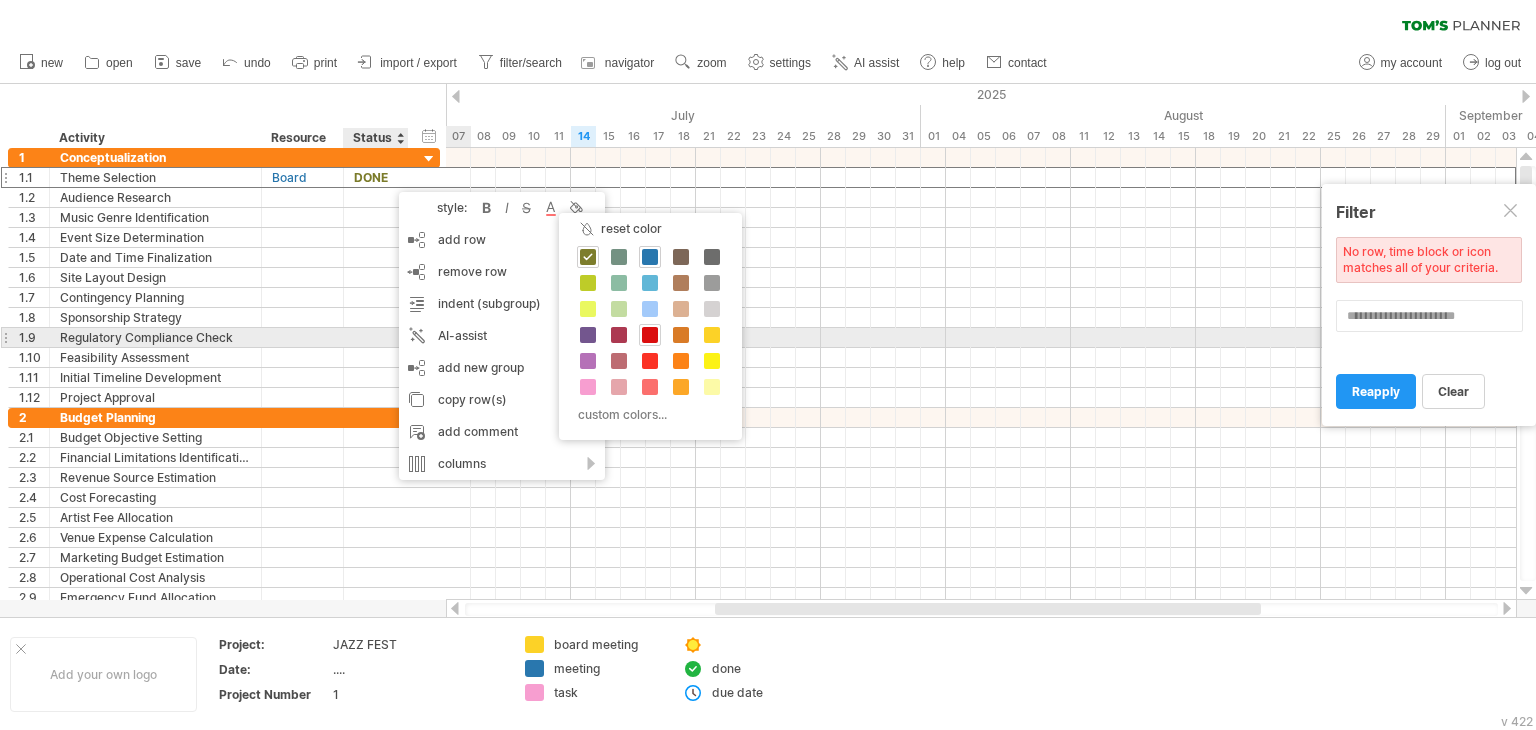 click at bounding box center (650, 335) 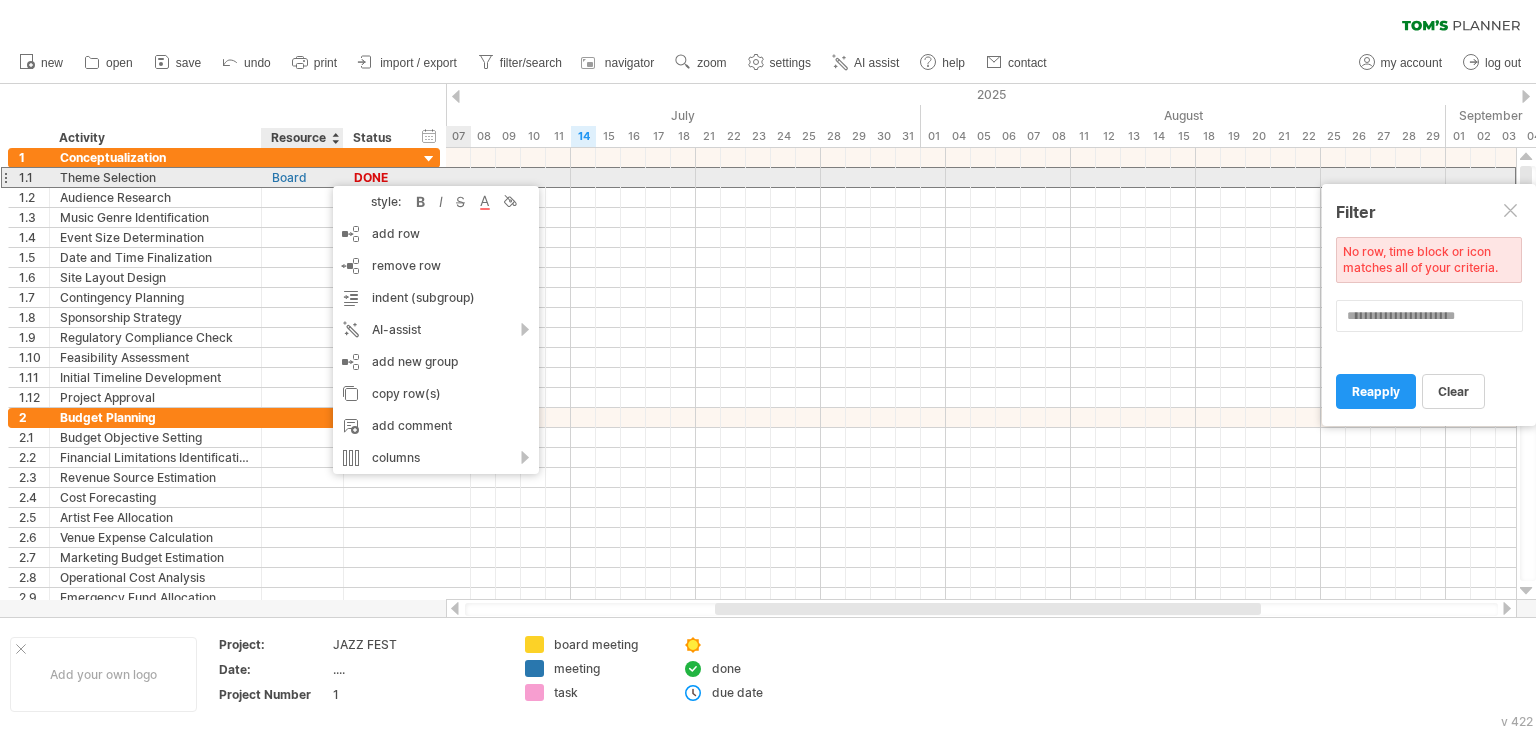click on "Board" at bounding box center [302, 177] 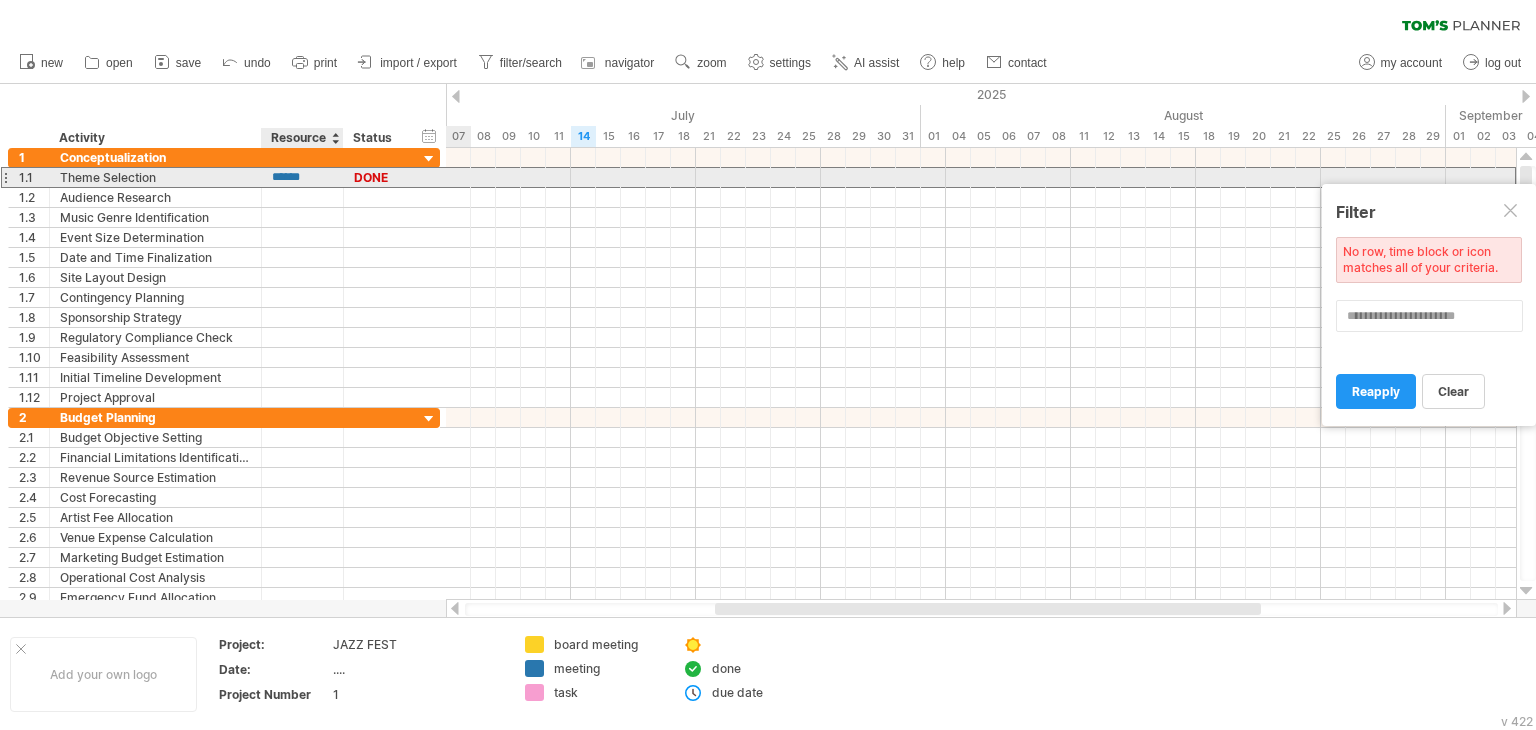 click on "*****" at bounding box center (302, 177) 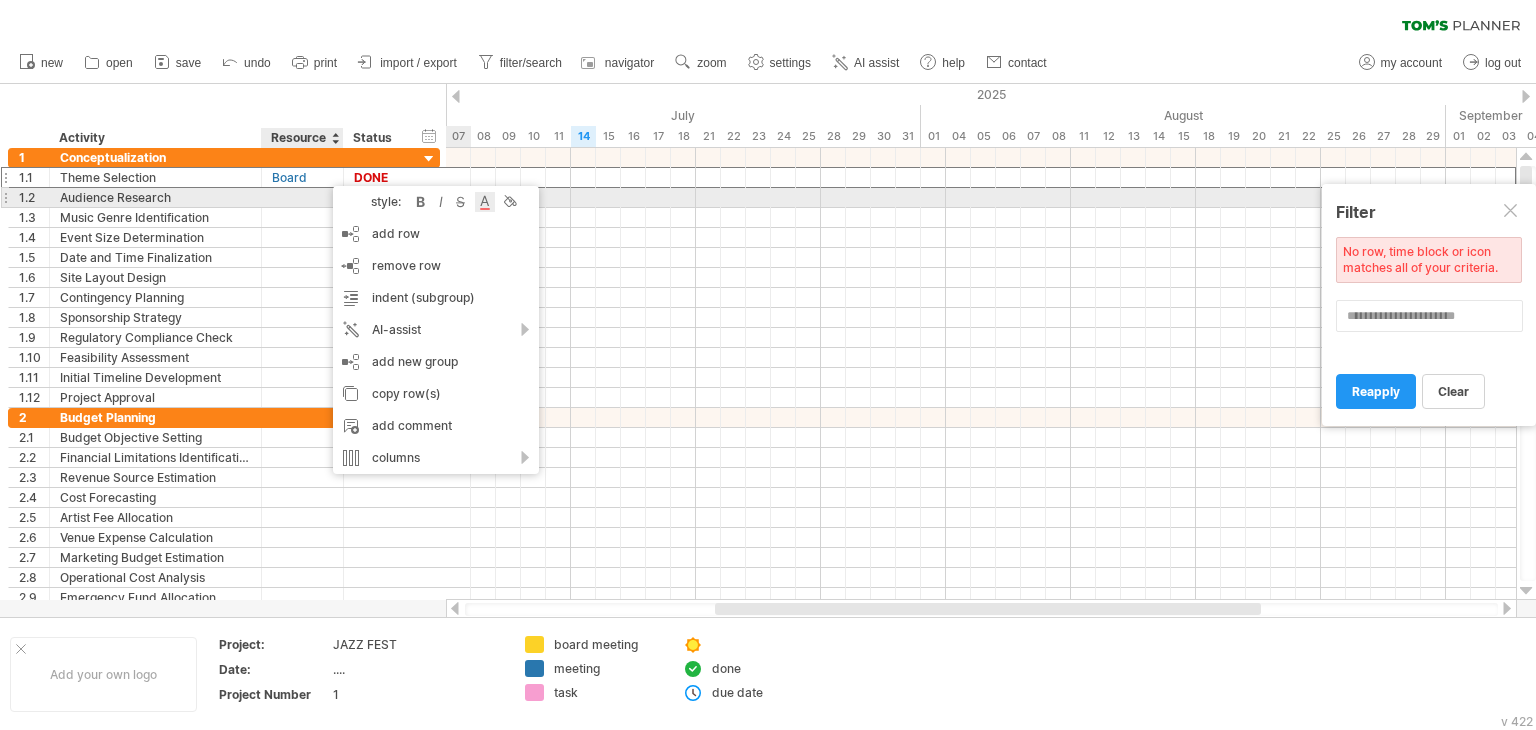 click at bounding box center [485, 202] 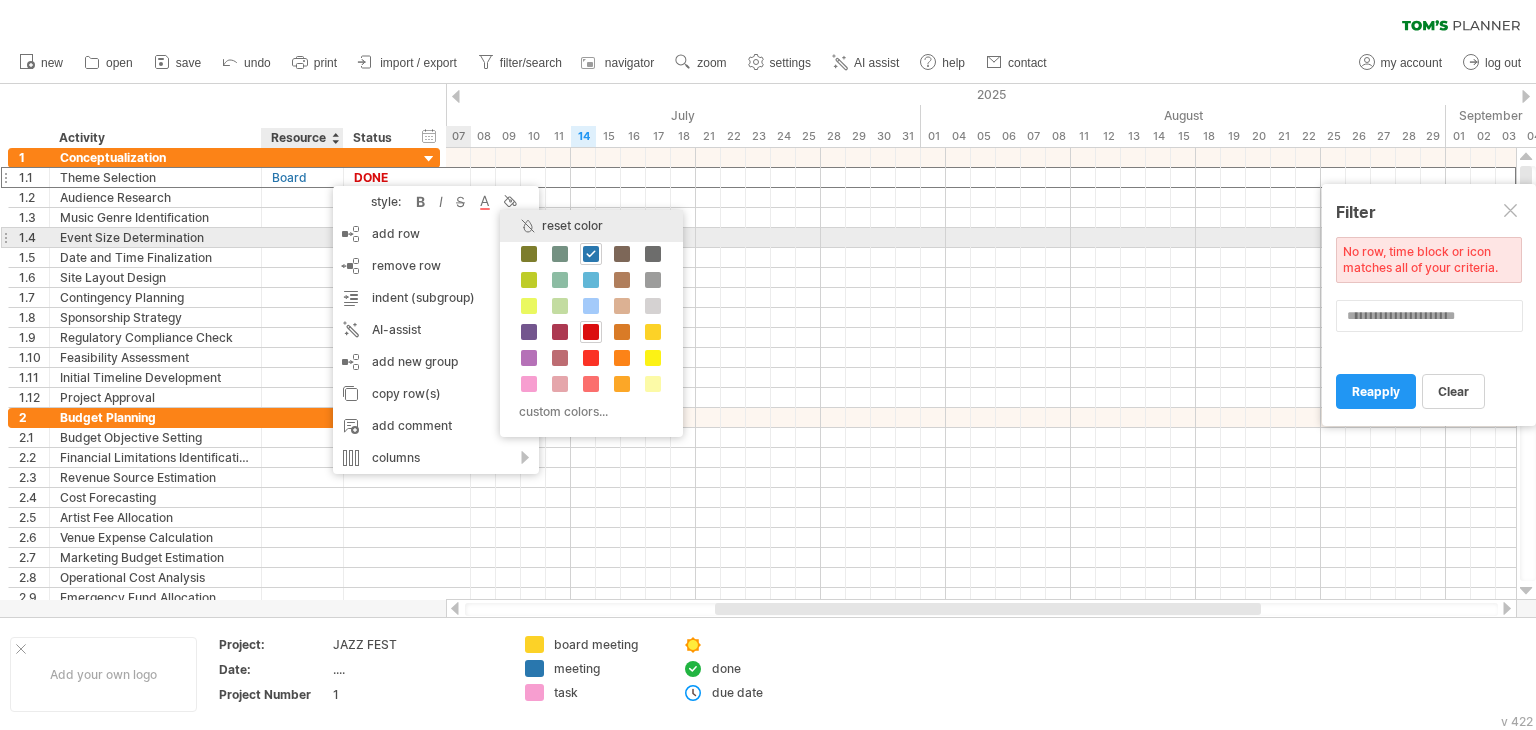 click on "reset color" at bounding box center (591, 226) 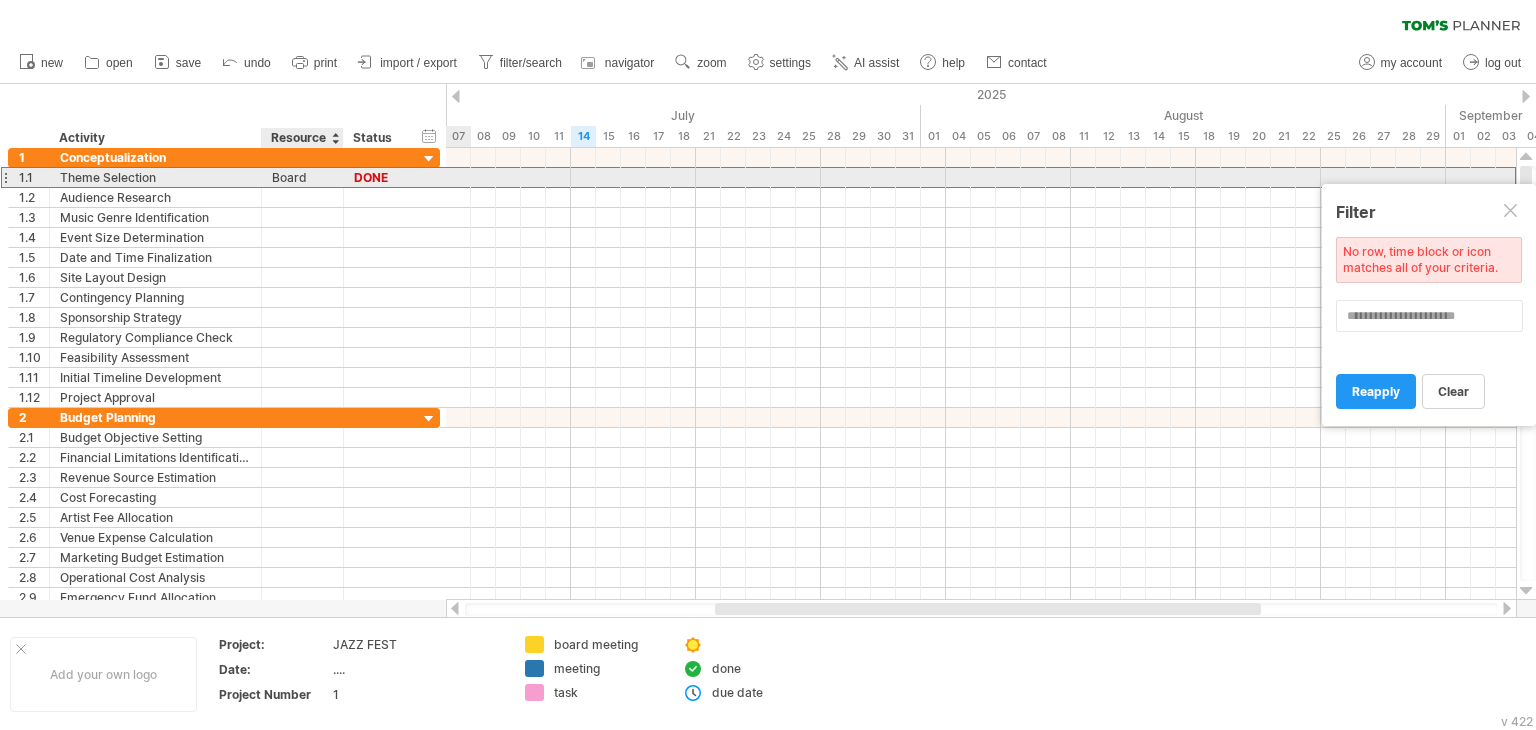 click on "Board" at bounding box center [302, 177] 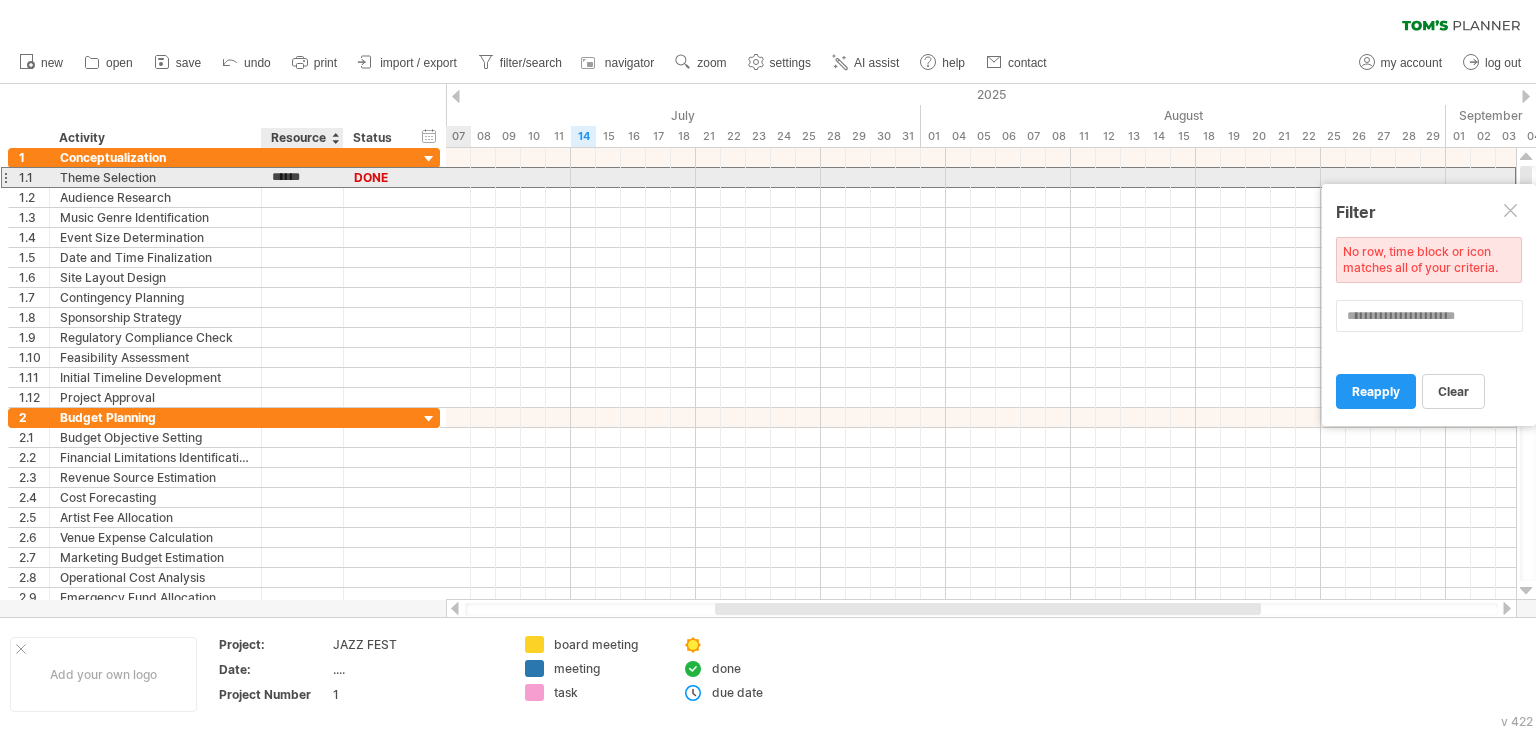 drag, startPoint x: 316, startPoint y: 173, endPoint x: 256, endPoint y: 180, distance: 60.40695 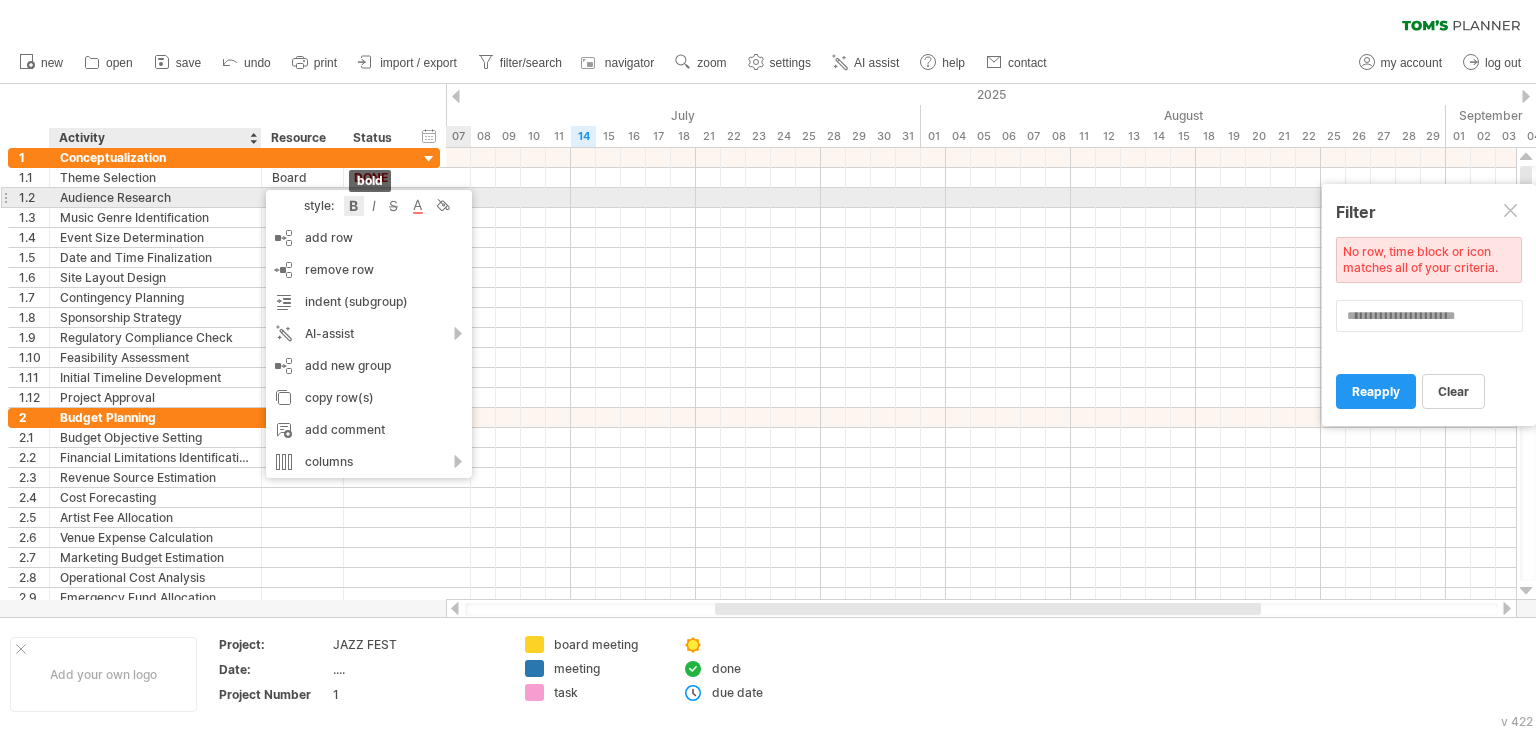click at bounding box center [354, 206] 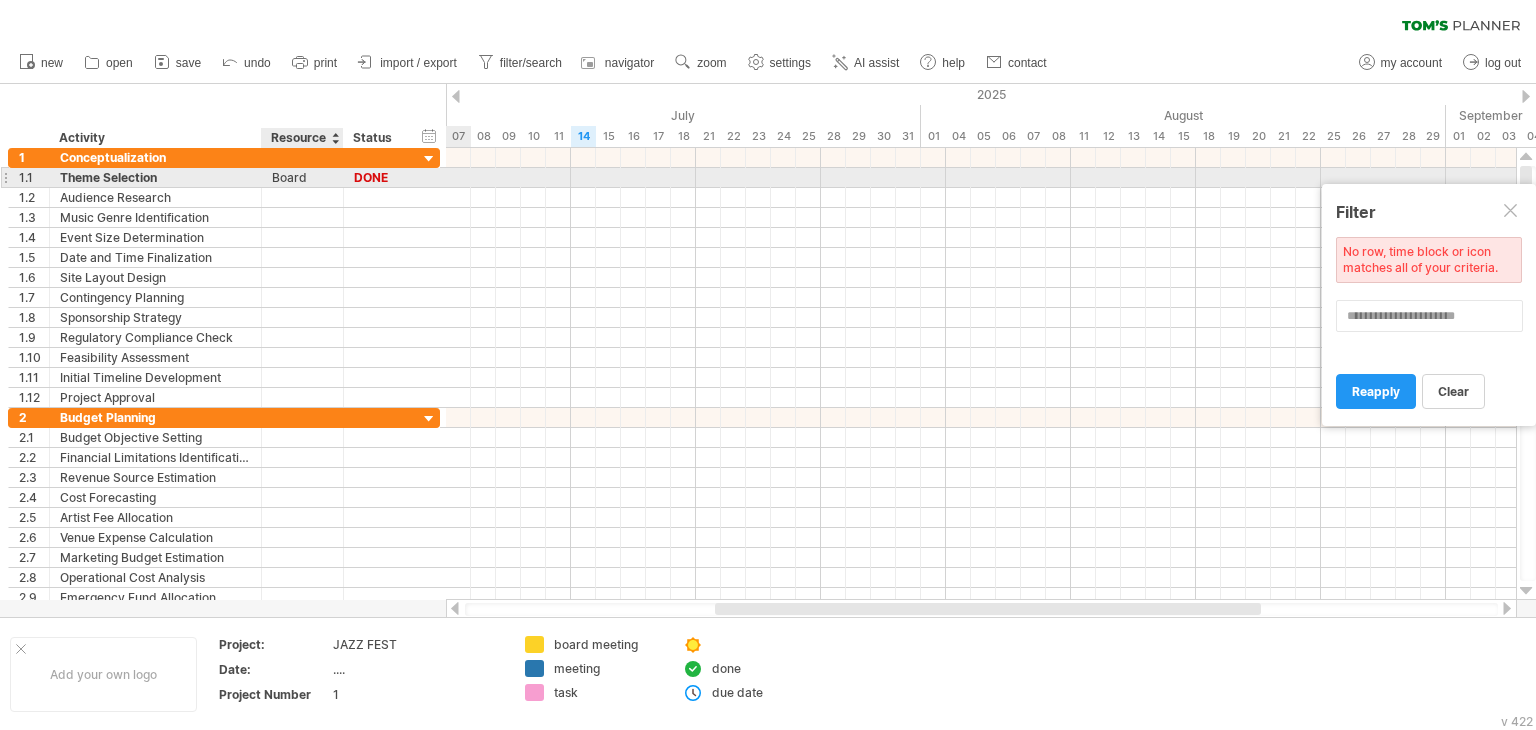click on "Board" at bounding box center [302, 177] 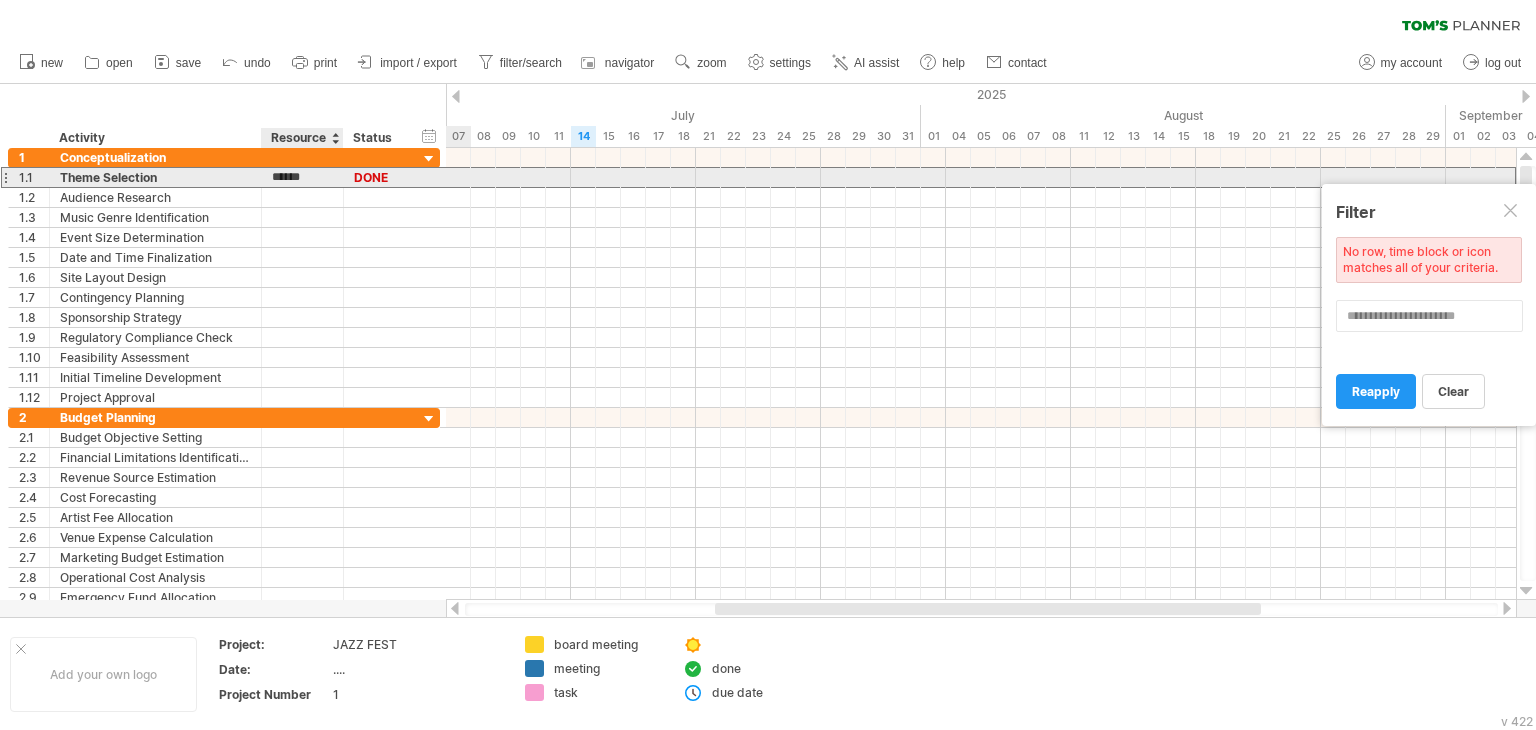 click on "*****" at bounding box center [302, 177] 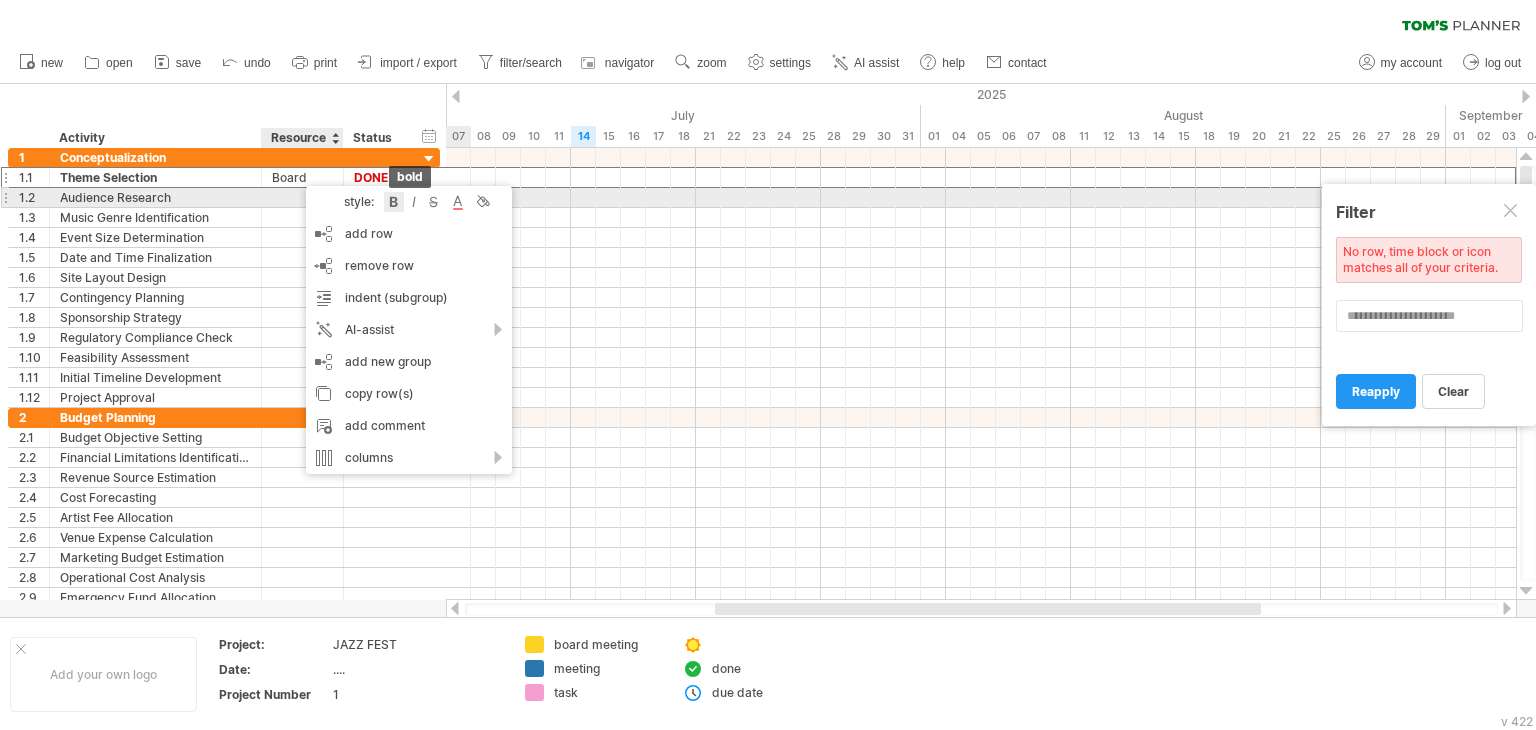 click at bounding box center (394, 202) 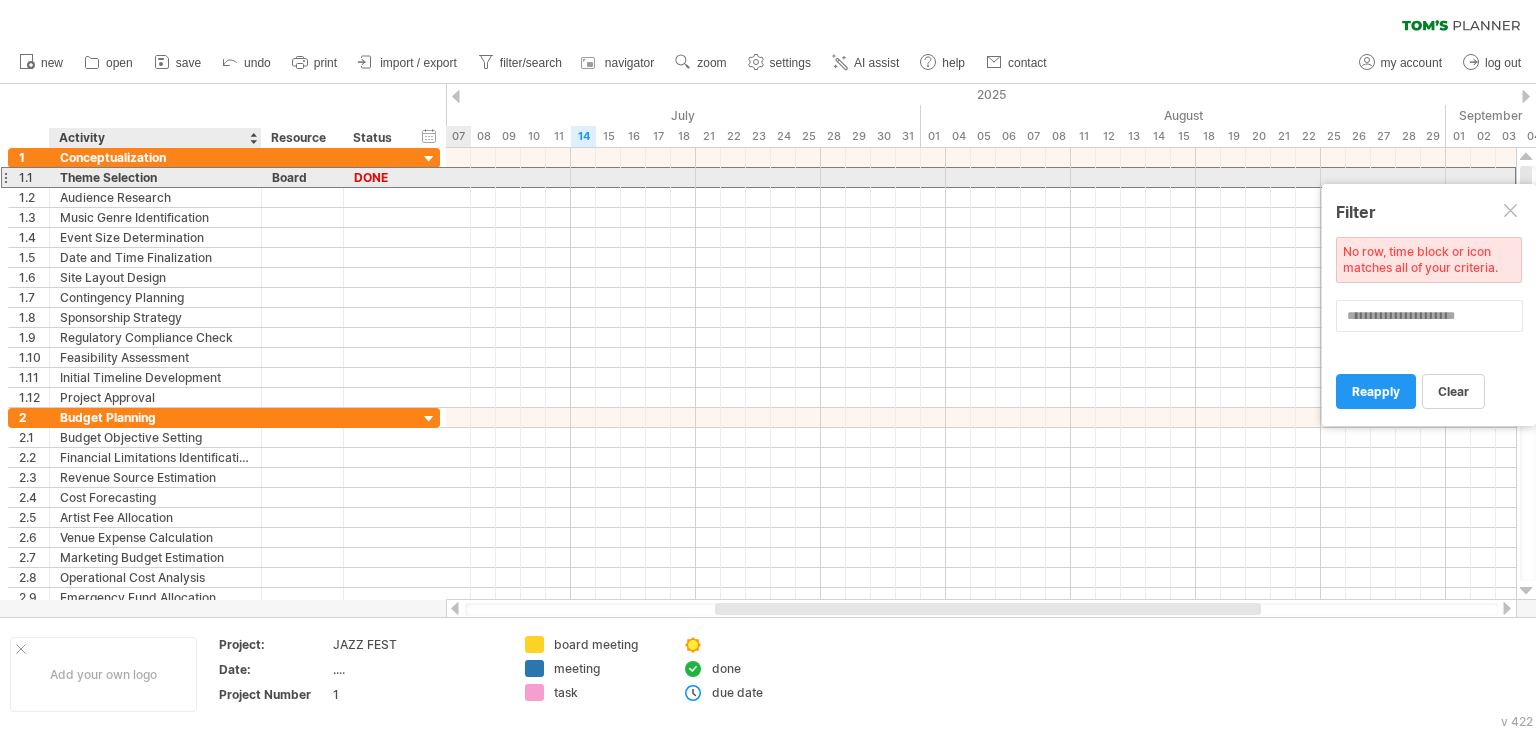 click on "Theme Selection" at bounding box center (155, 177) 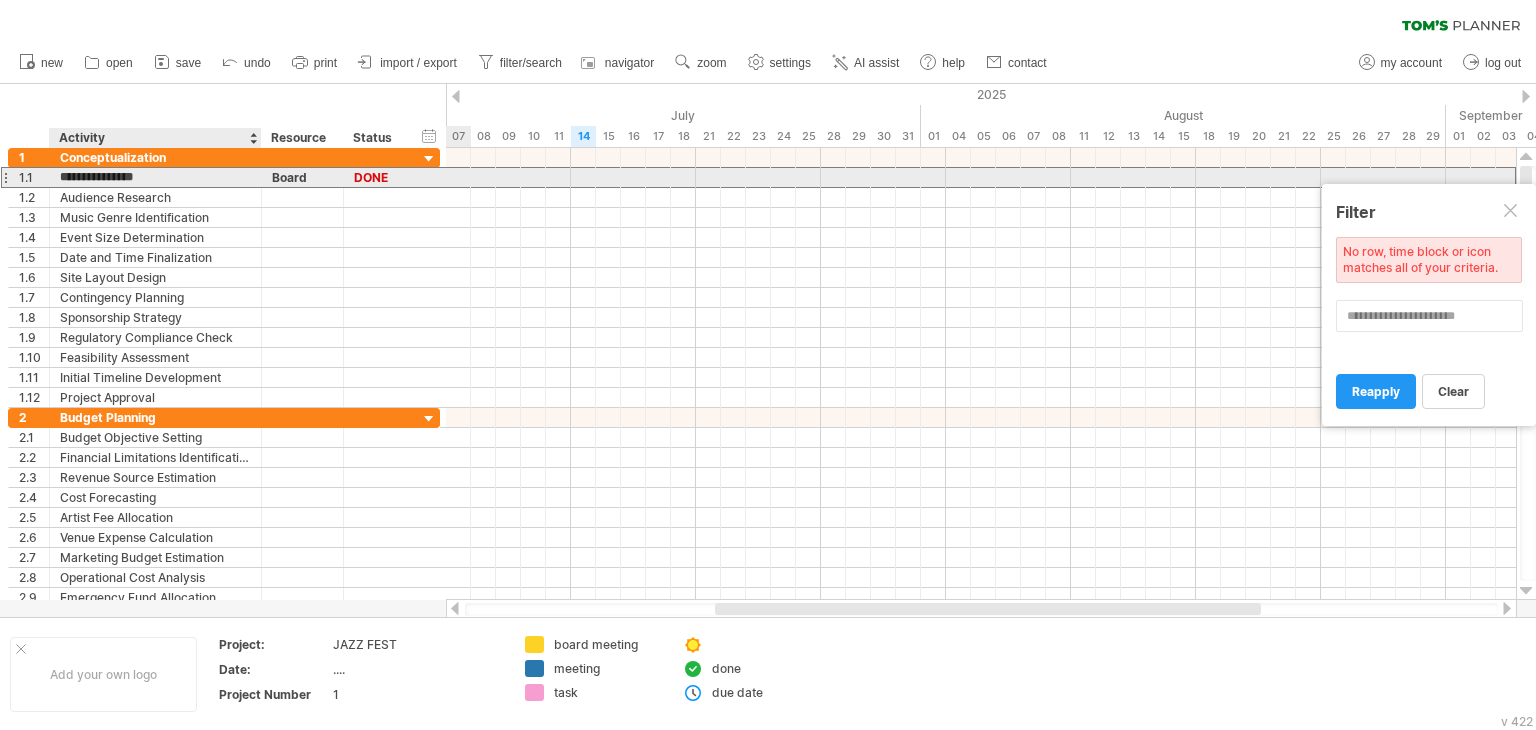 click on "**********" at bounding box center [155, 177] 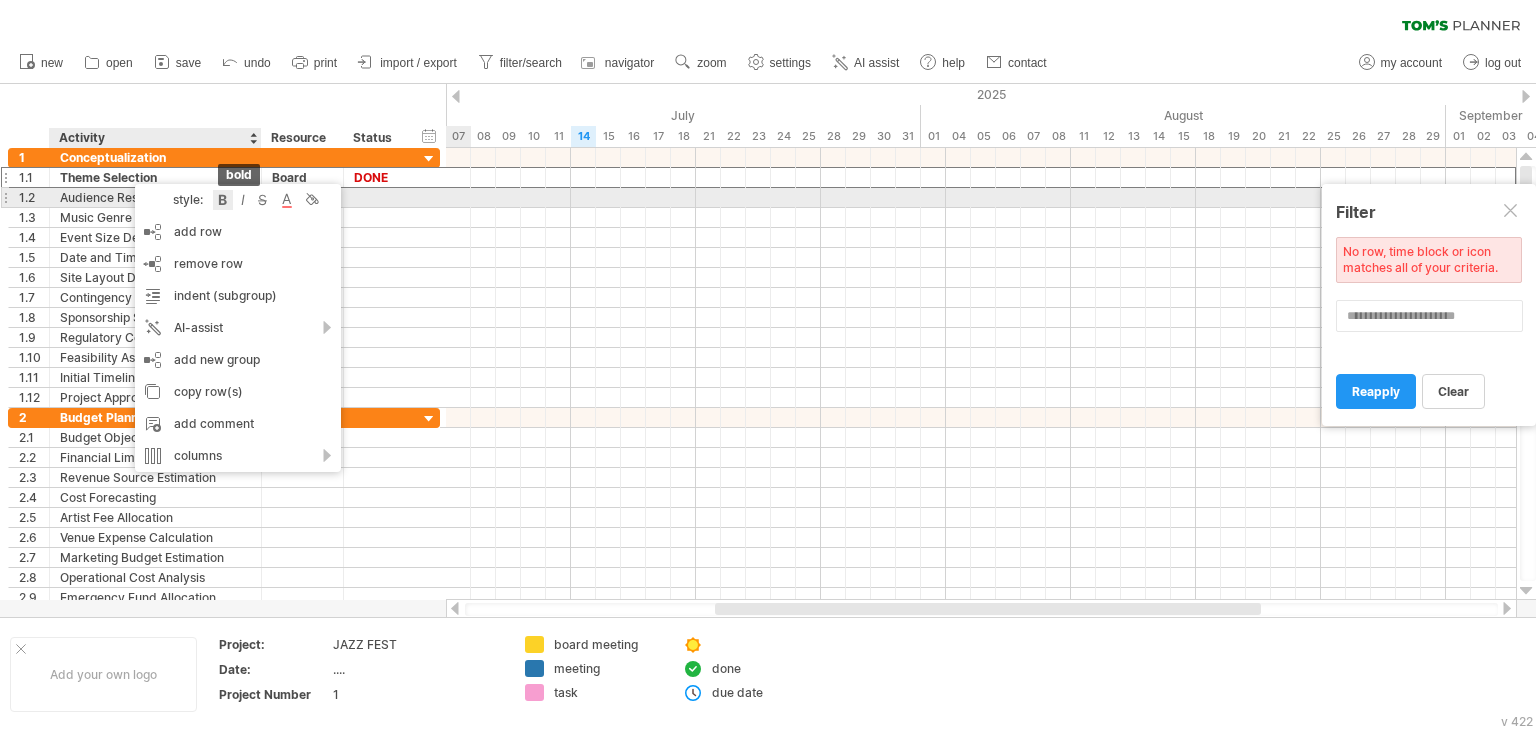 click at bounding box center (223, 200) 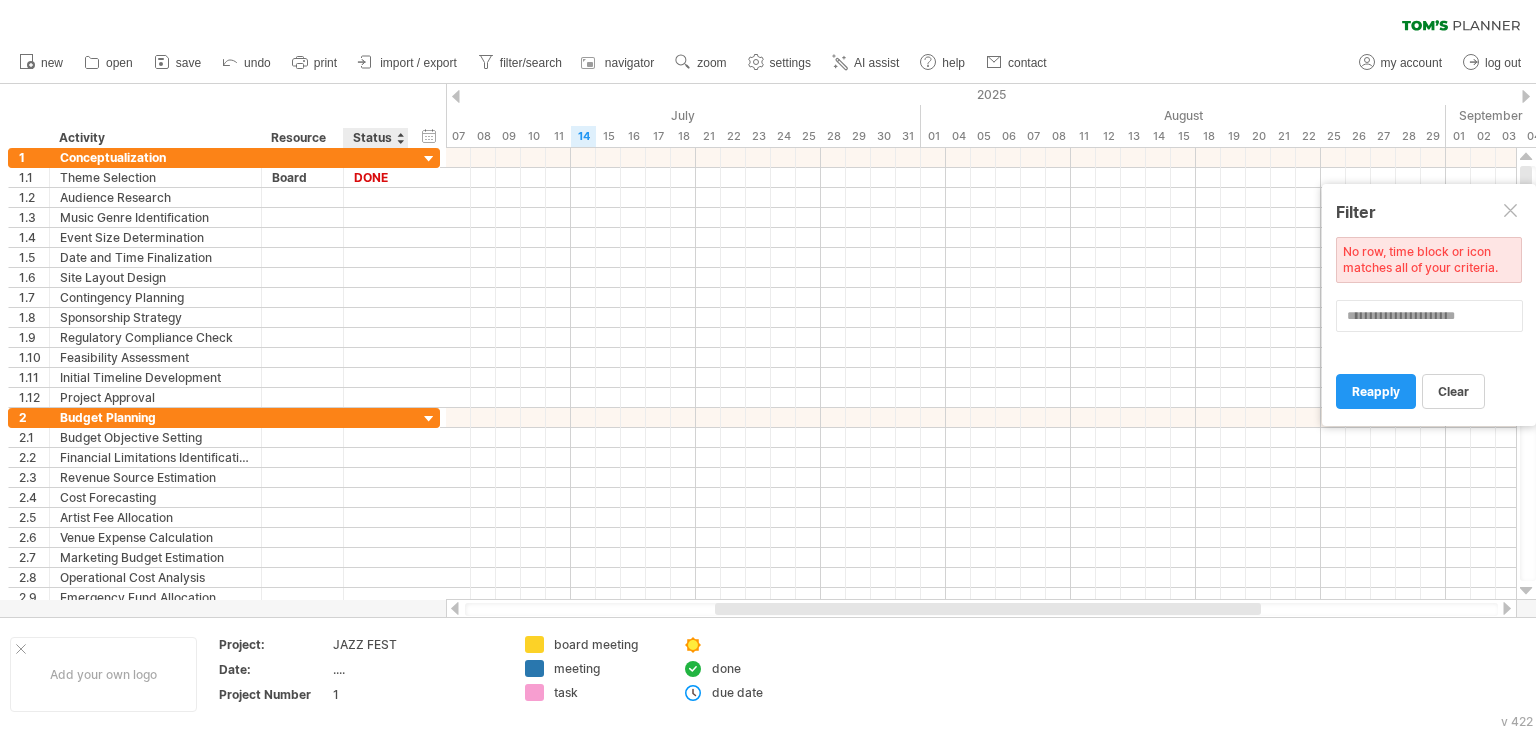 click on "hide start/end/duration show start/end/duration
******** Activity ******** Resource ****** Status" at bounding box center [223, 116] 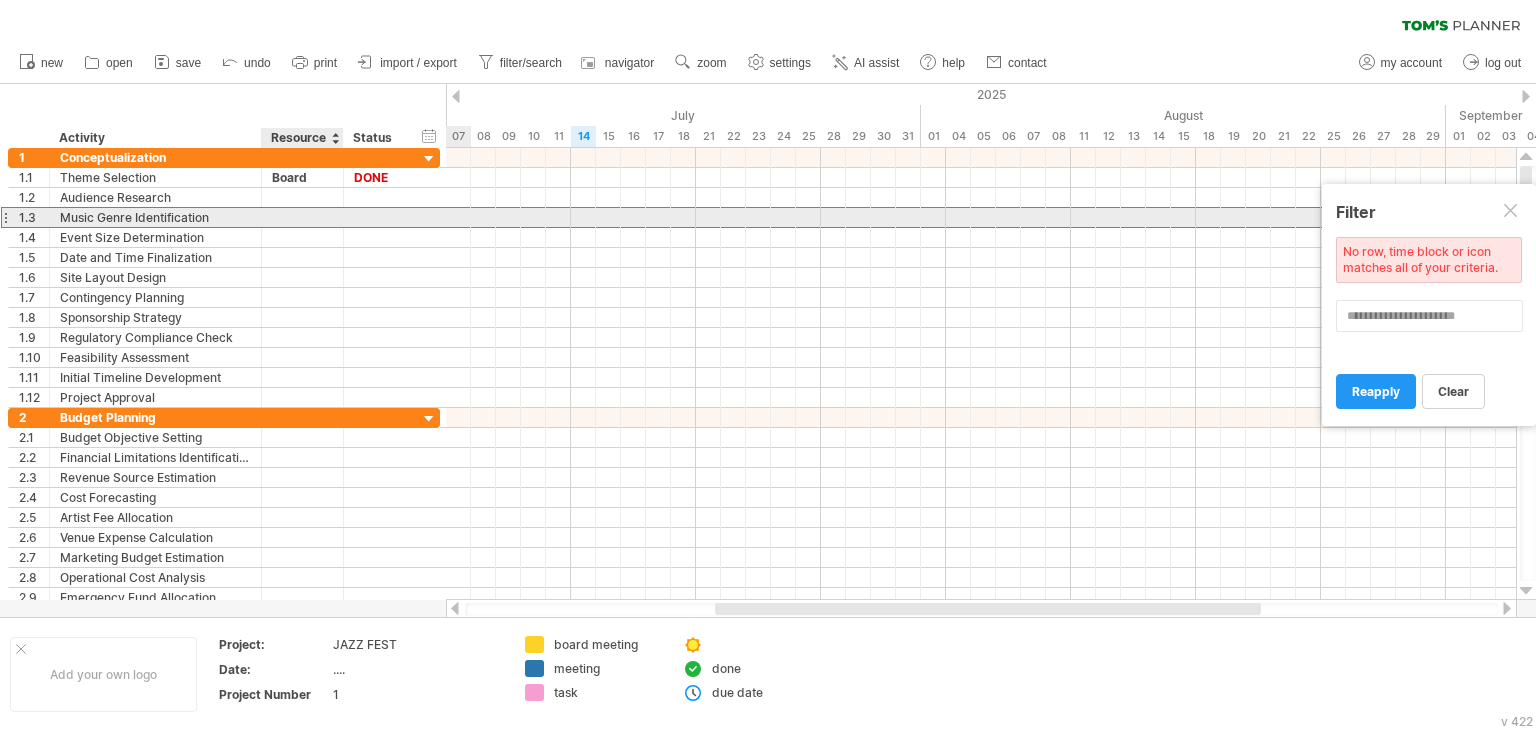 click at bounding box center (302, 217) 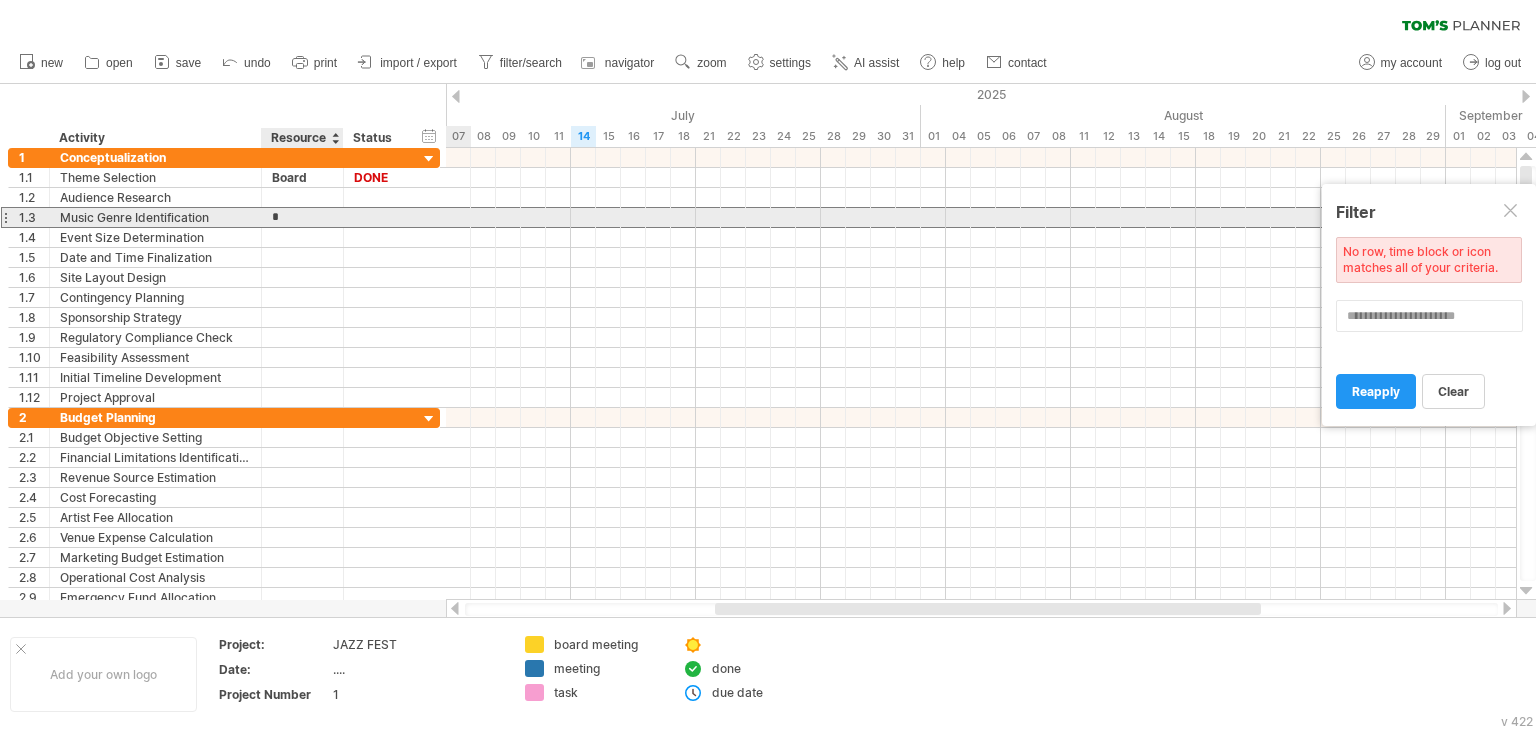 type 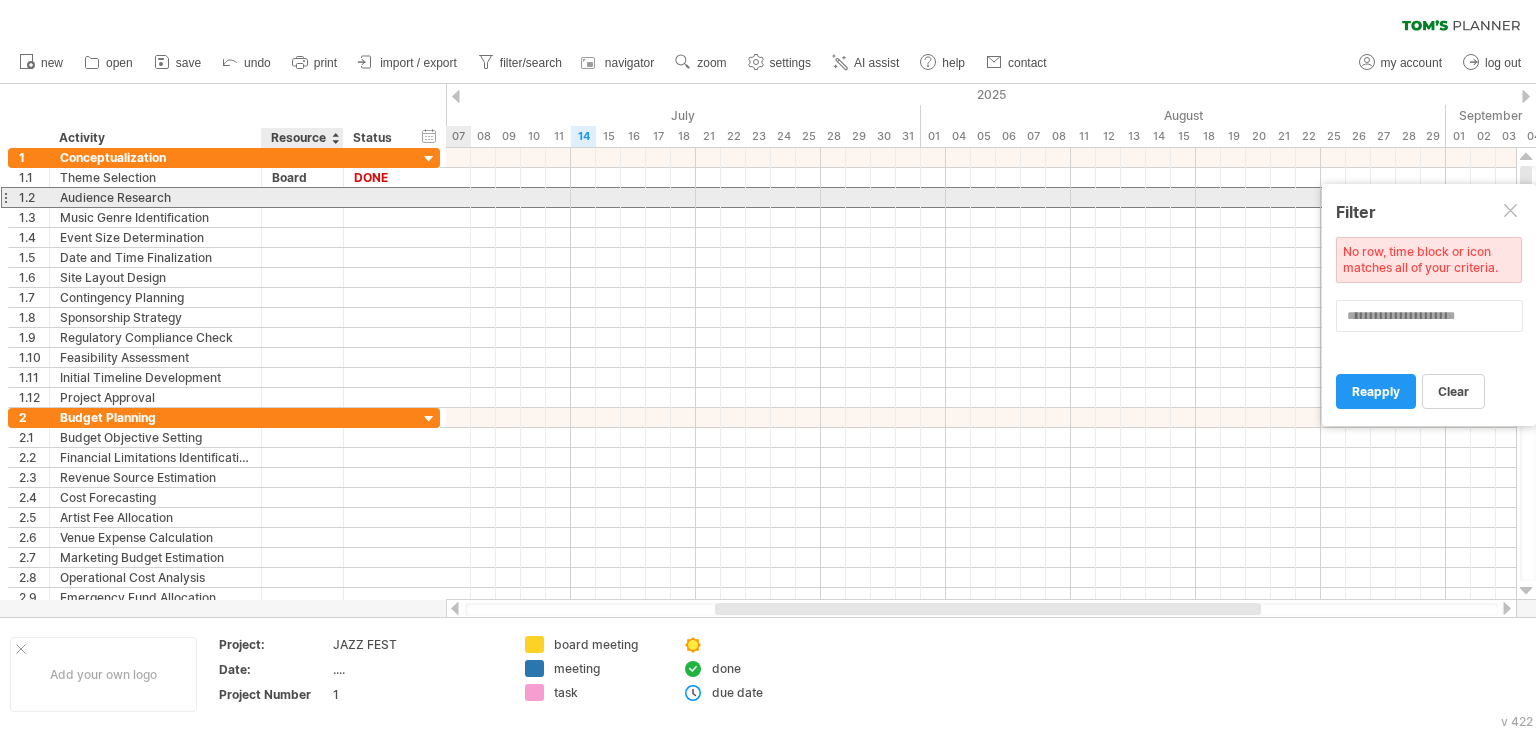 click at bounding box center [302, 197] 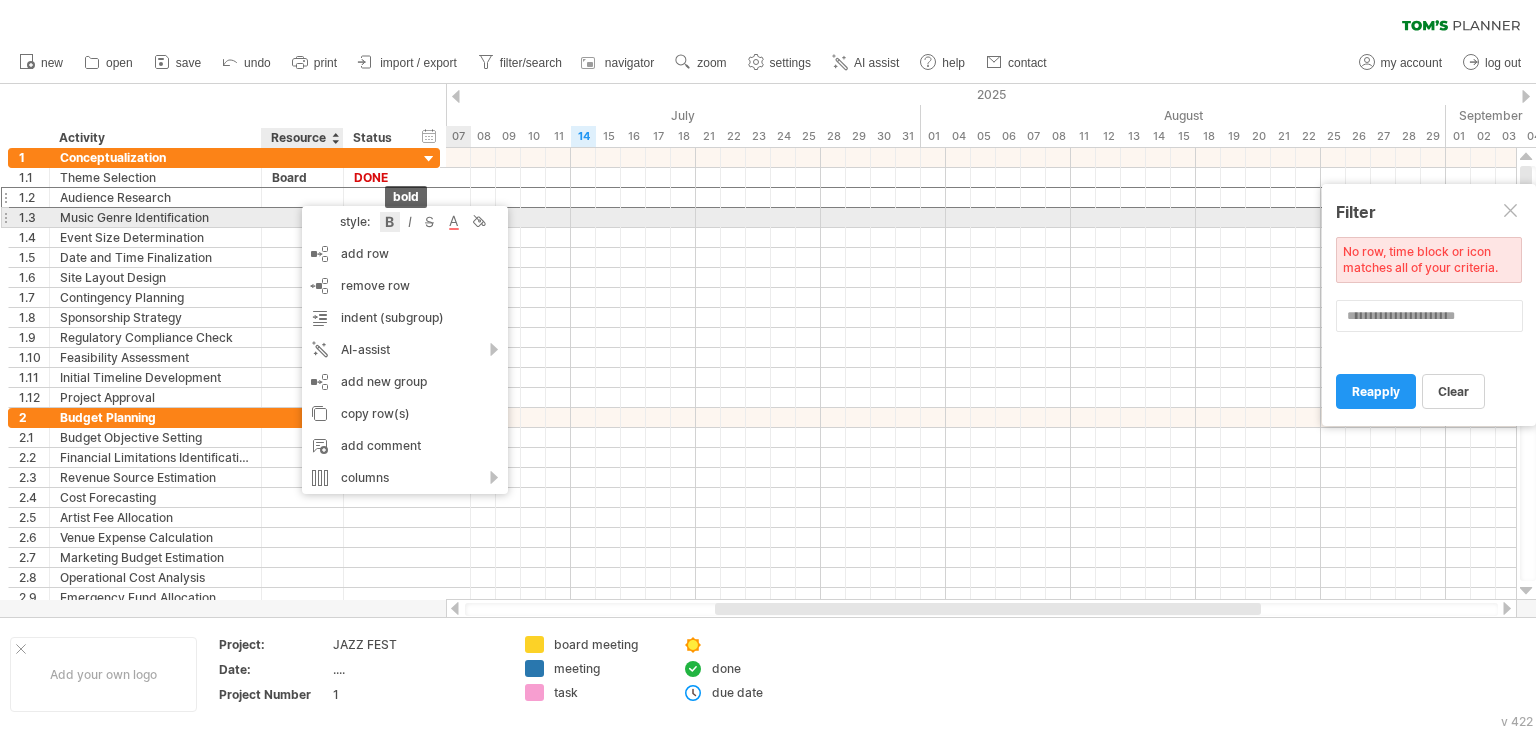 click at bounding box center (390, 222) 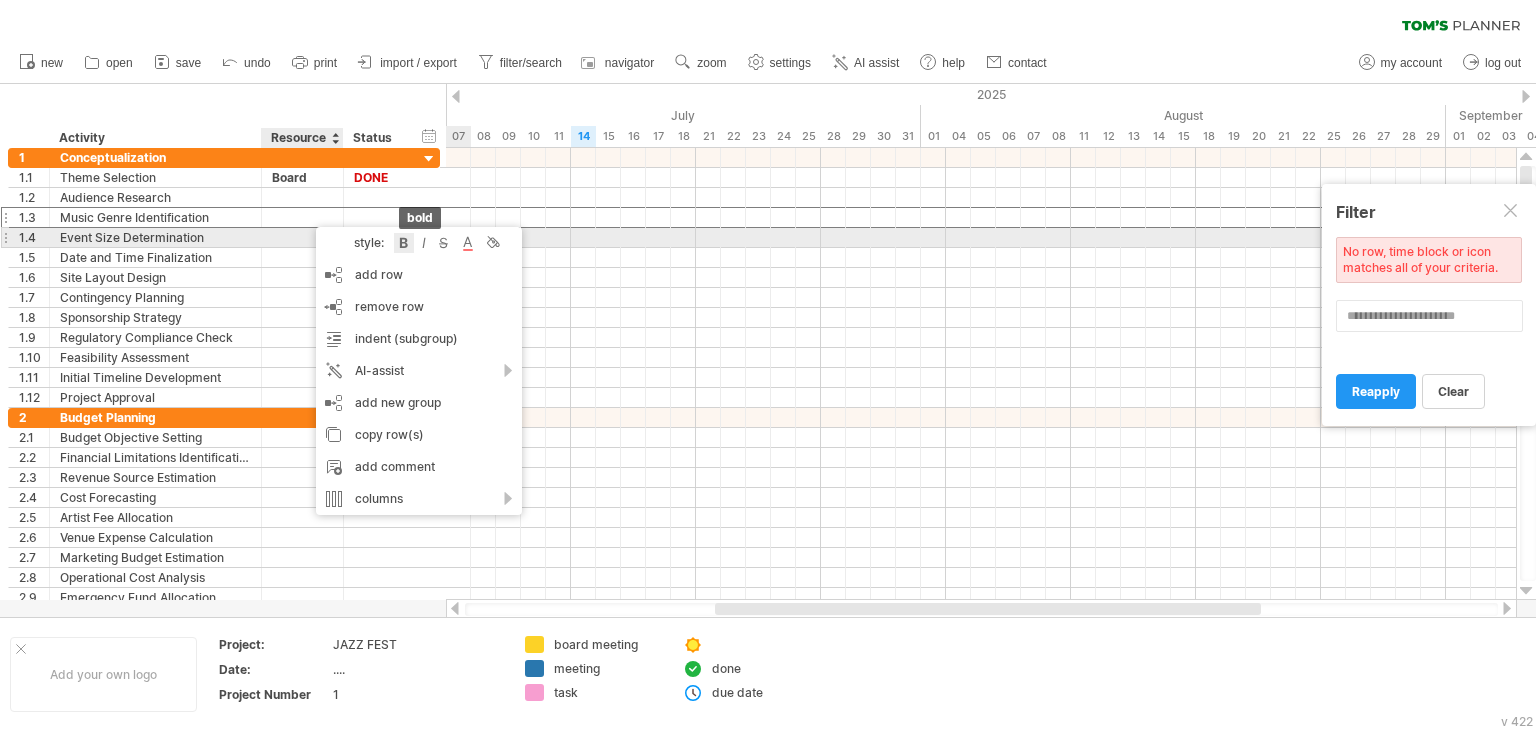 click at bounding box center (404, 243) 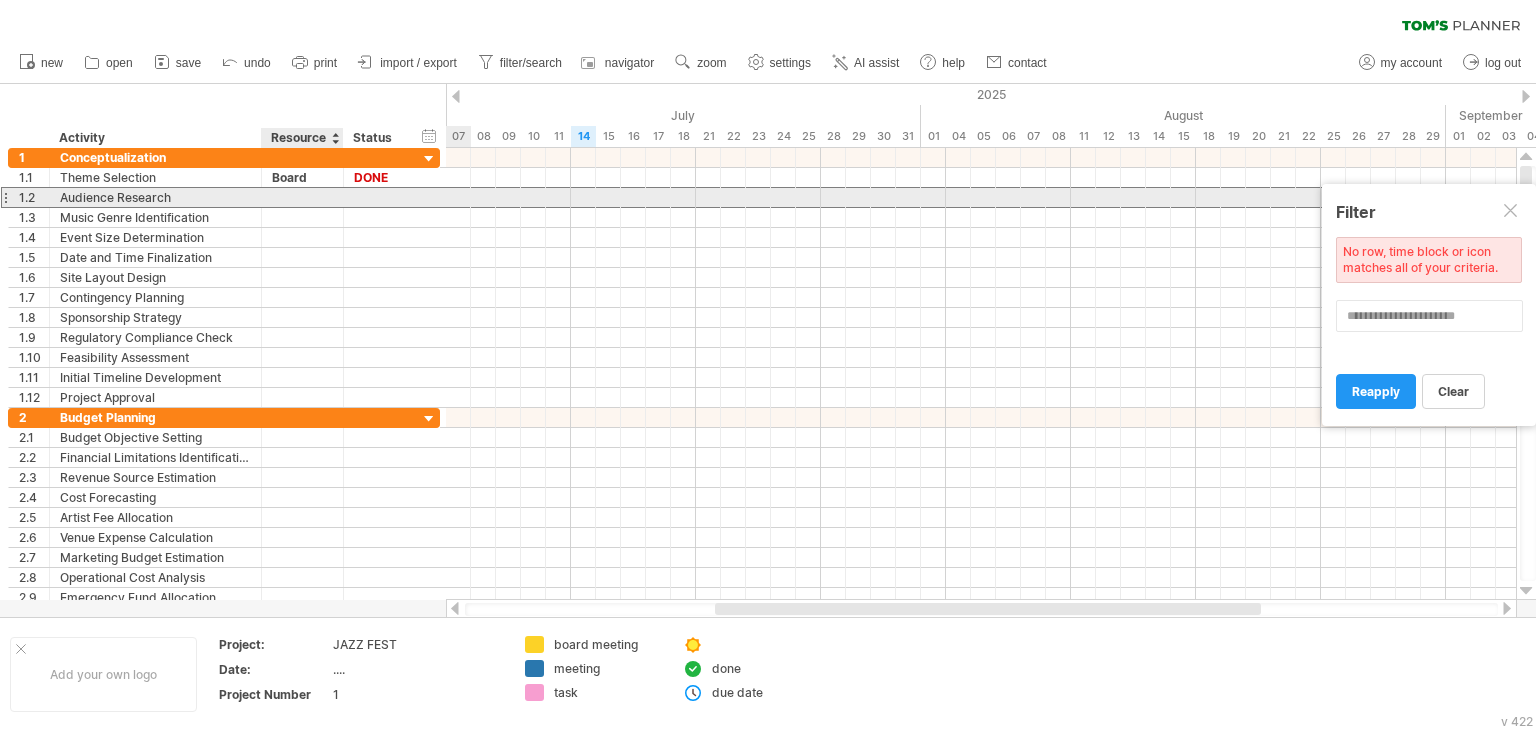 click at bounding box center (302, 197) 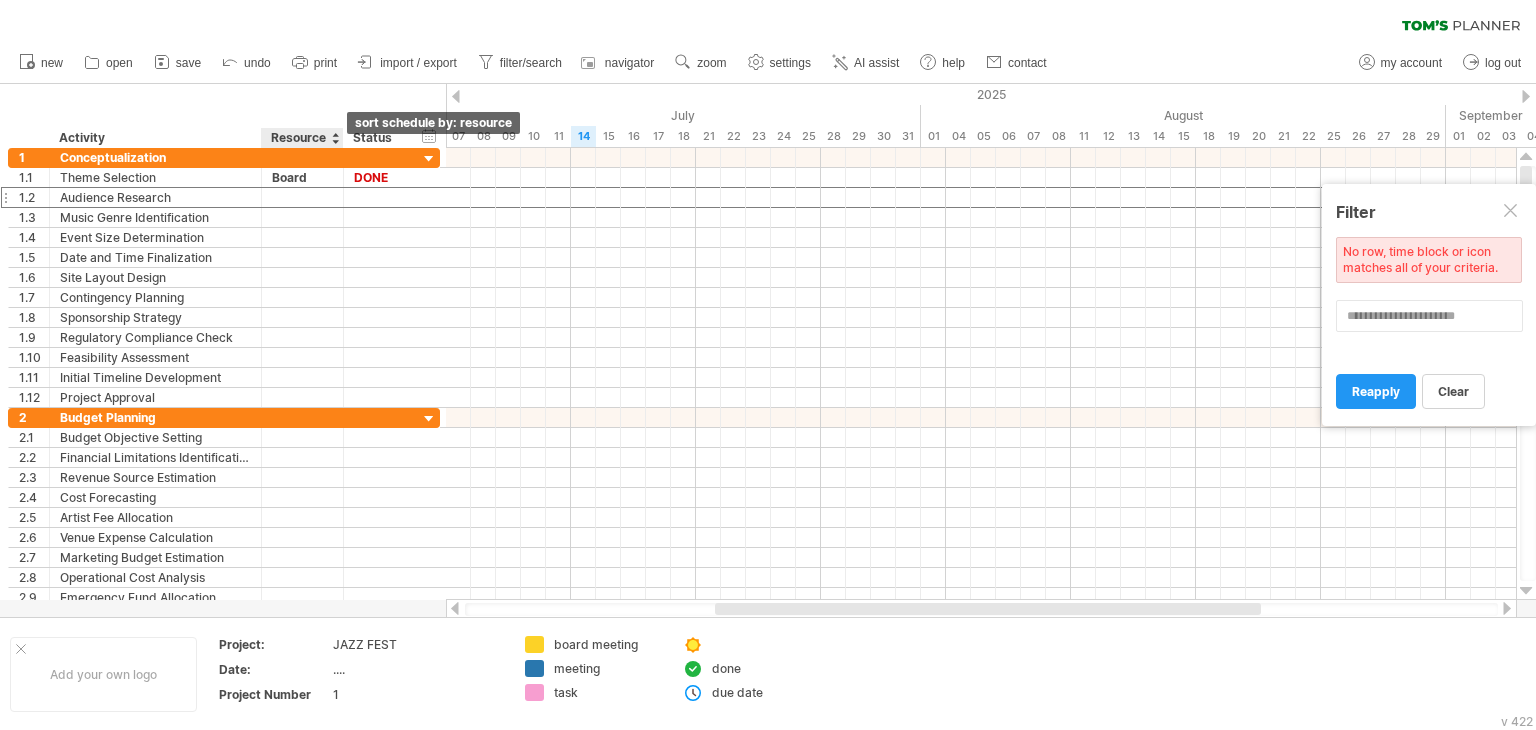 click at bounding box center [335, 138] 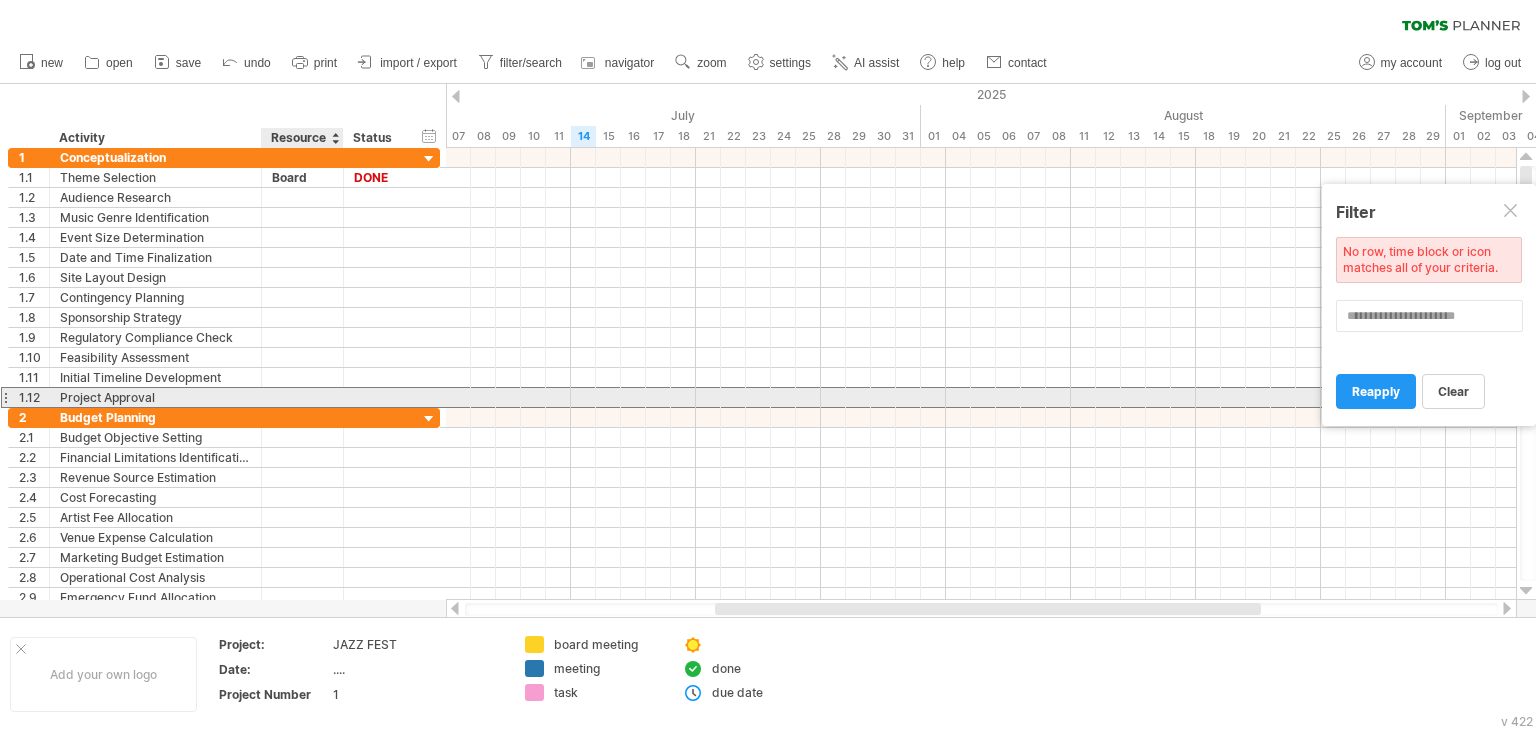 click at bounding box center [302, 397] 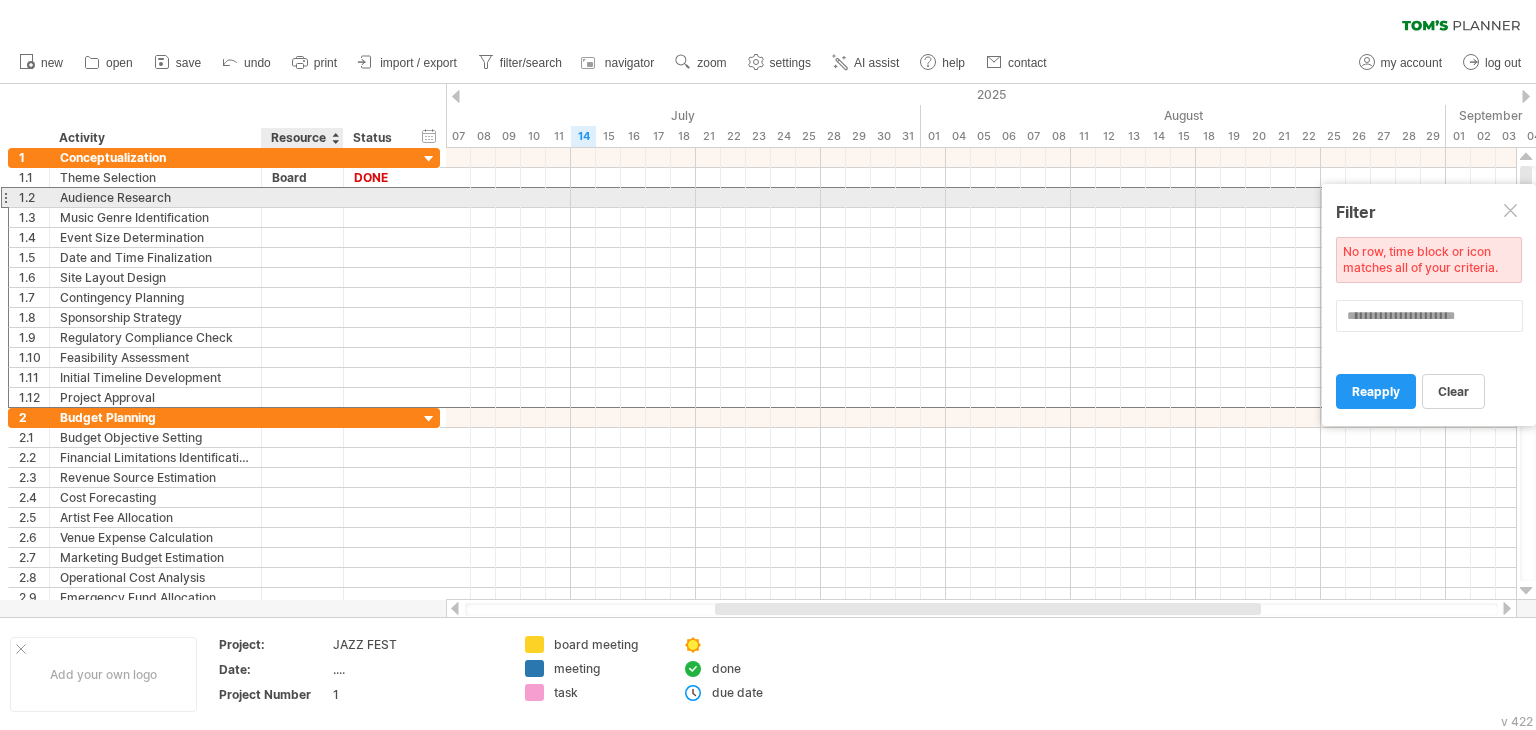 click at bounding box center (302, 197) 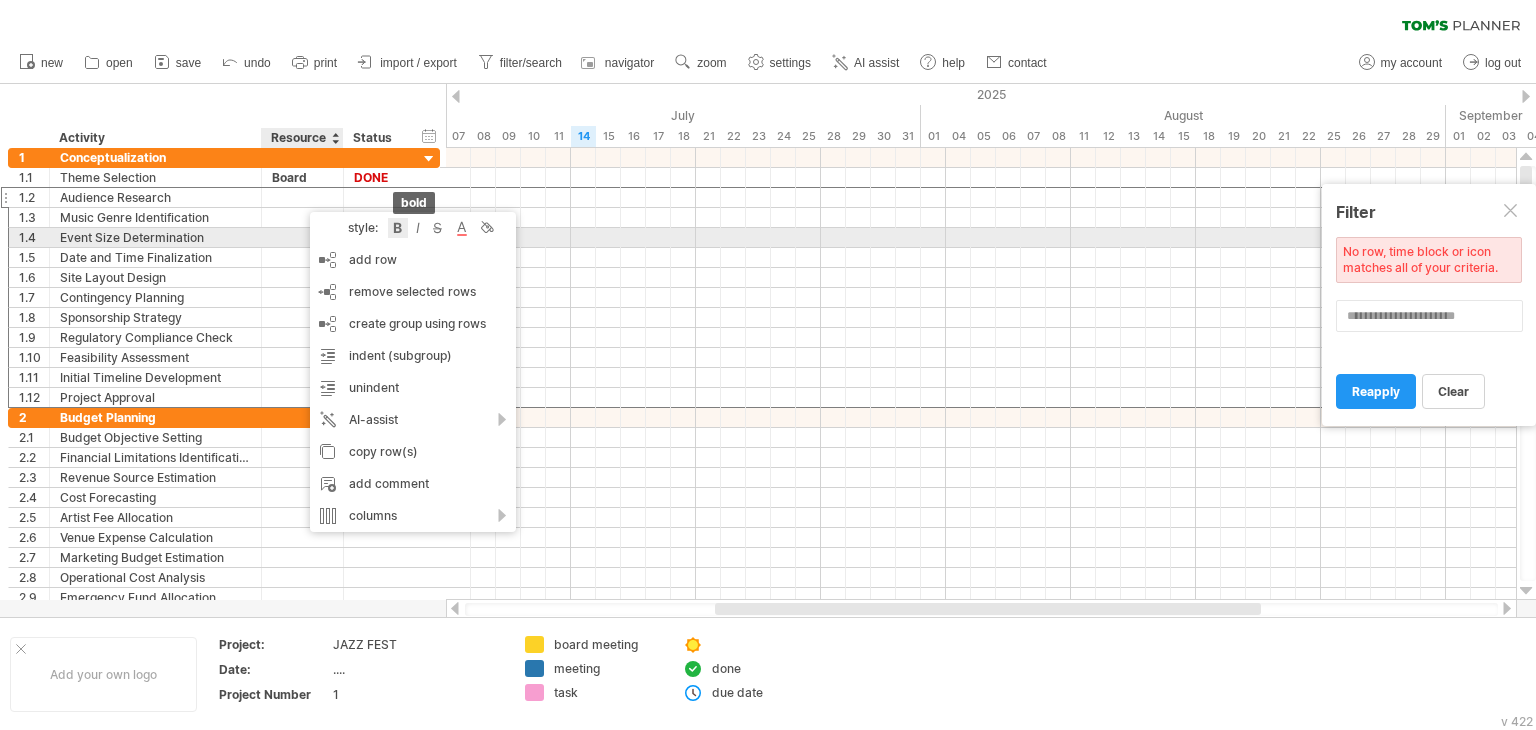 click at bounding box center (398, 228) 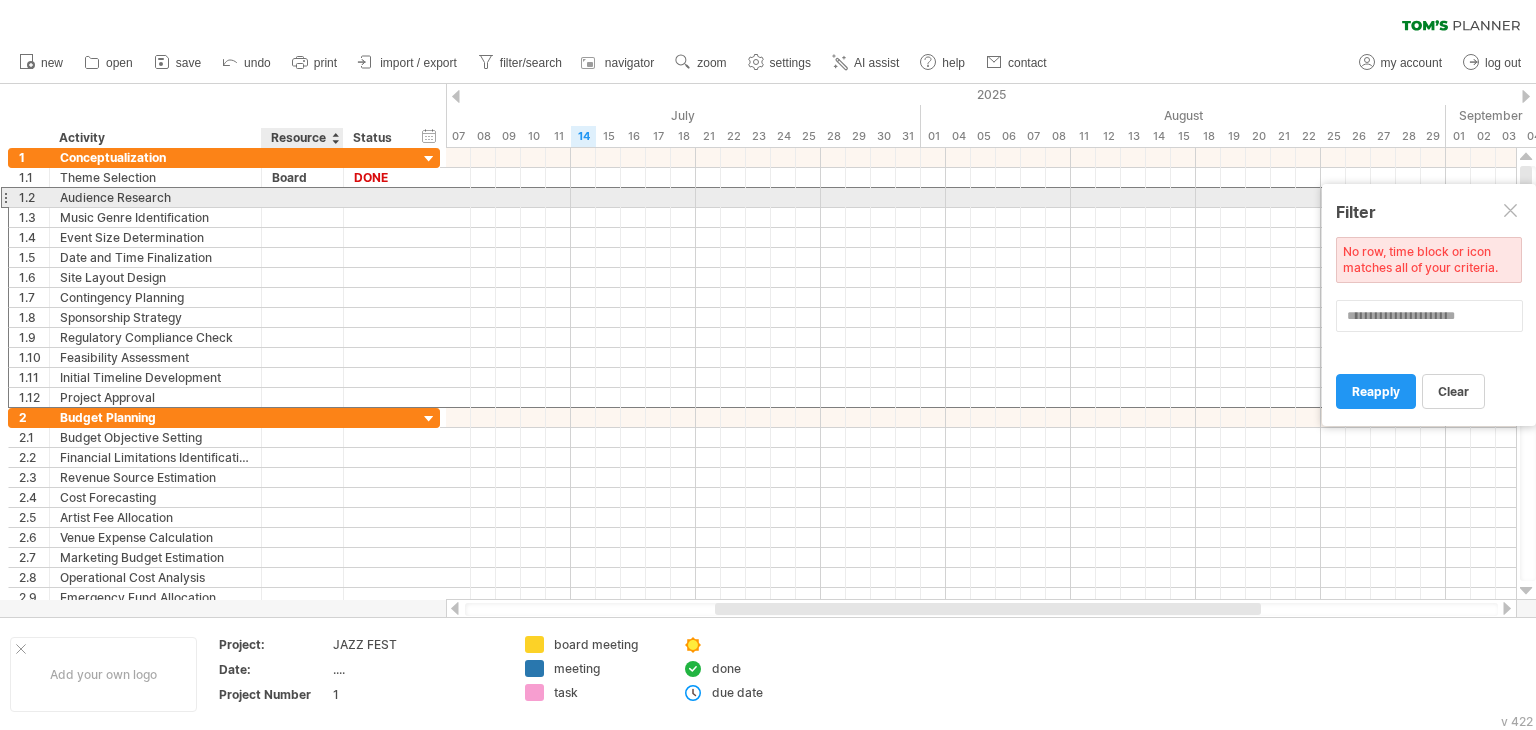click at bounding box center (302, 197) 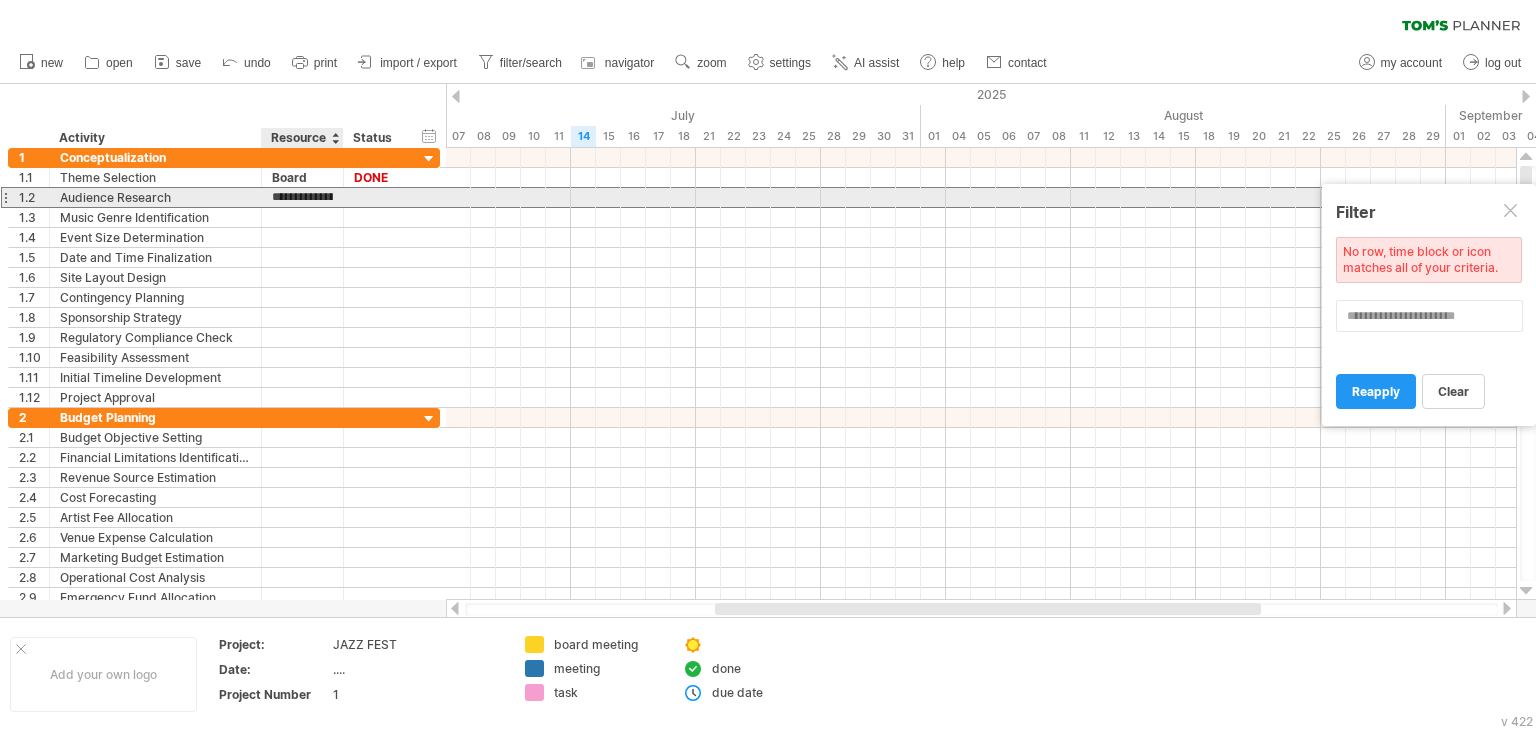 type on "*" 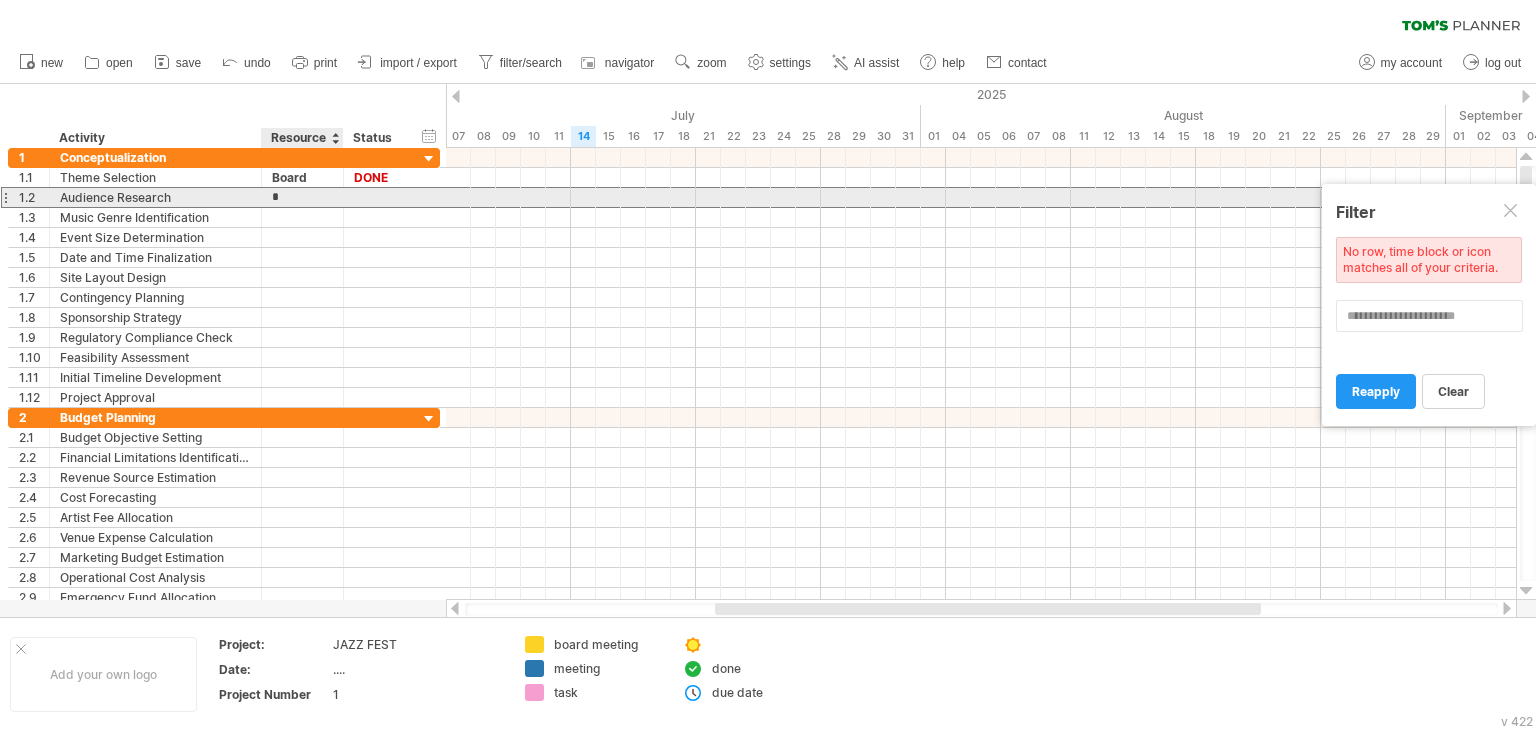 type 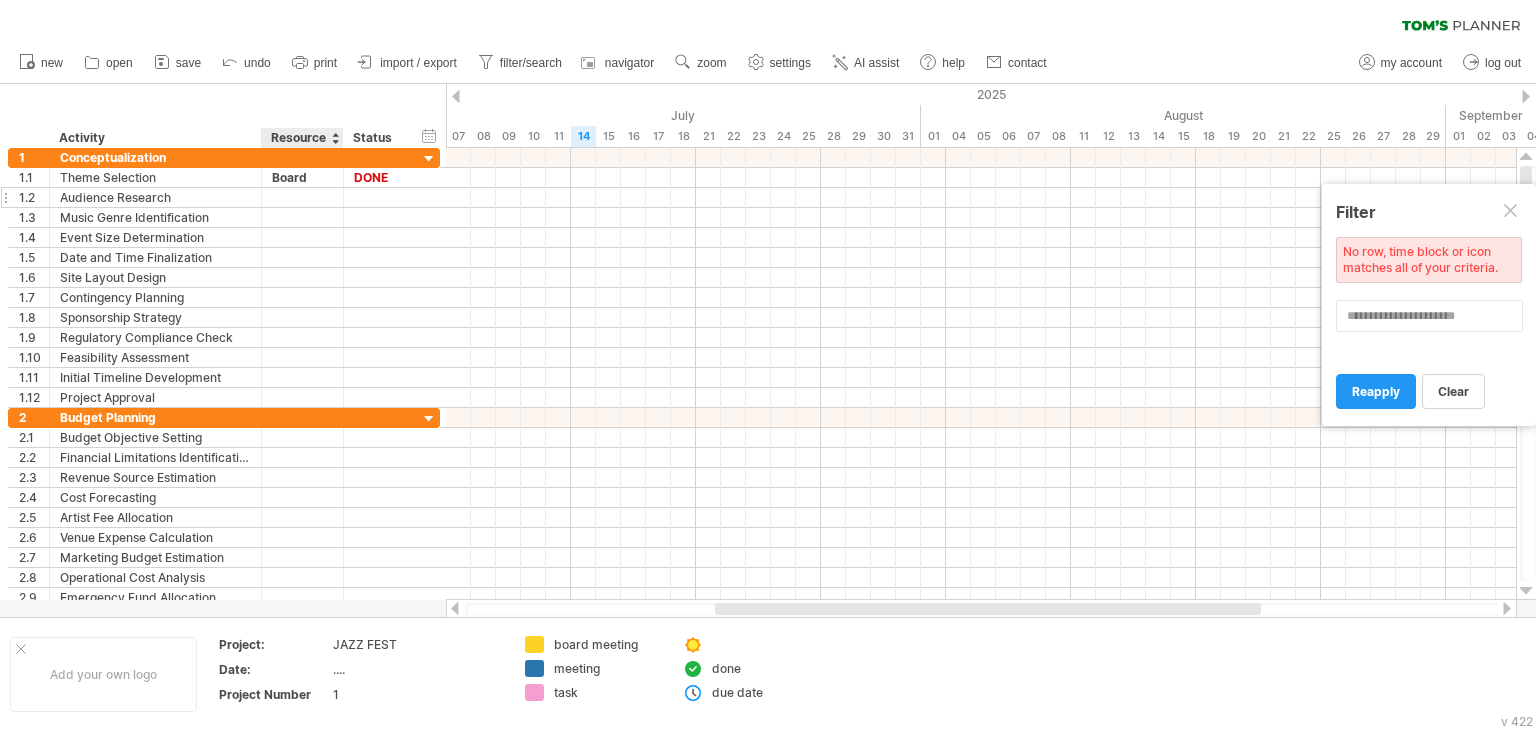 click at bounding box center [302, 197] 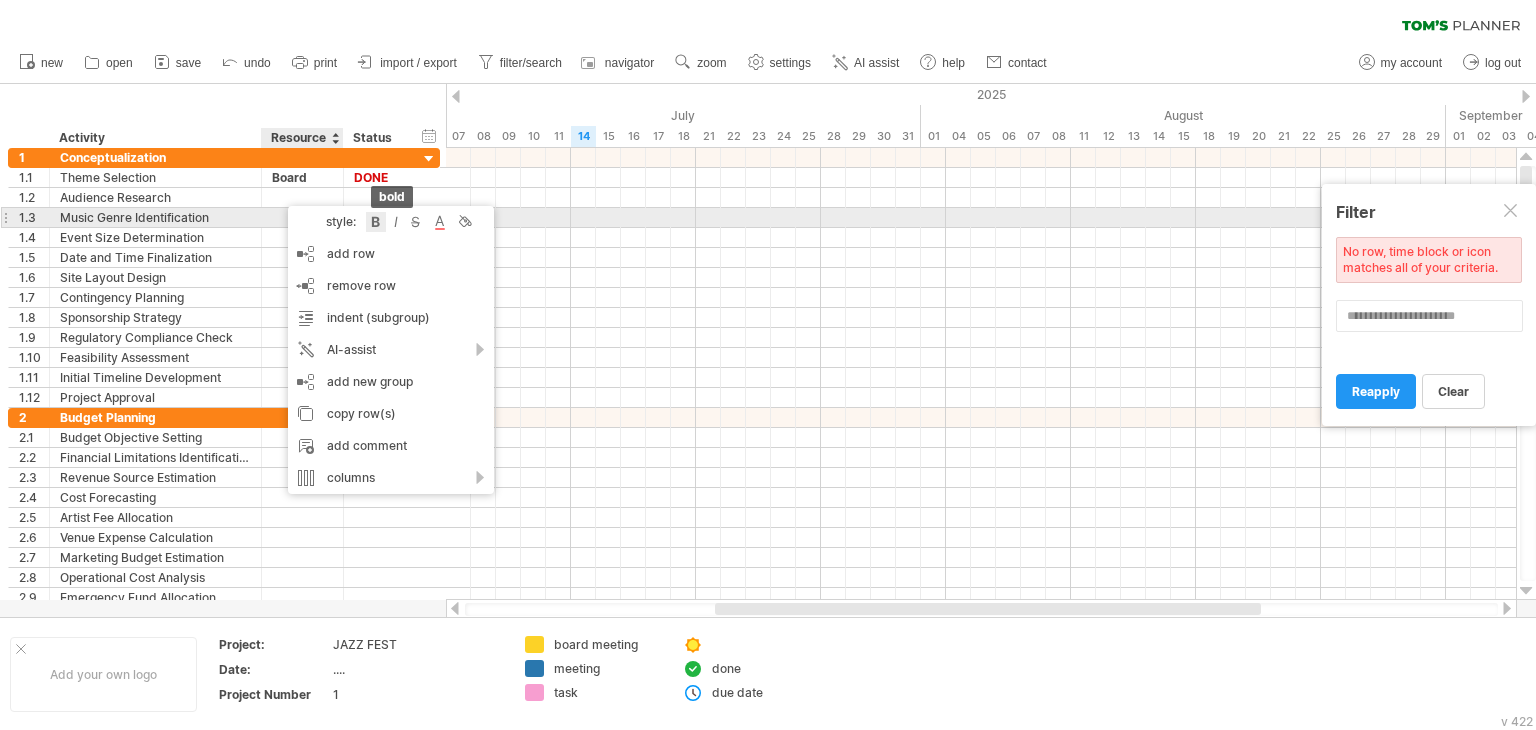 click at bounding box center (376, 222) 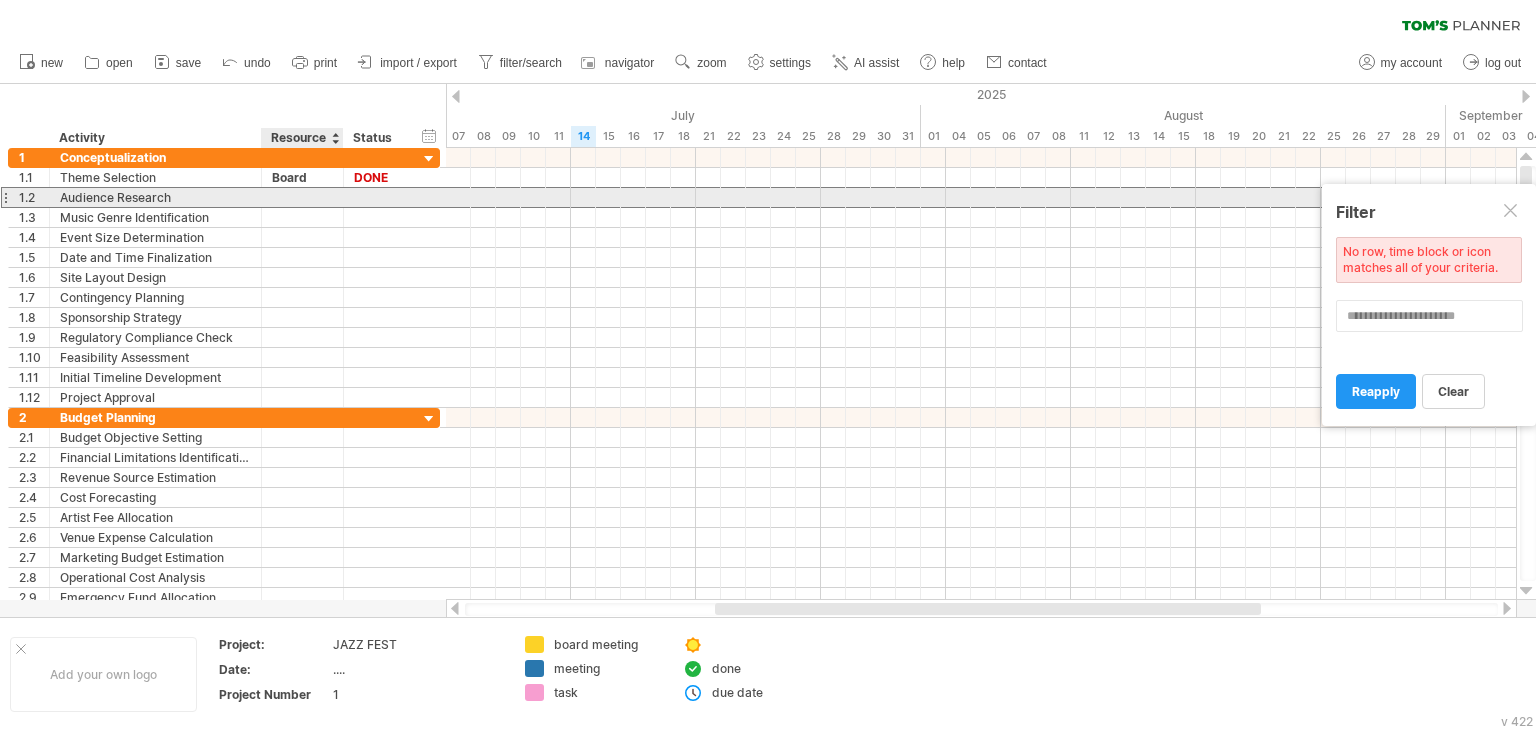 click at bounding box center [302, 197] 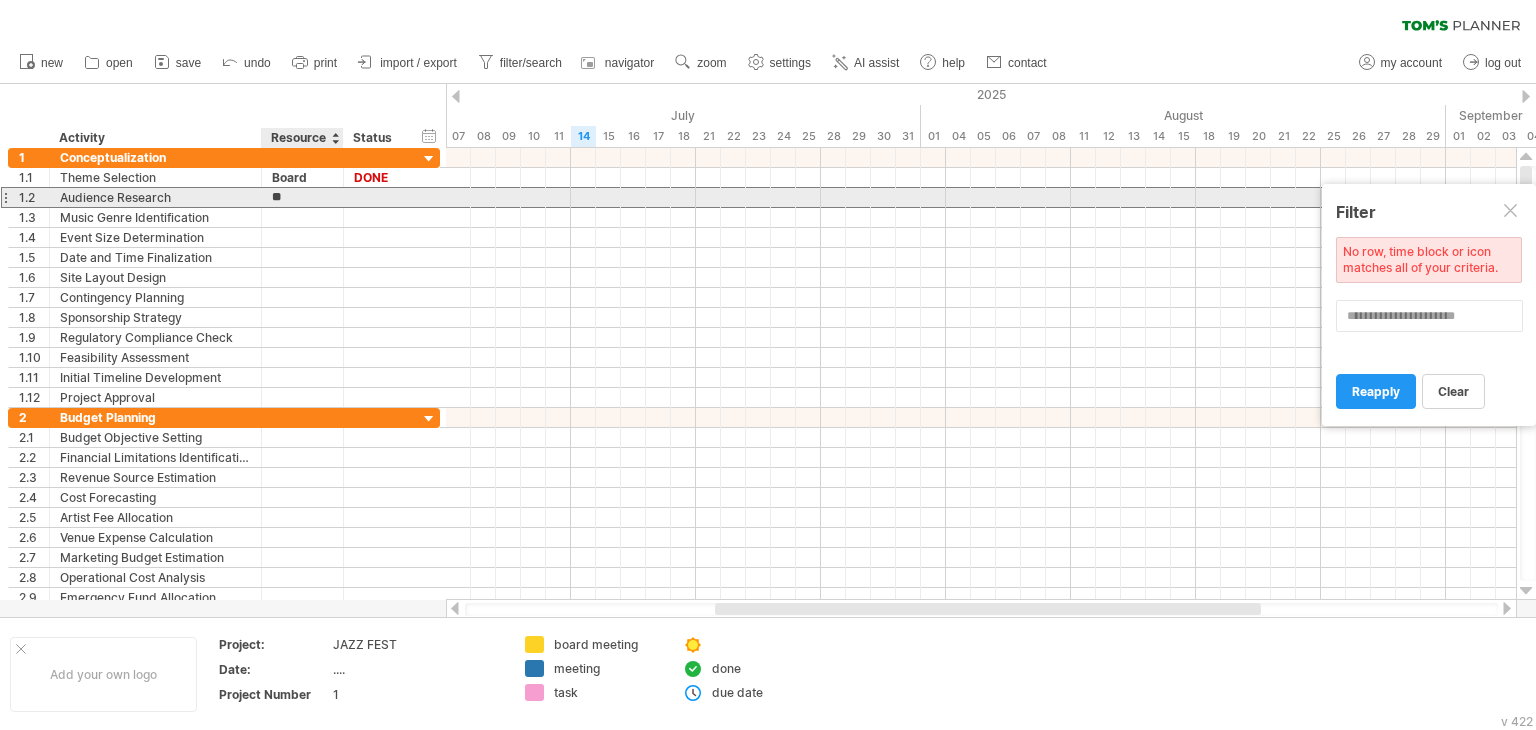 type on "*" 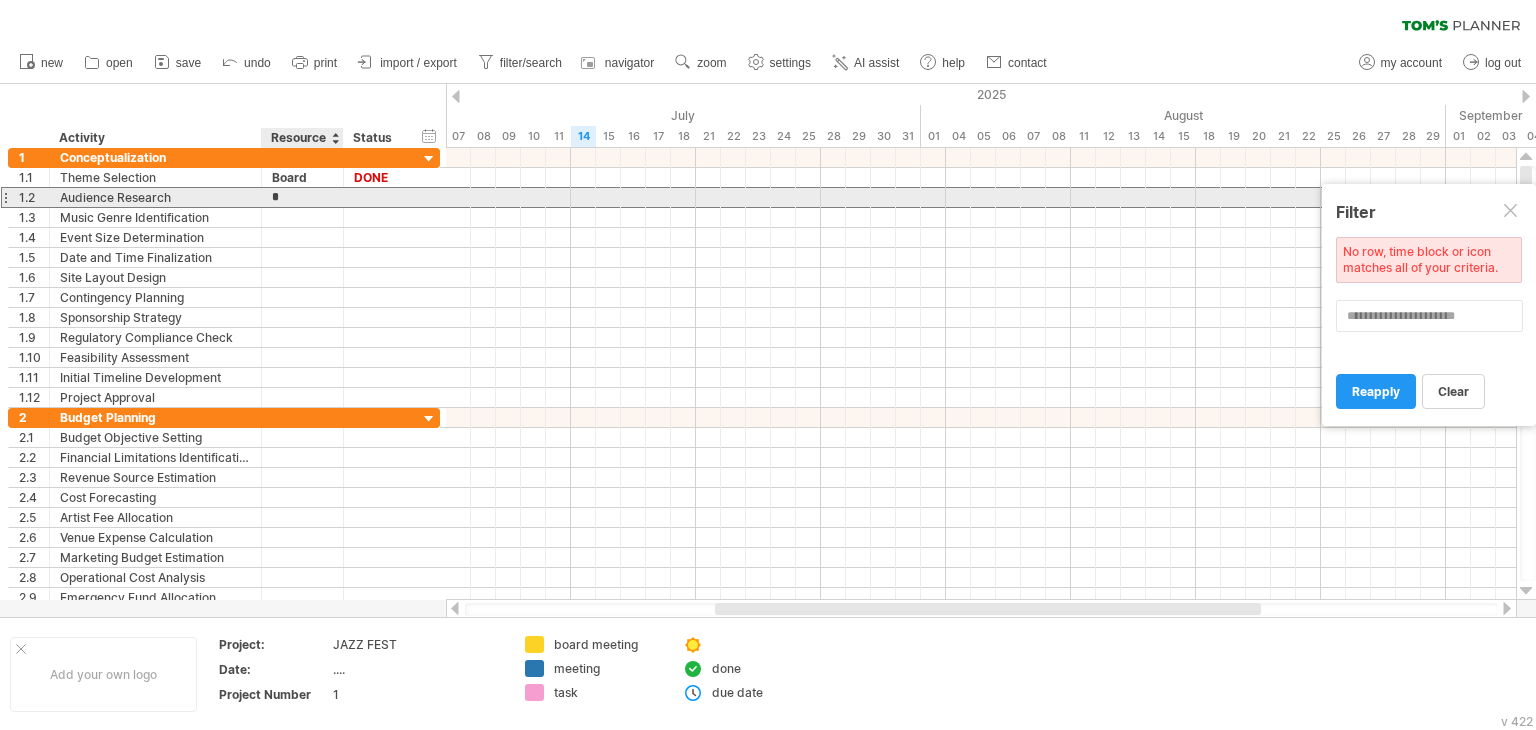type 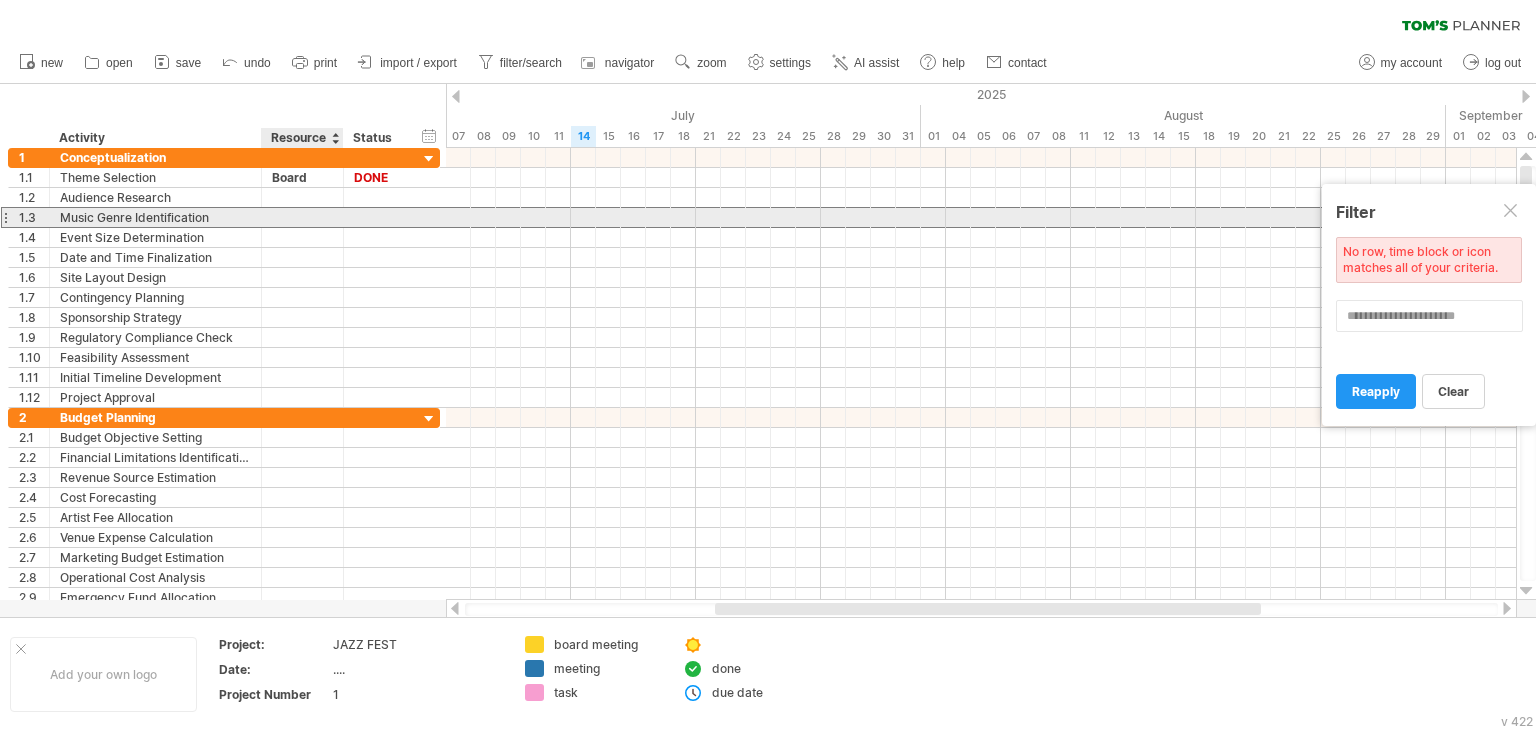 click at bounding box center (302, 217) 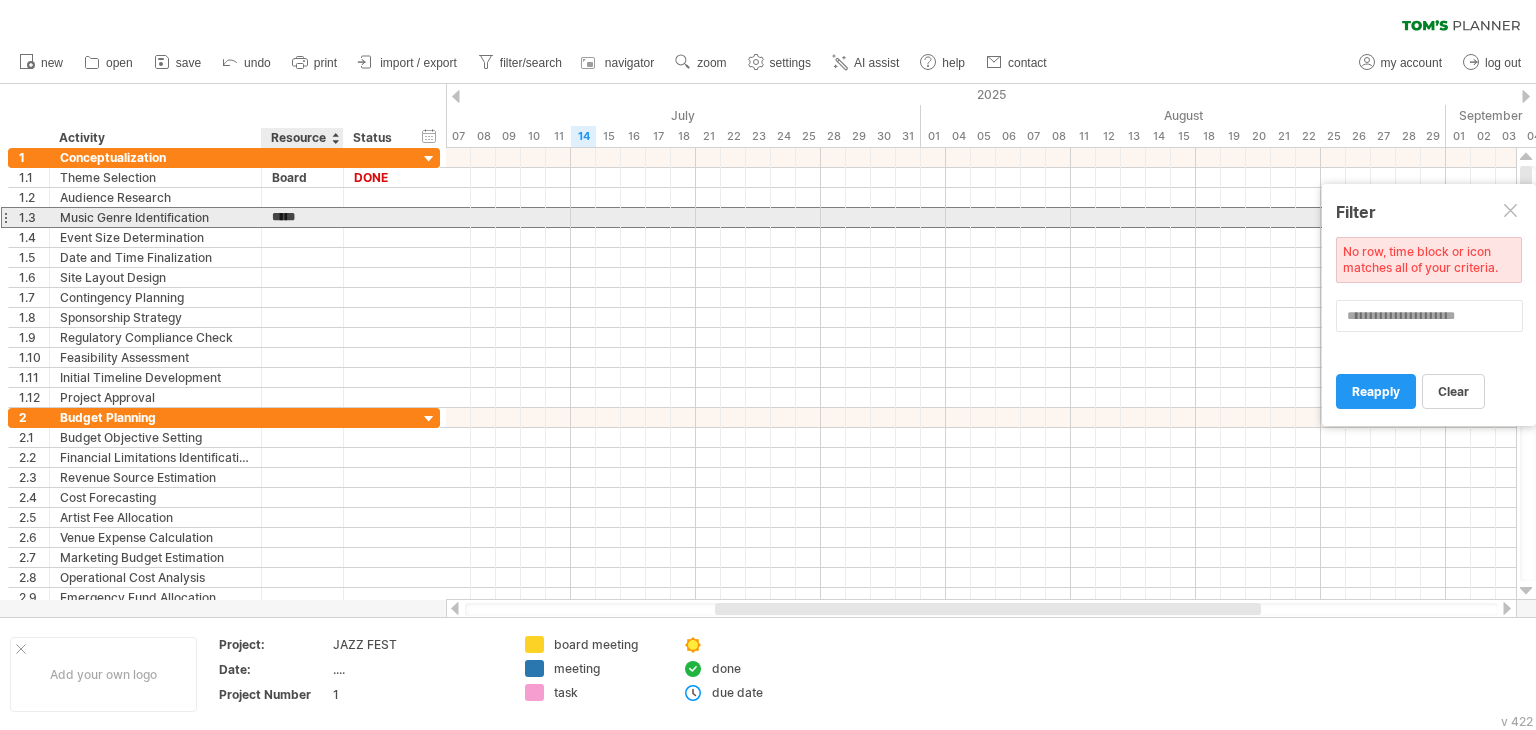 type on "*****" 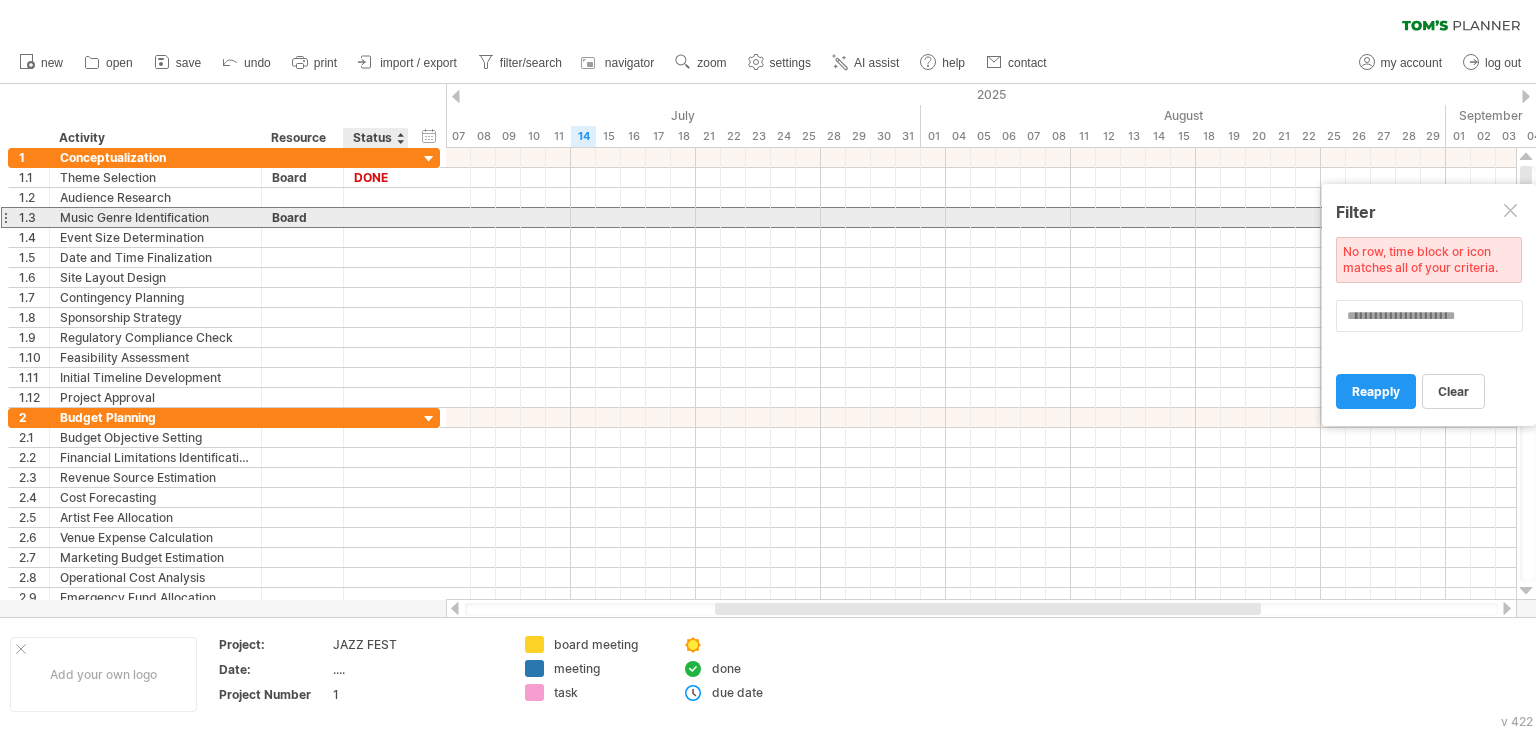 click at bounding box center (376, 217) 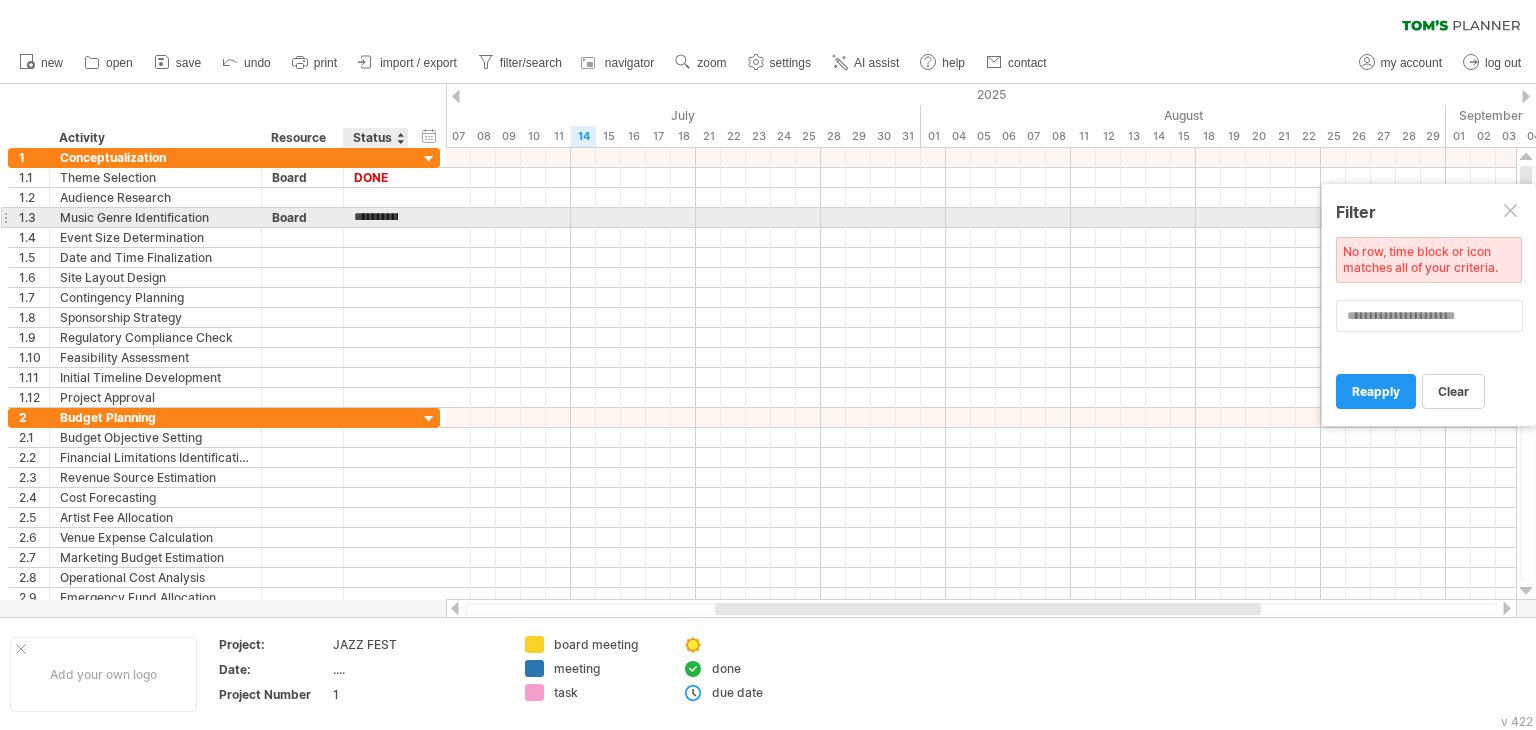 type on "*" 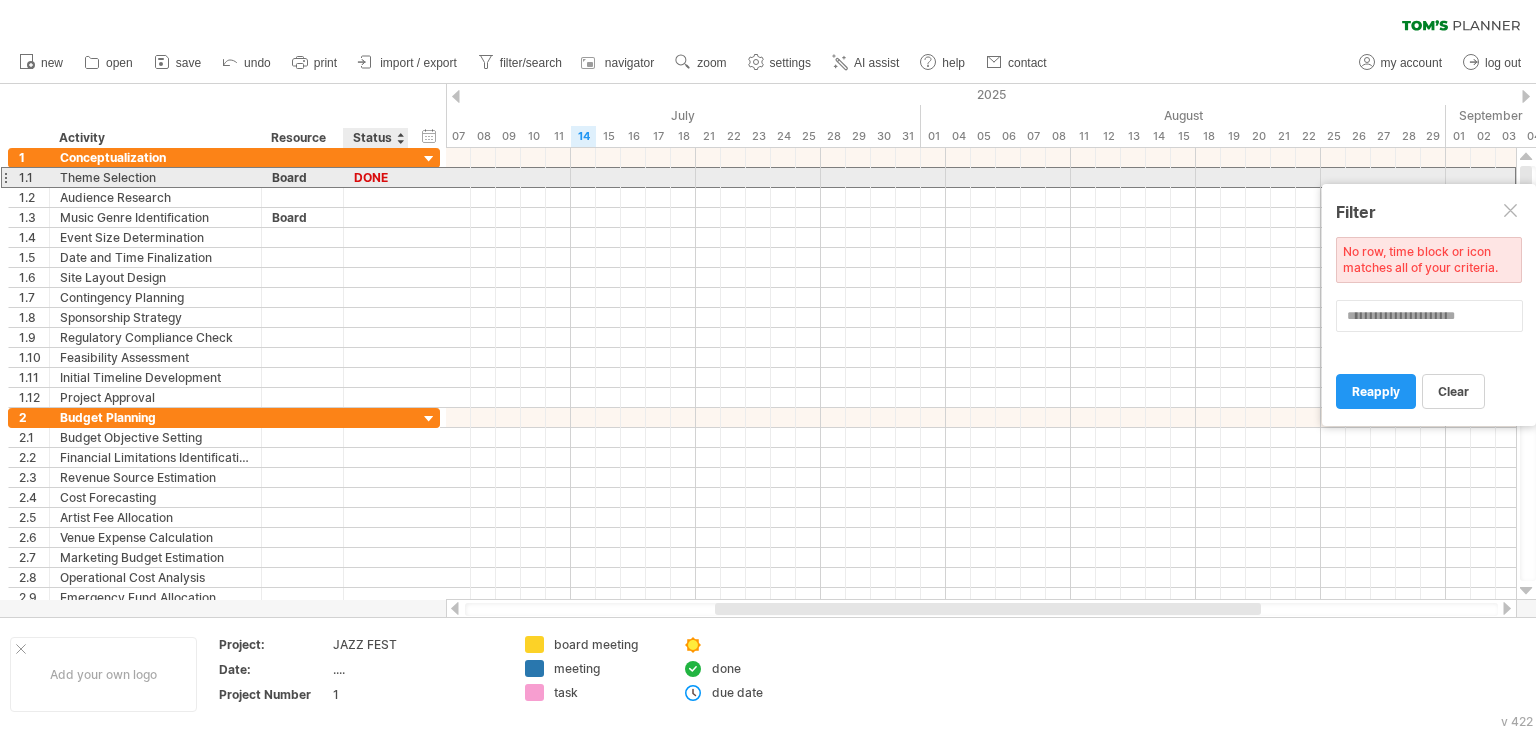 click on "DONE" at bounding box center (376, 177) 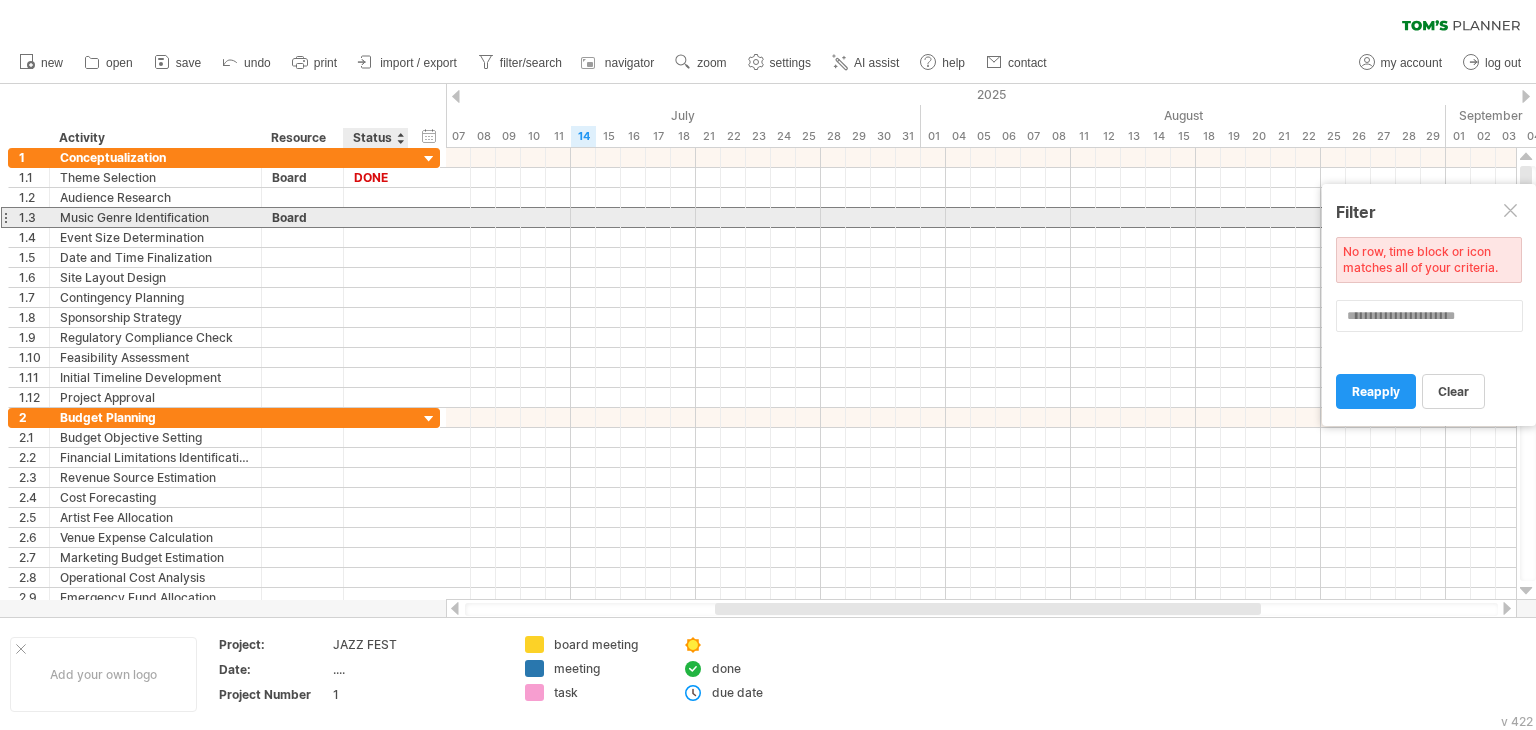 click at bounding box center (376, 217) 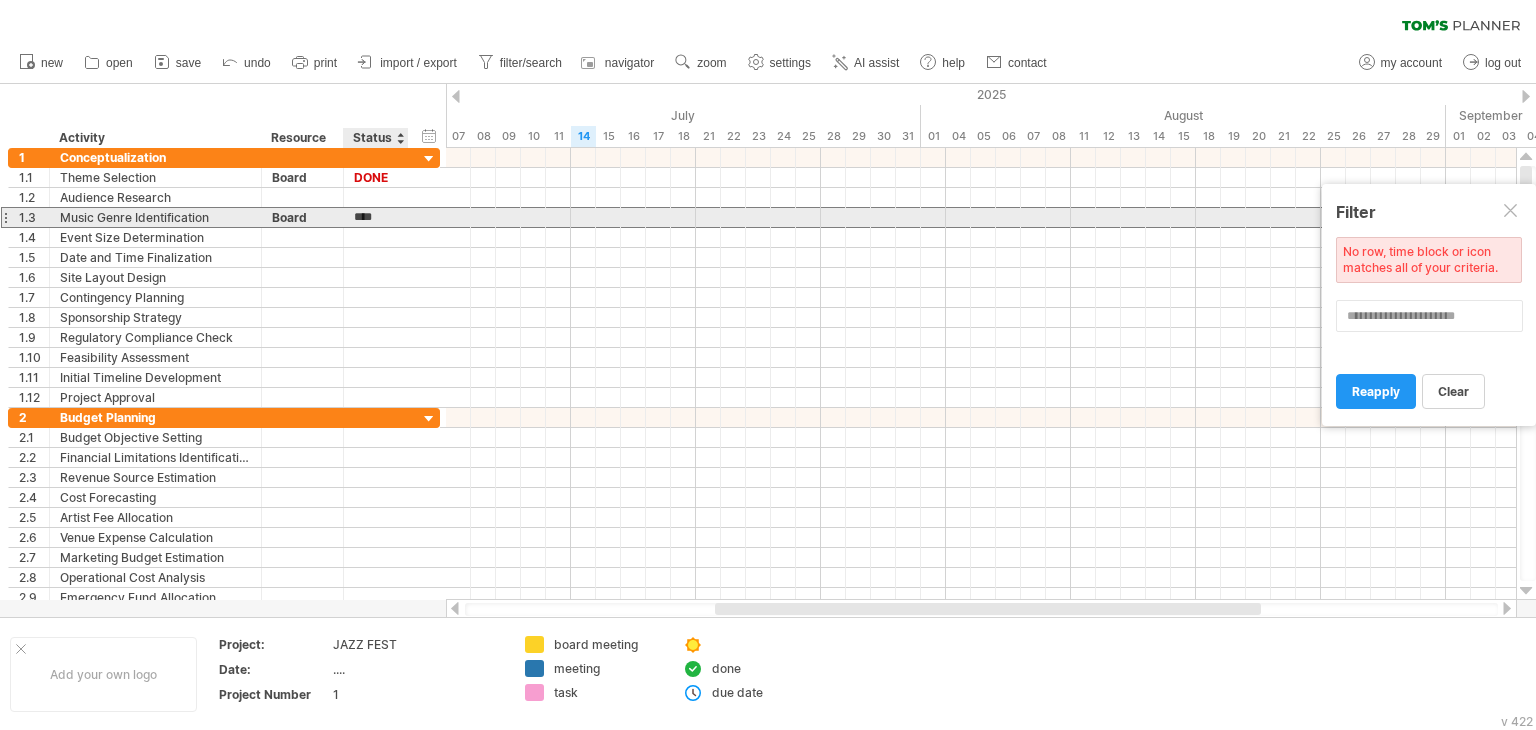 drag, startPoint x: 366, startPoint y: 217, endPoint x: 348, endPoint y: 218, distance: 18.027756 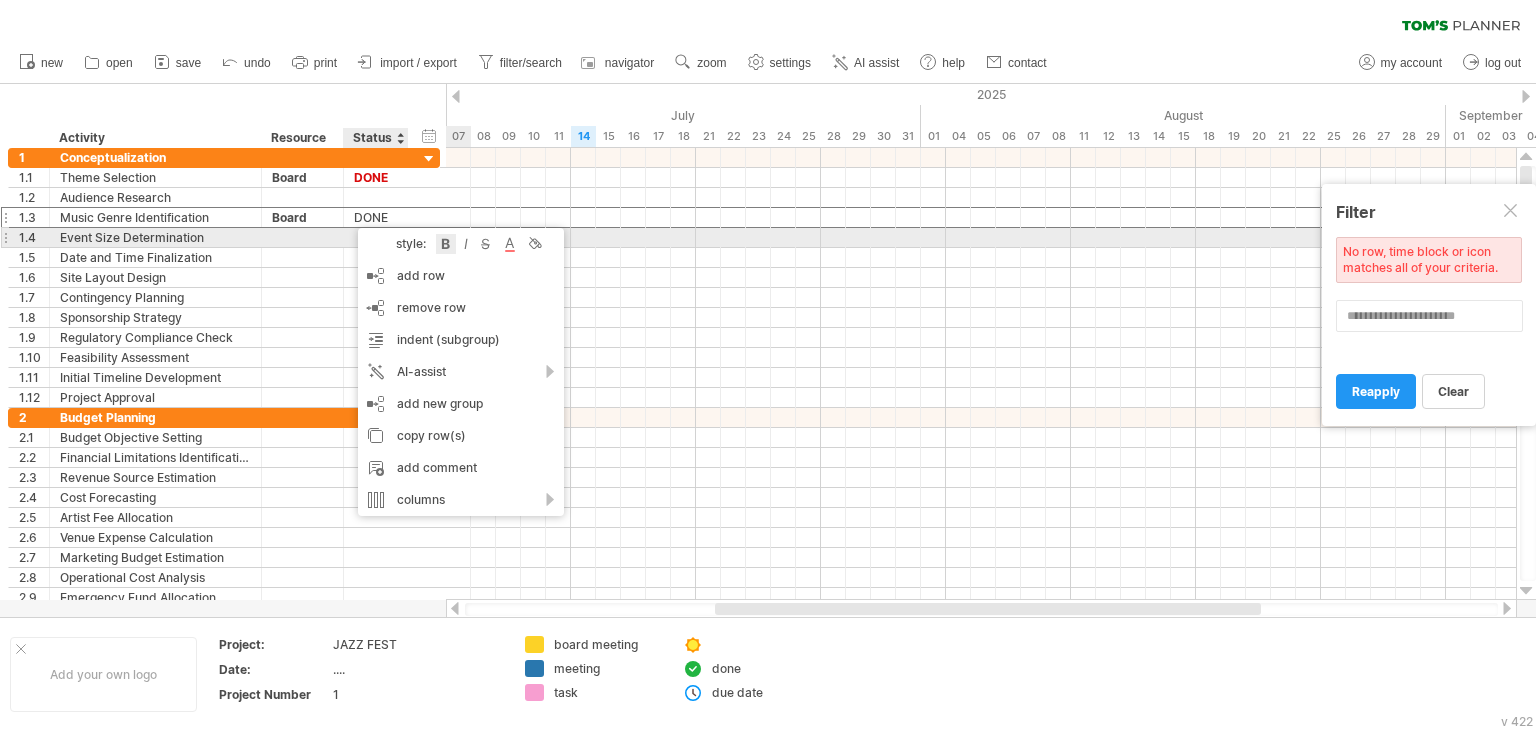 click at bounding box center (446, 244) 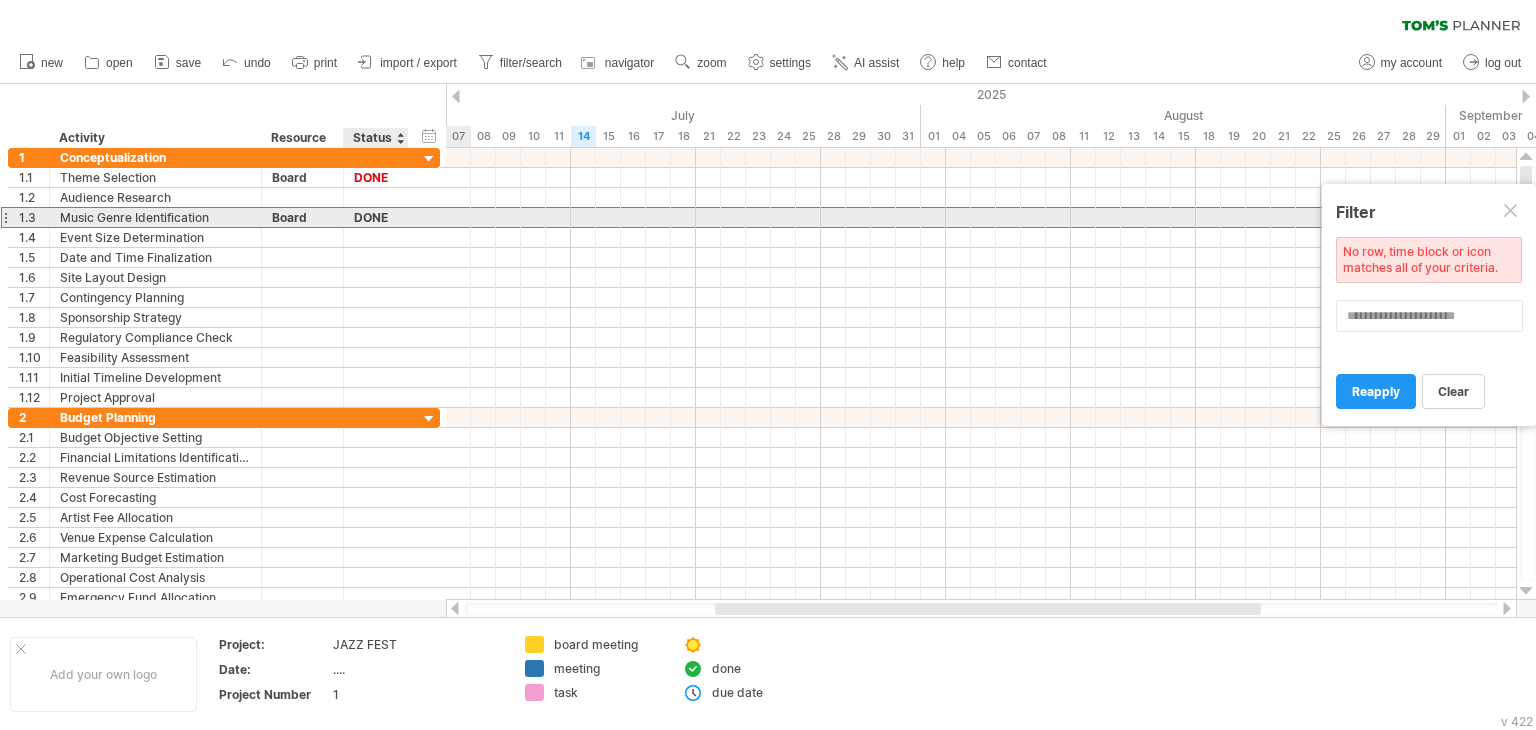 click on "DONE" at bounding box center (376, 217) 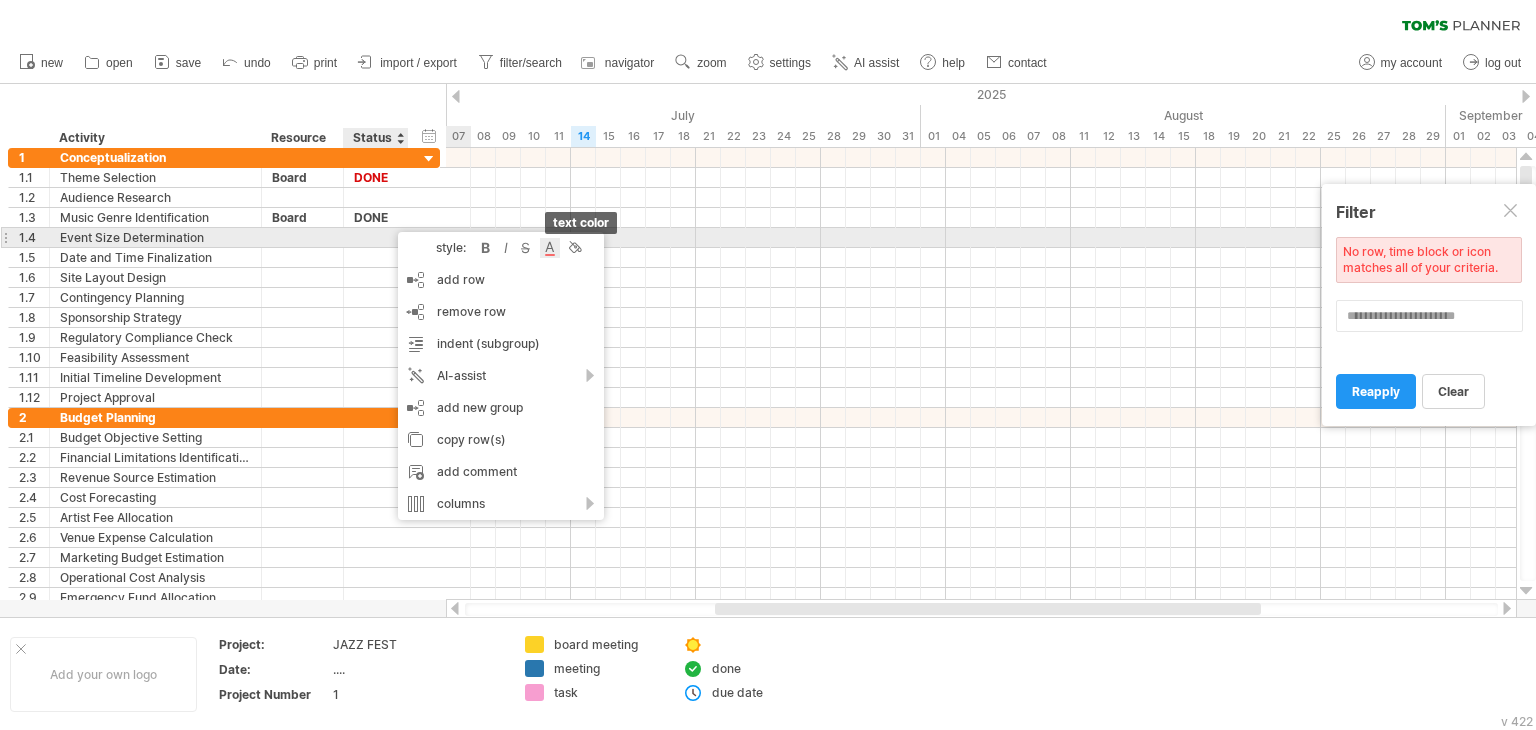 click at bounding box center [550, 248] 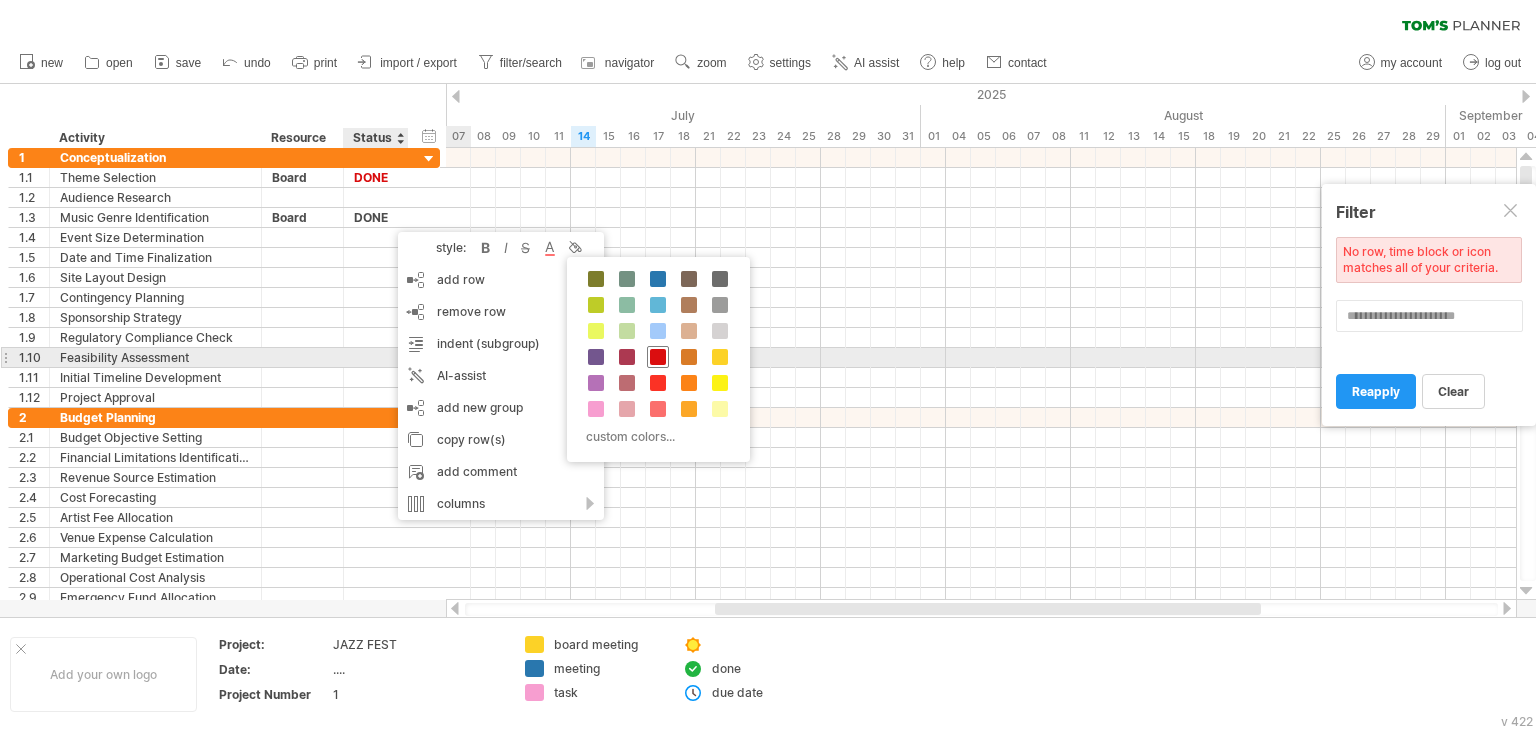 click at bounding box center [658, 357] 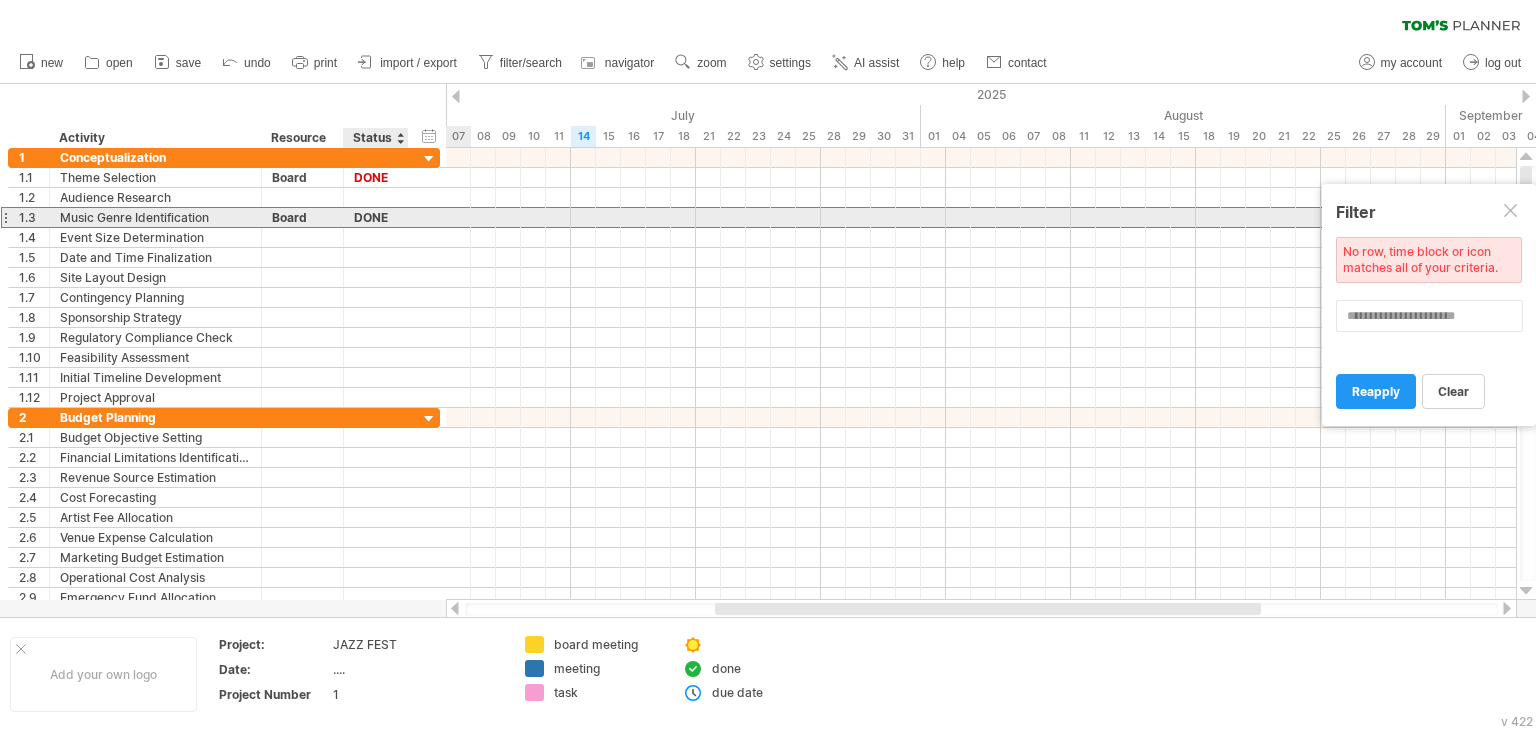 click on "DONE" at bounding box center [376, 217] 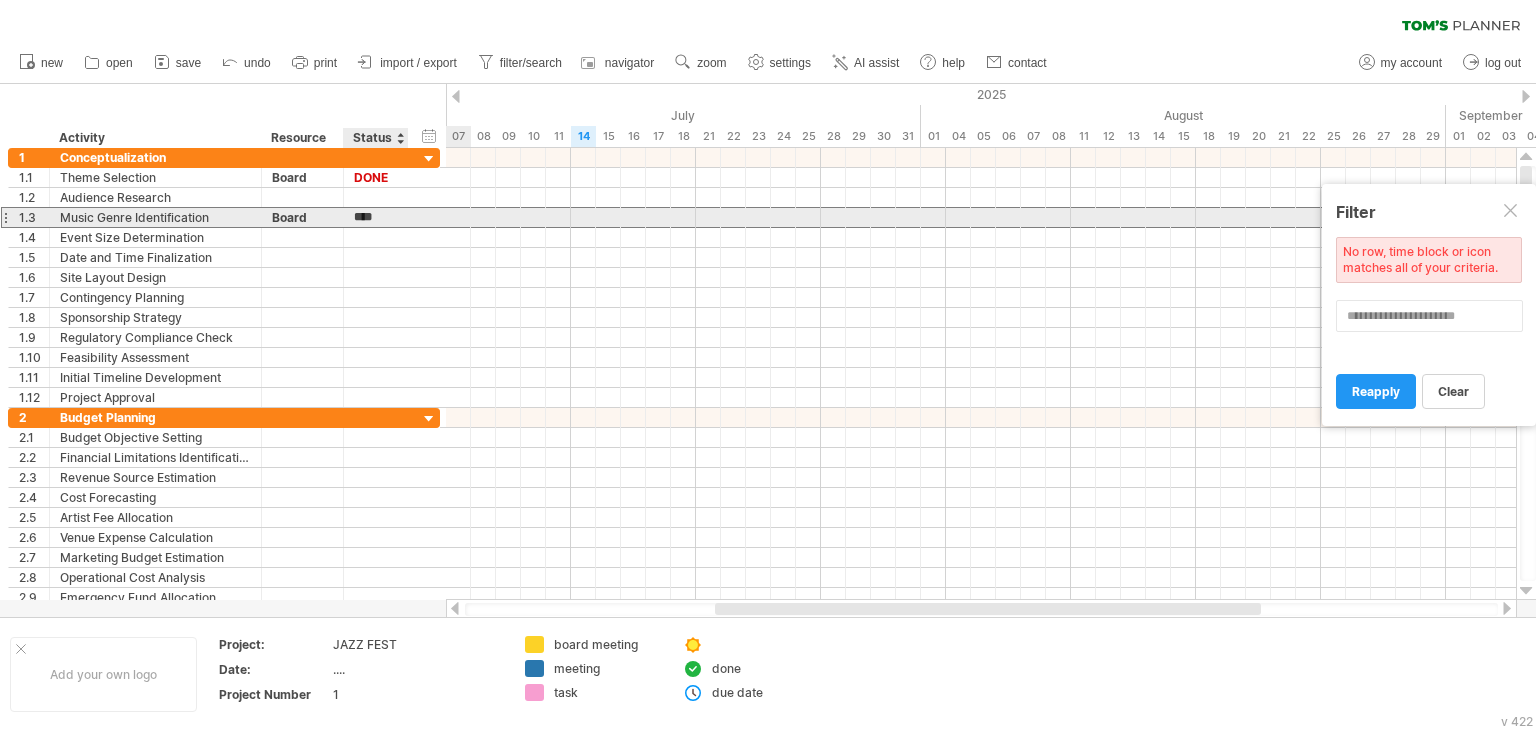 click on "****" at bounding box center (376, 217) 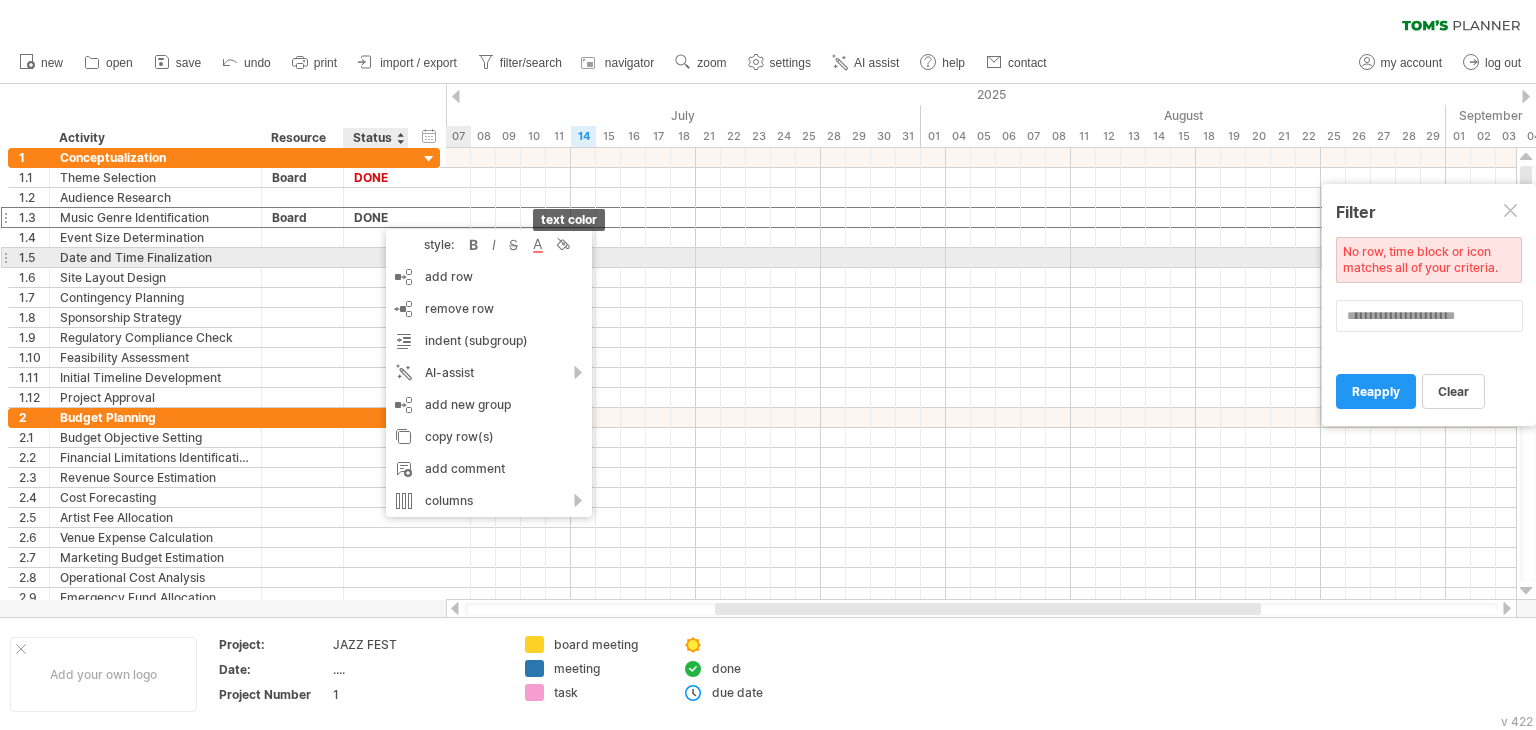 click at bounding box center (538, 245) 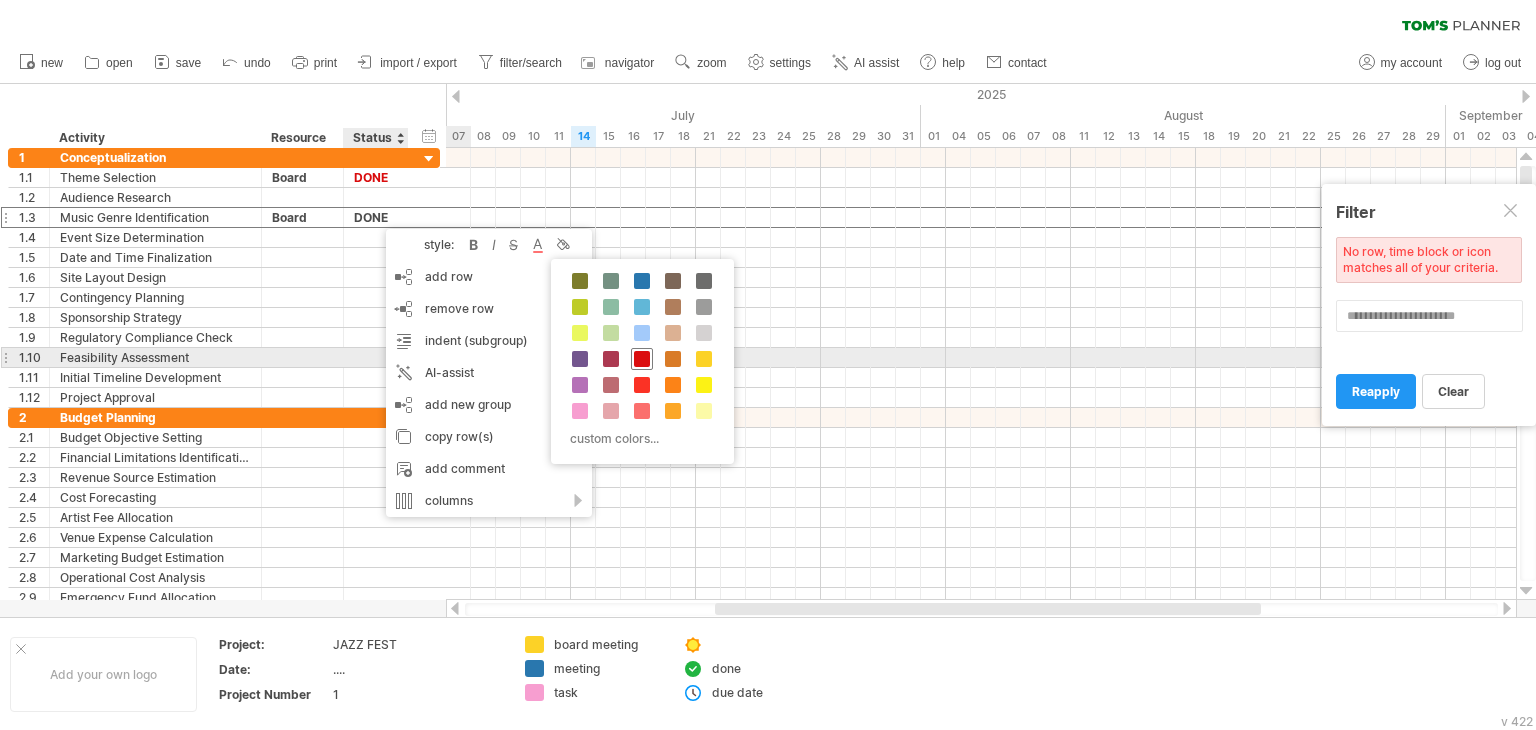 click at bounding box center [642, 359] 